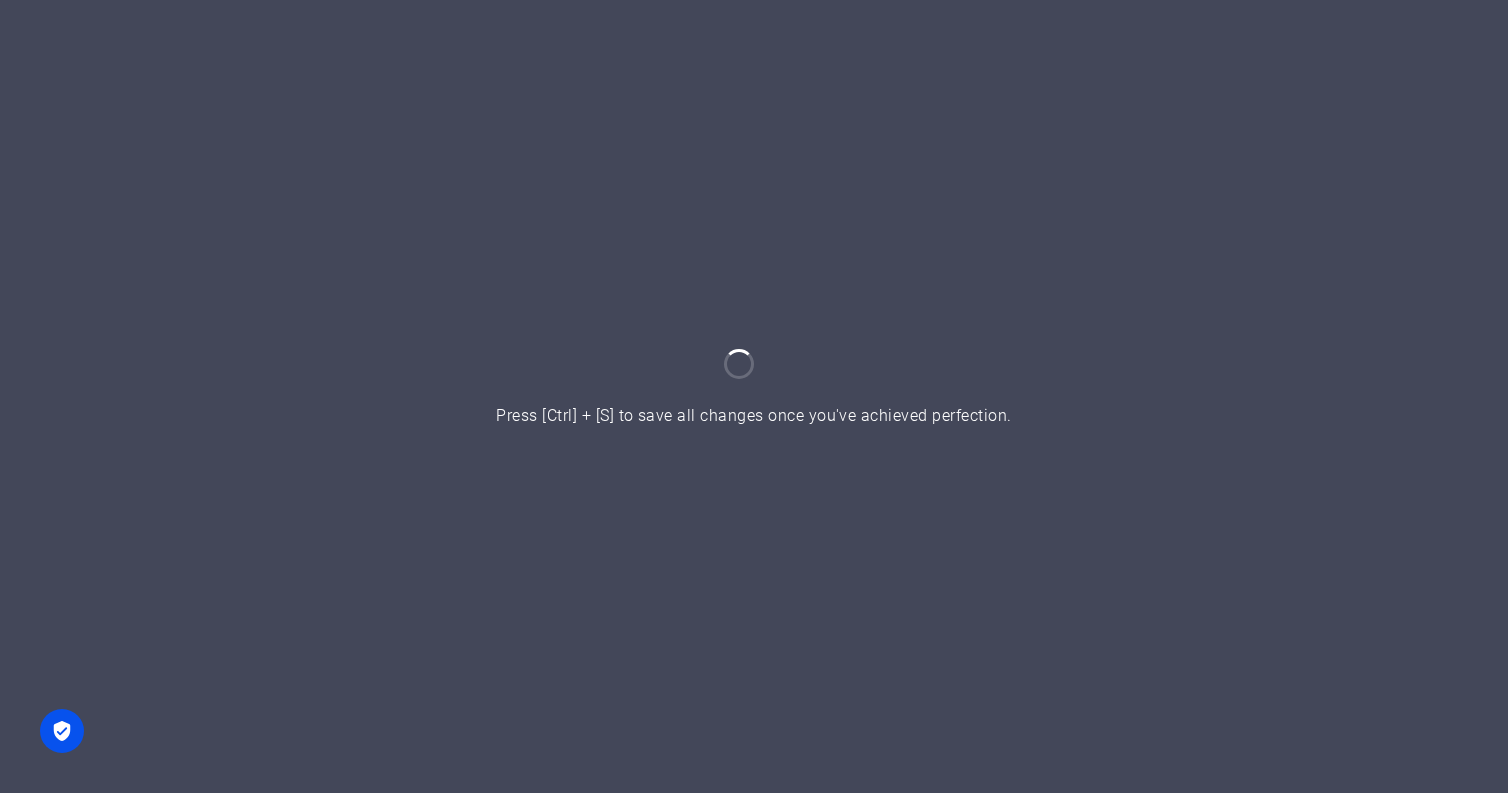 scroll, scrollTop: 0, scrollLeft: 0, axis: both 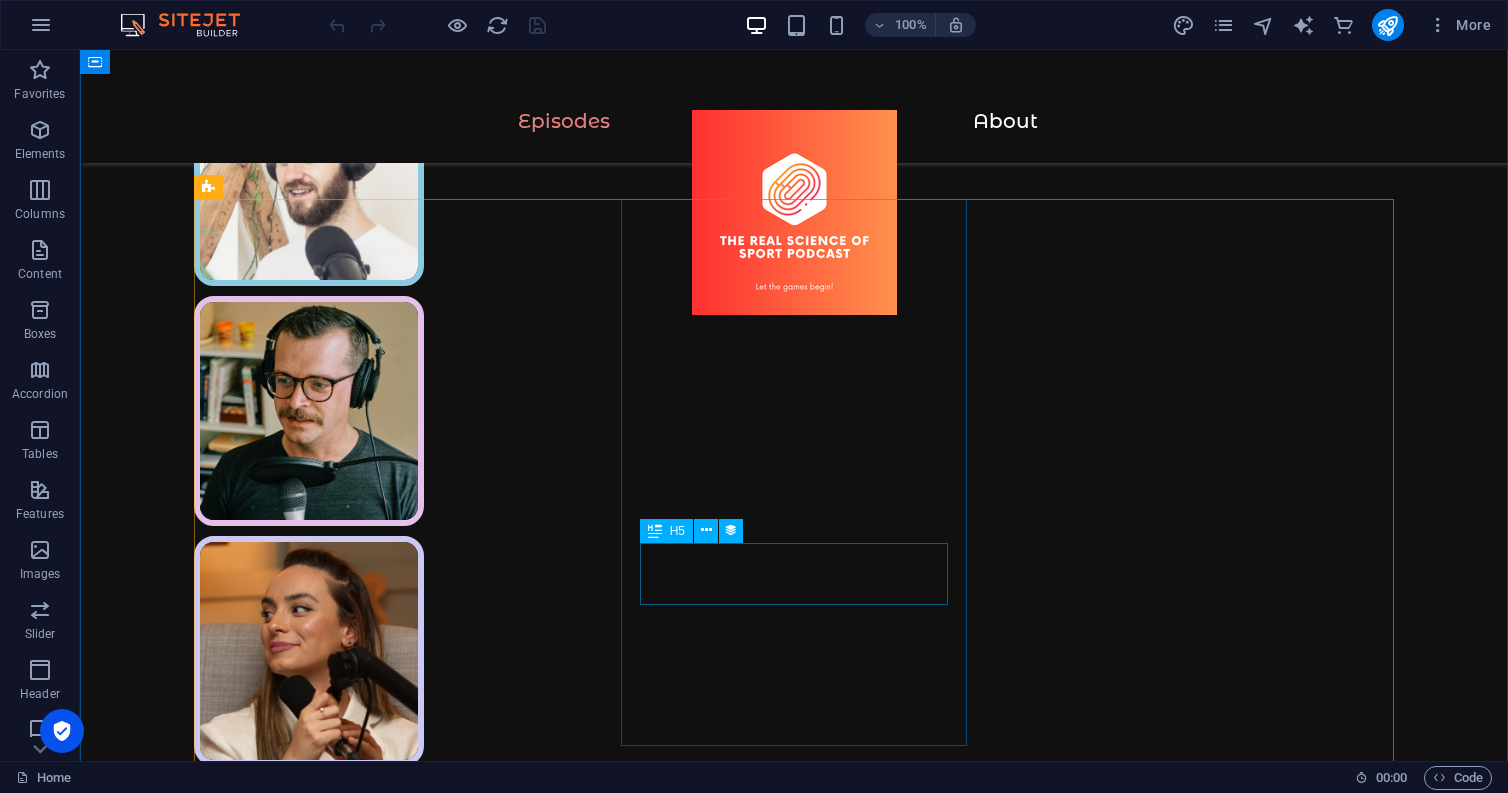 click on "A great leader or a great manager - what is better?" at bounding box center (794, 4286) 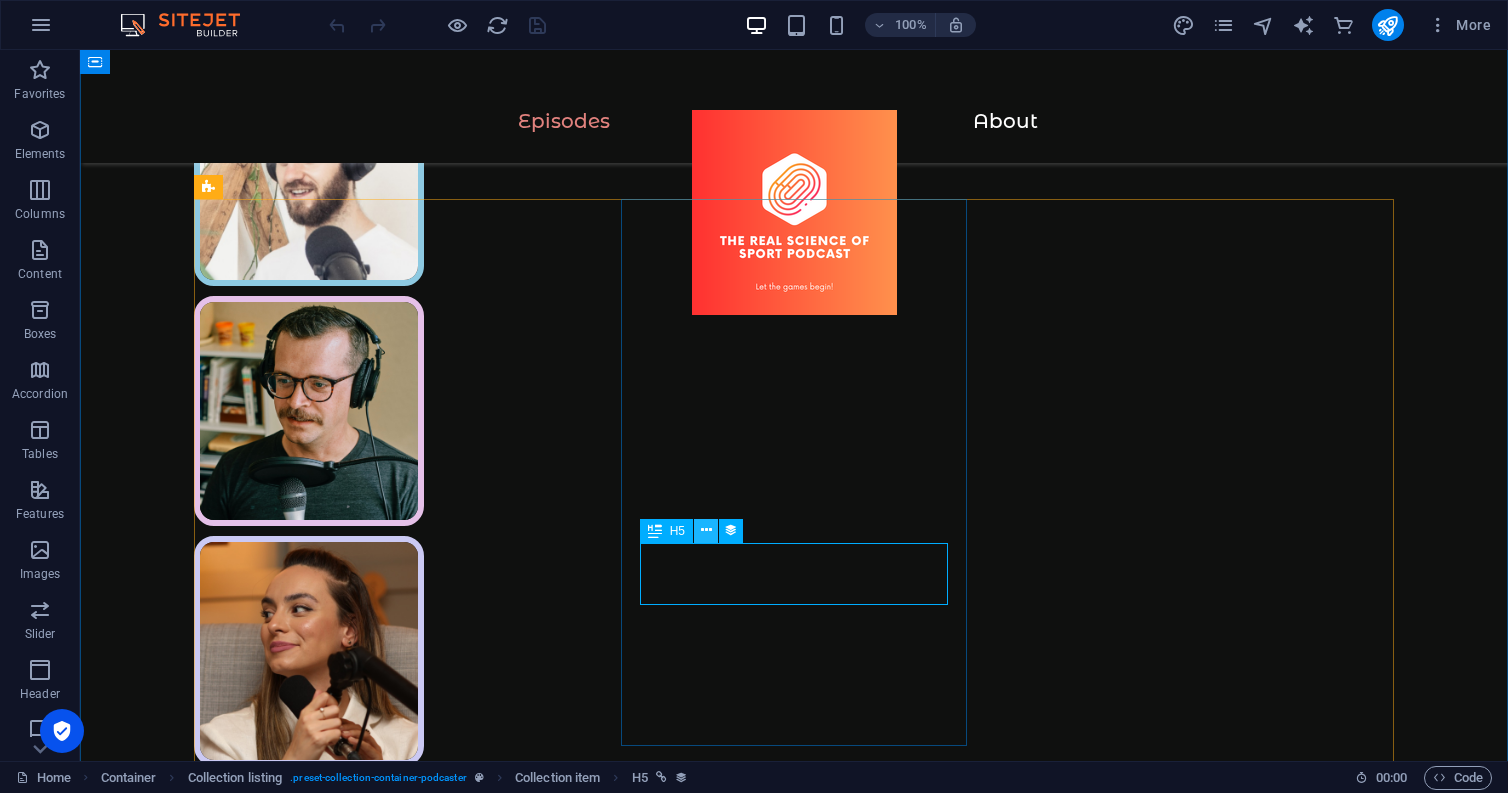 click at bounding box center (706, 530) 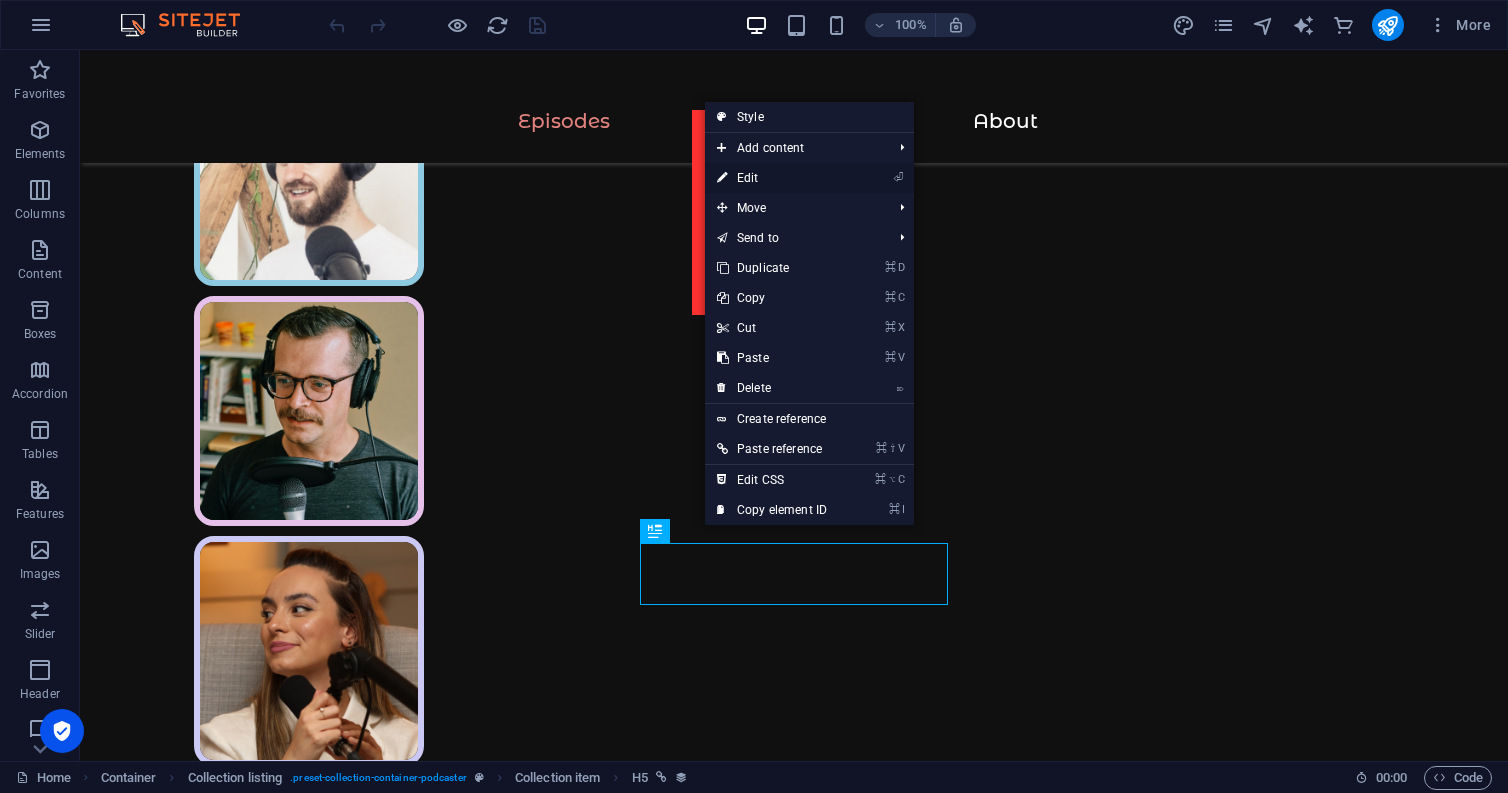 click on "⏎  Edit" at bounding box center [772, 178] 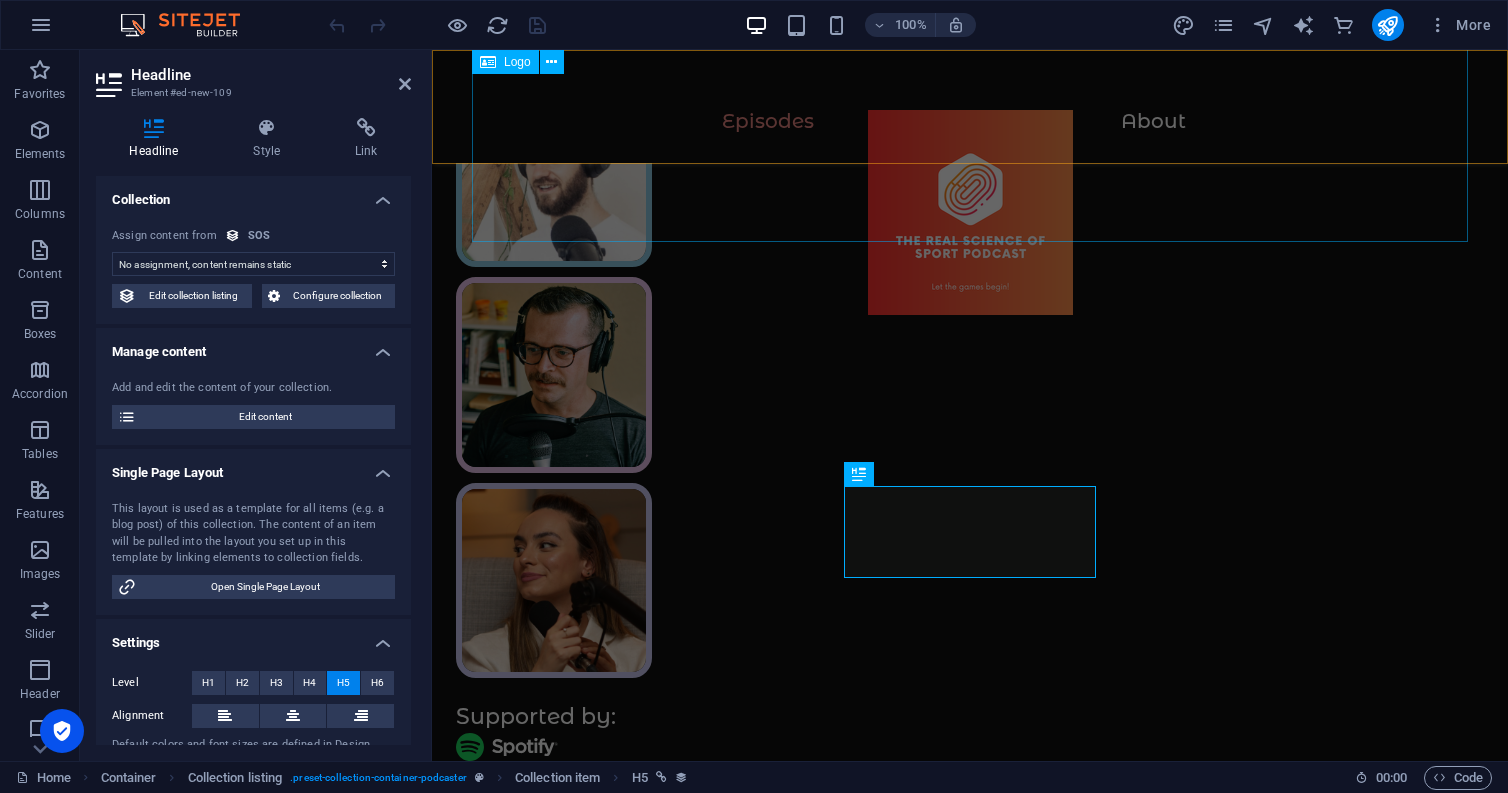 scroll, scrollTop: 1095, scrollLeft: 0, axis: vertical 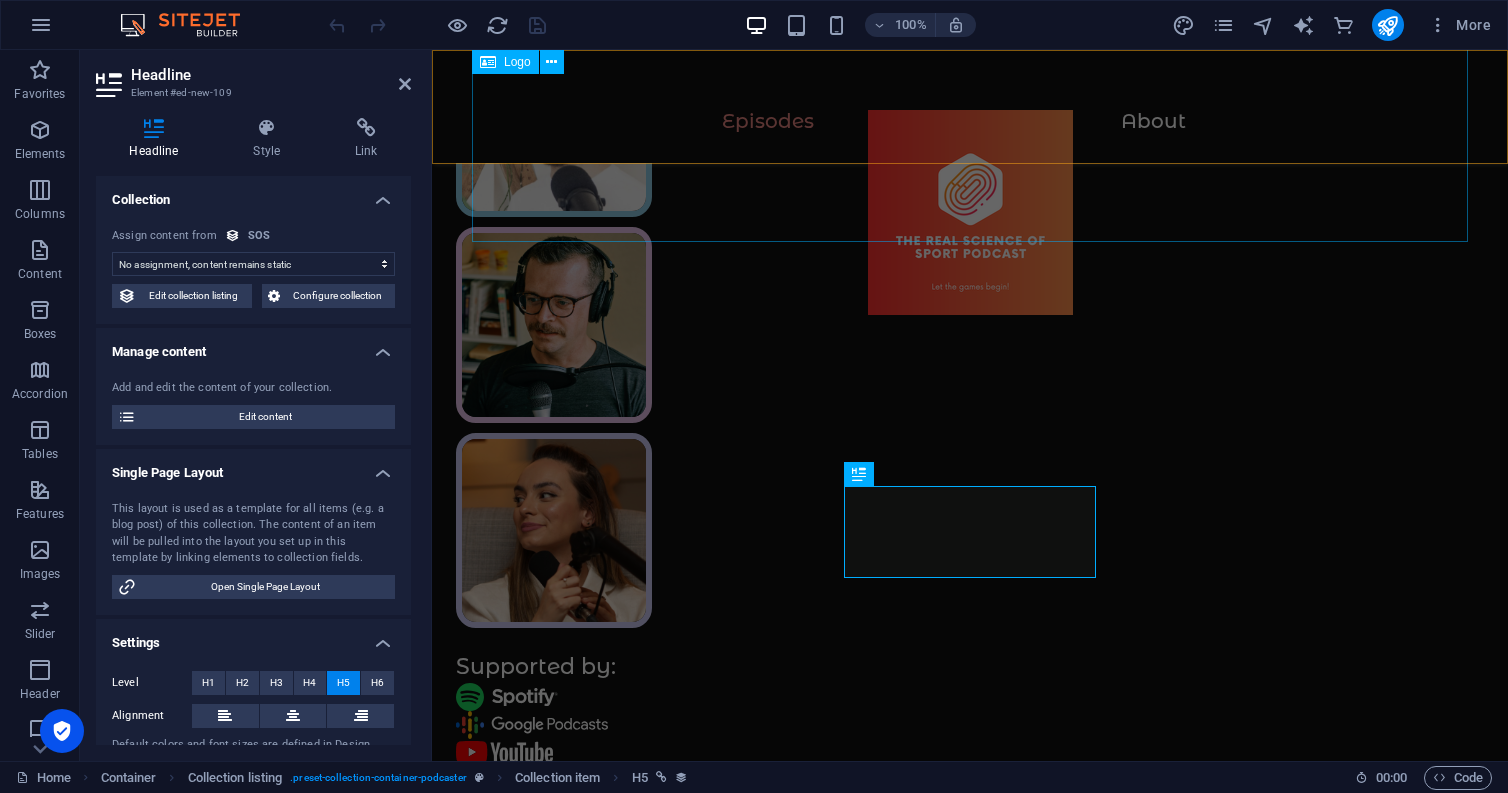 select on "name" 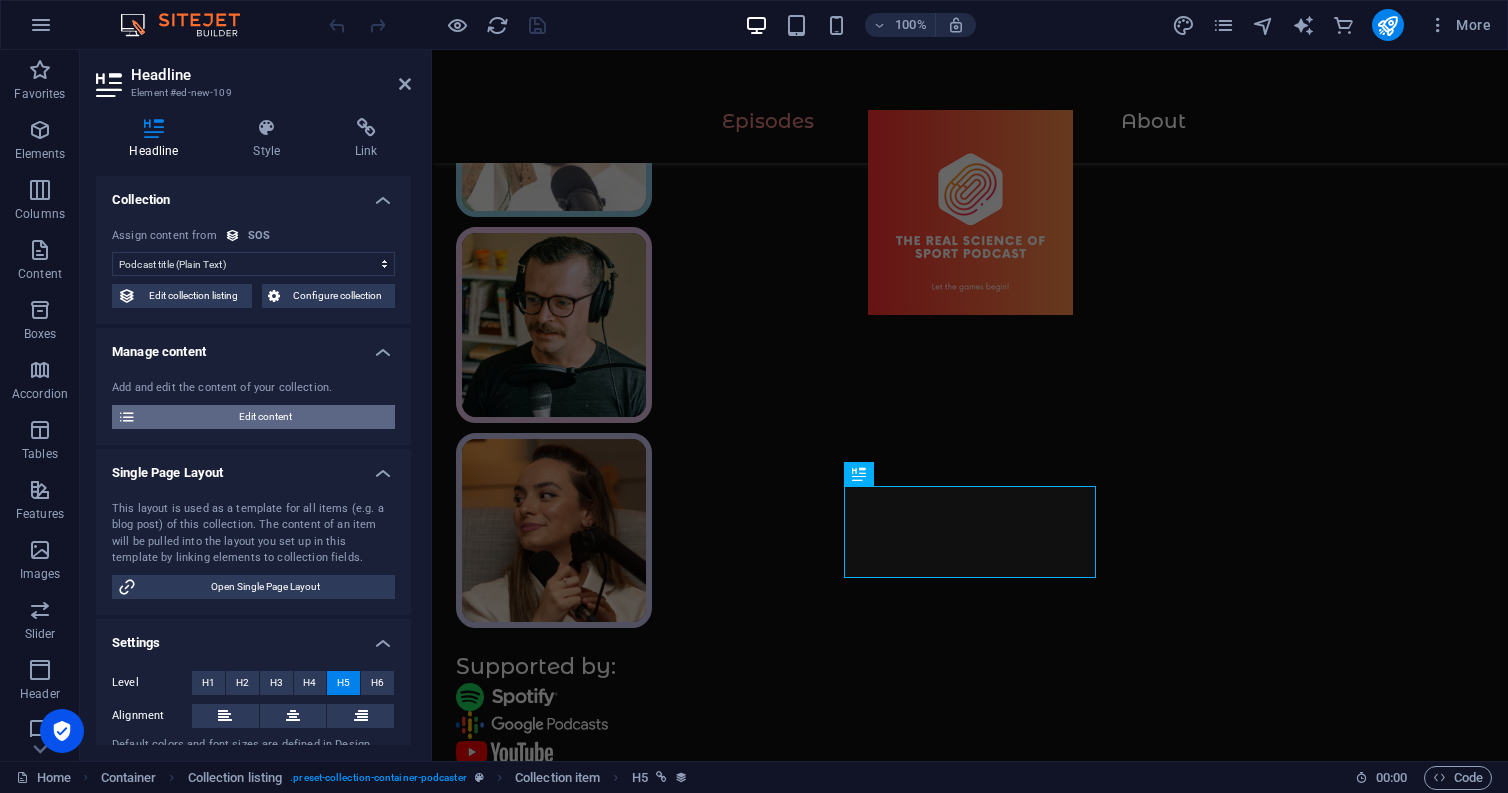 click on "Edit content" at bounding box center (265, 417) 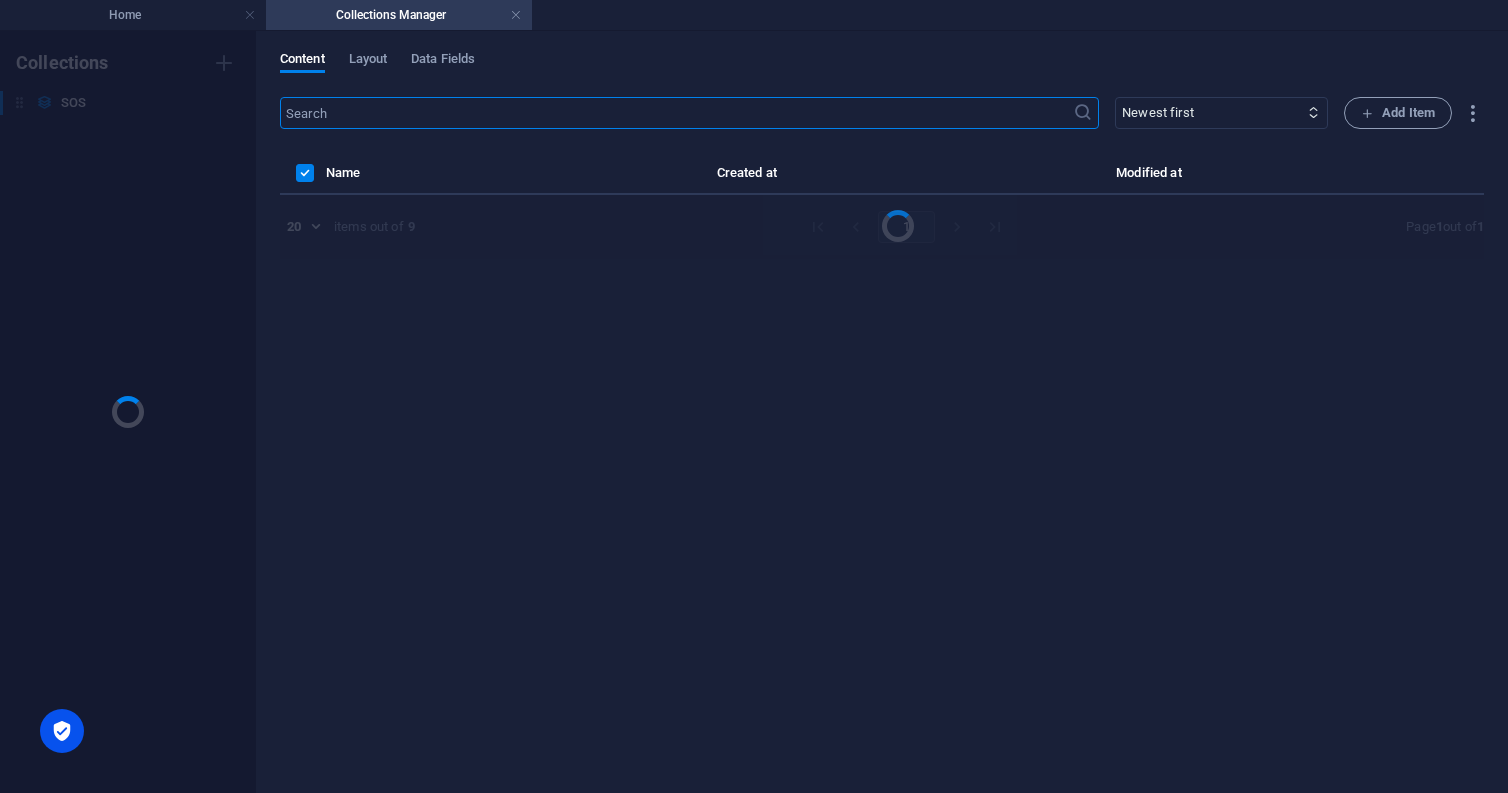 scroll, scrollTop: 0, scrollLeft: 0, axis: both 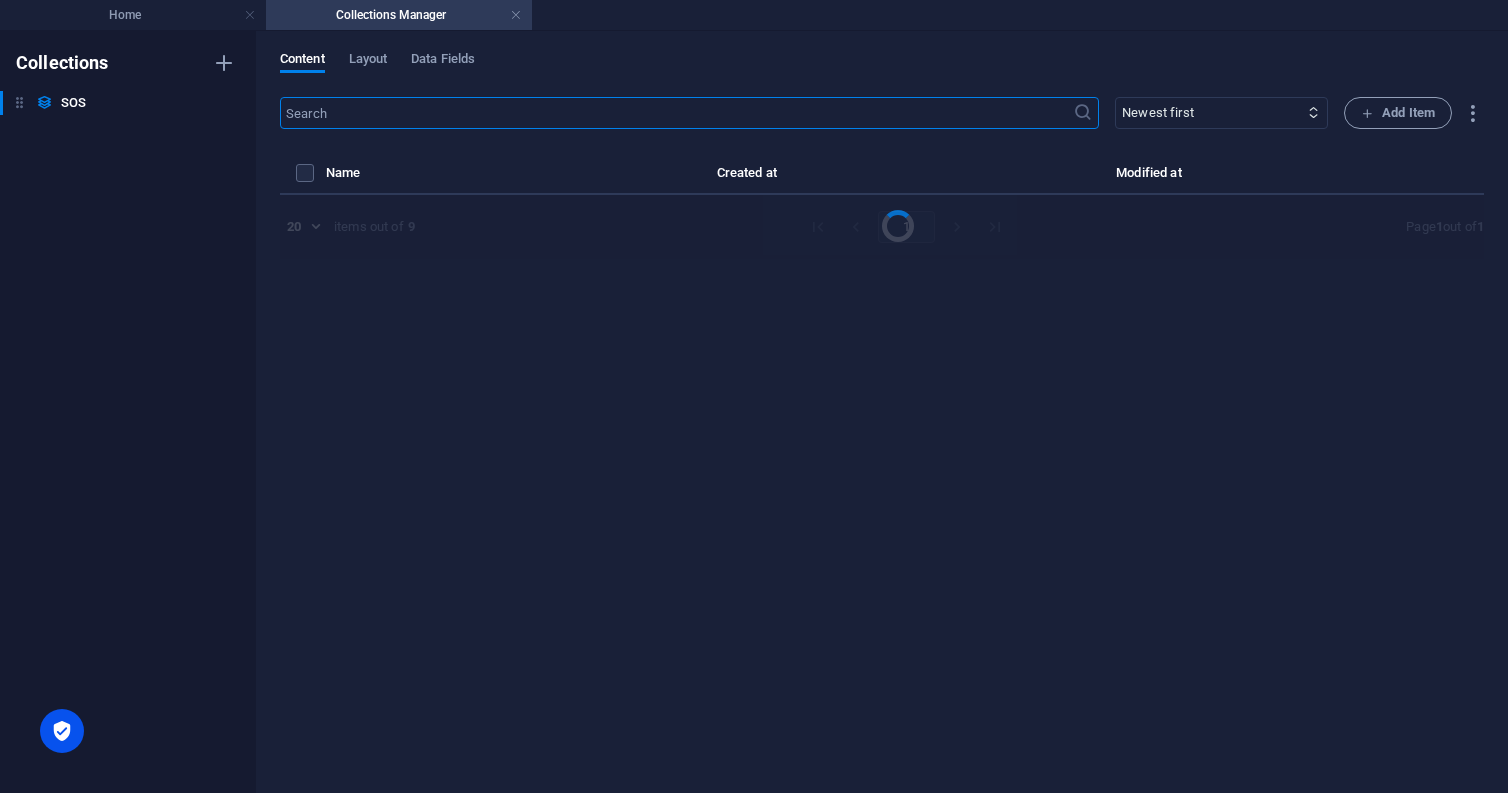 select on "Business" 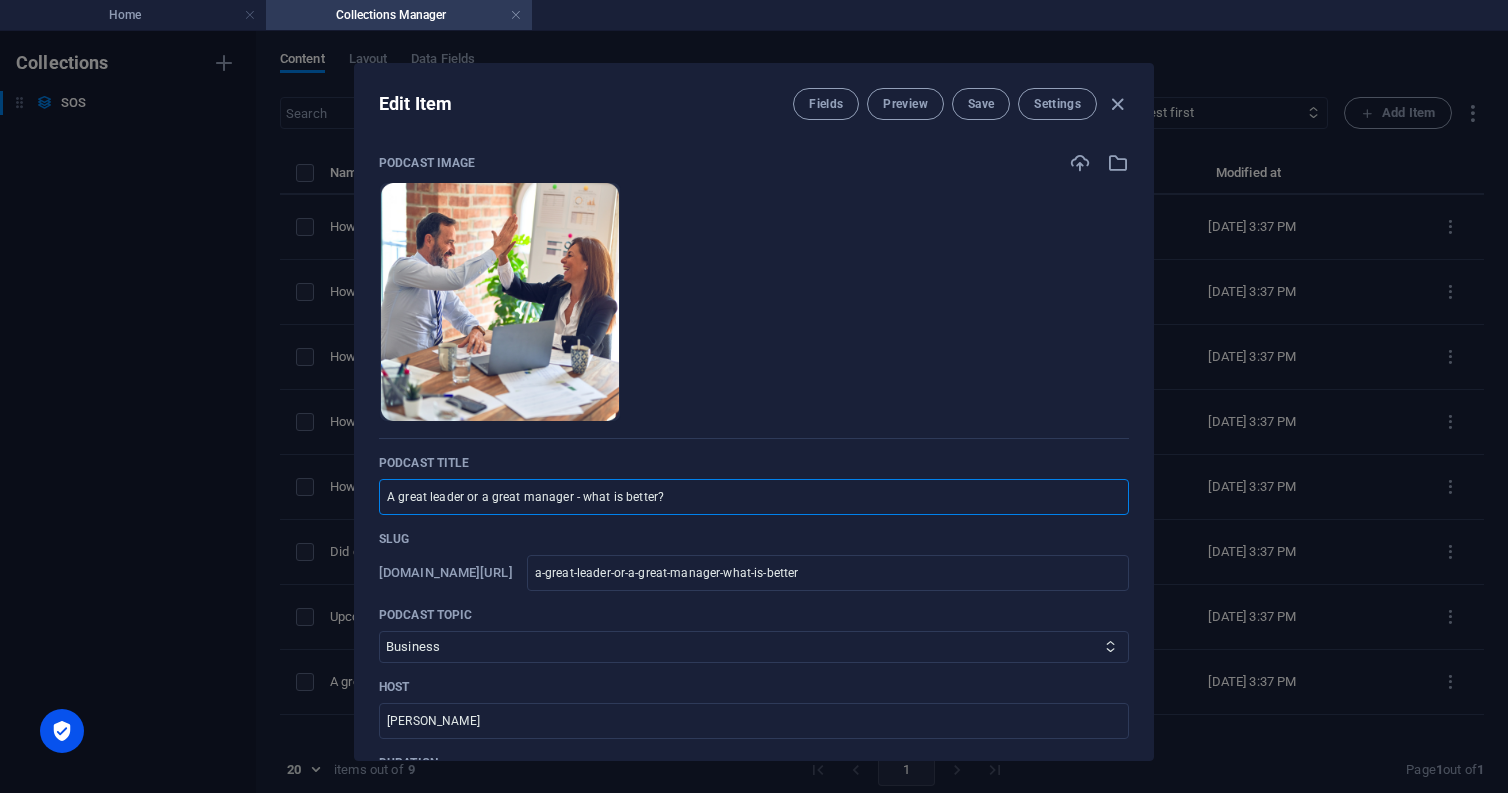 click on "A great leader or a great manager - what is better?" at bounding box center [754, 497] 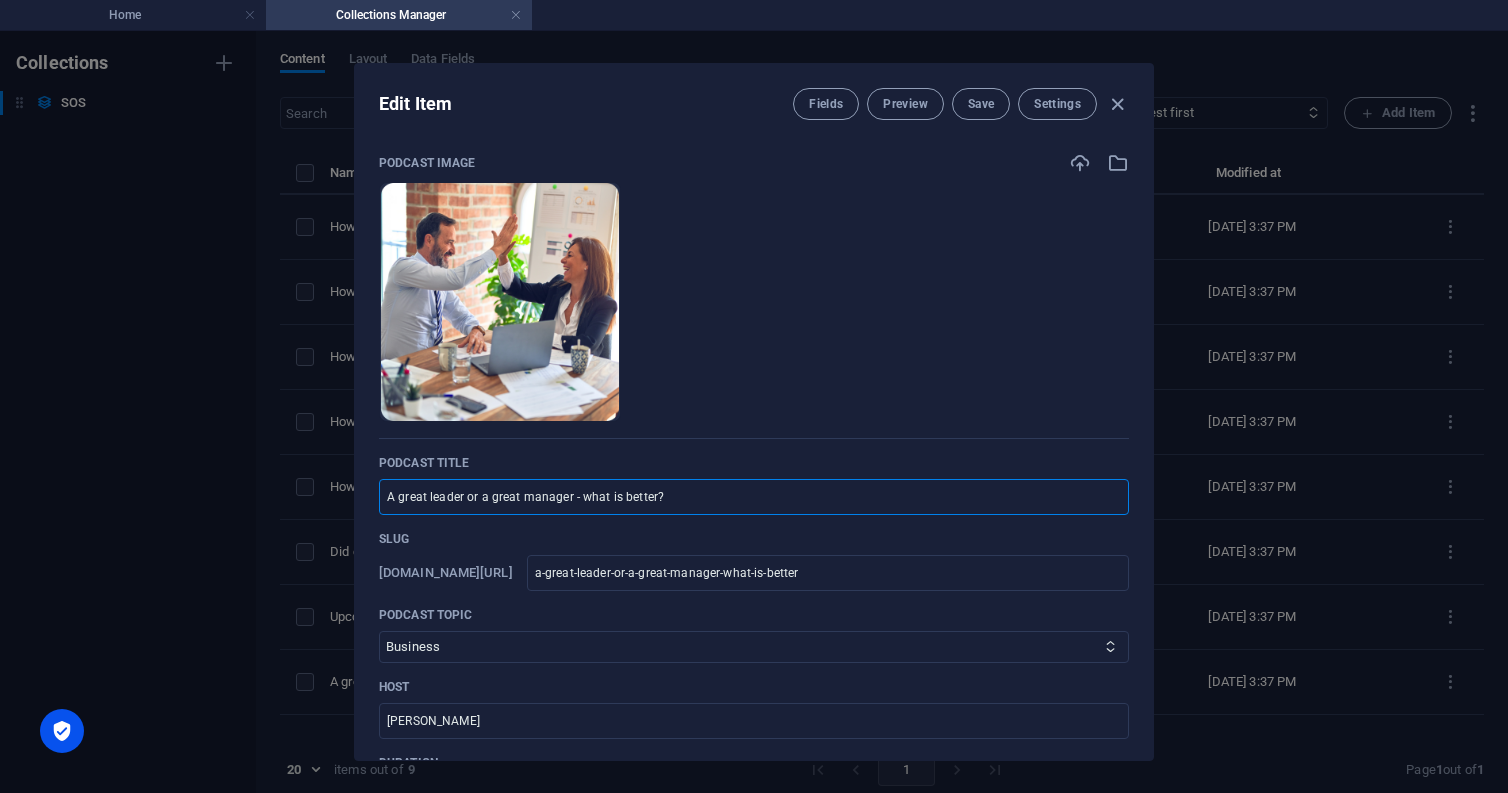 type on "S" 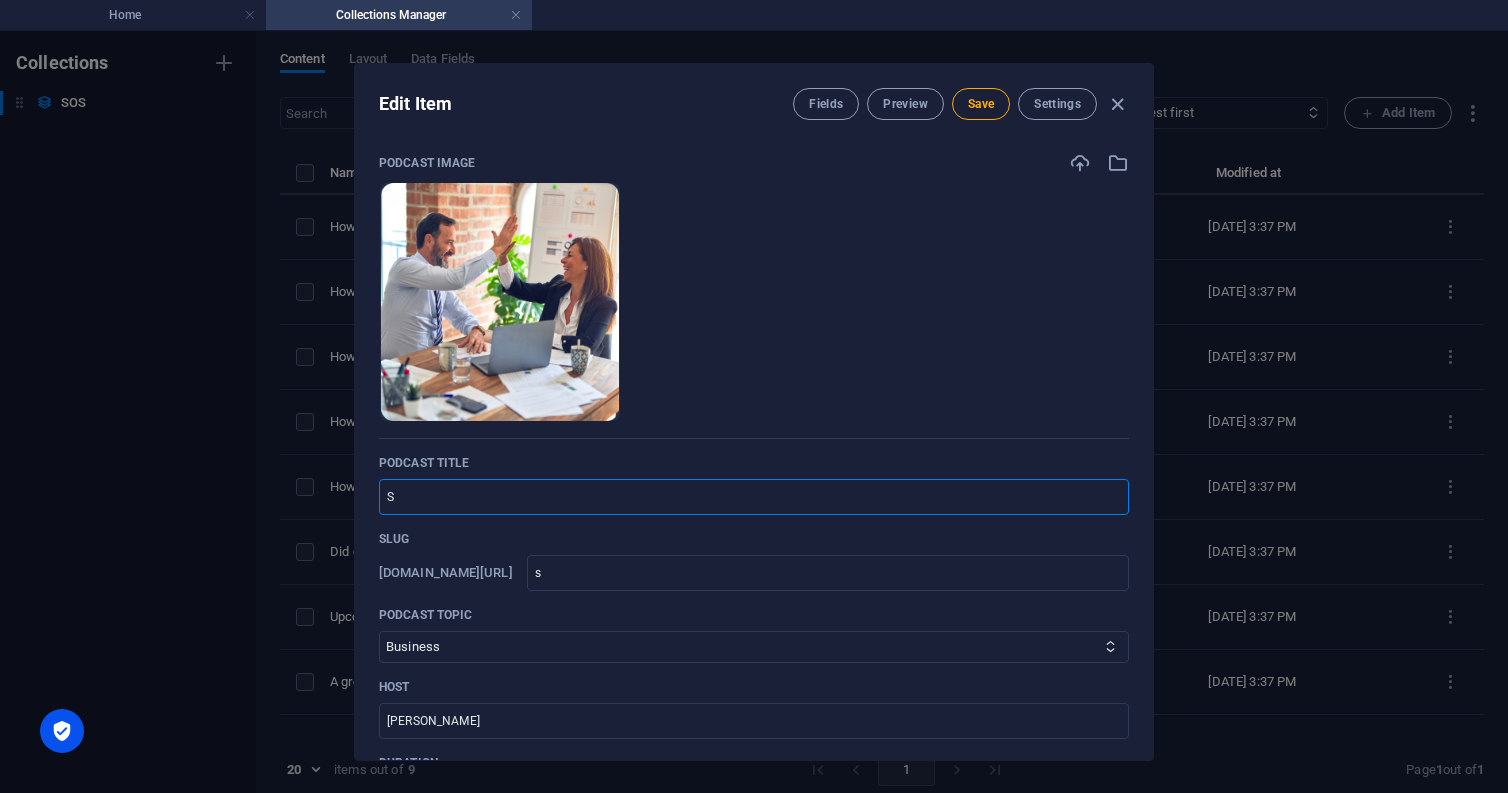 type on "Se" 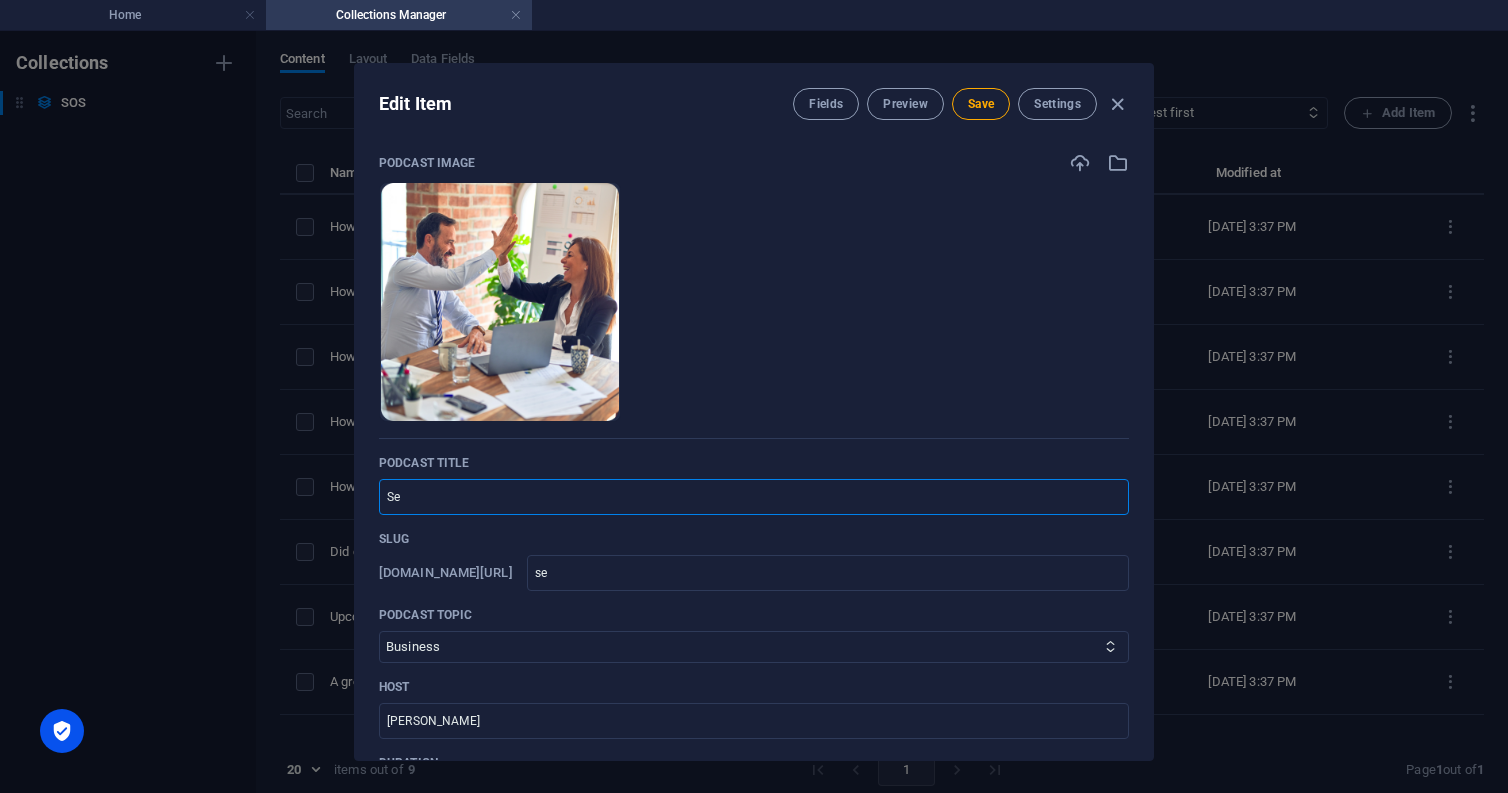 type on "Sex" 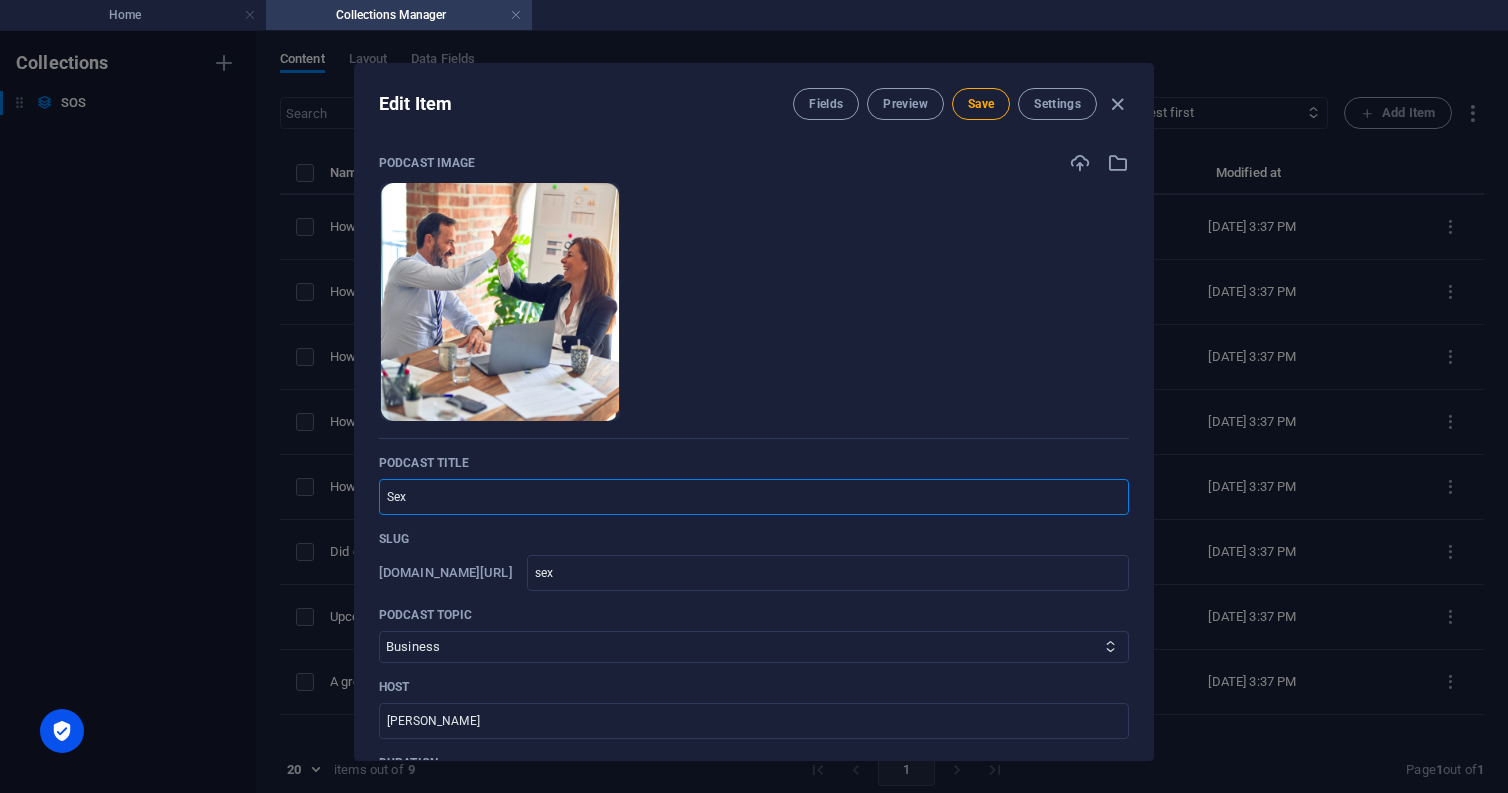 type on "Sex B" 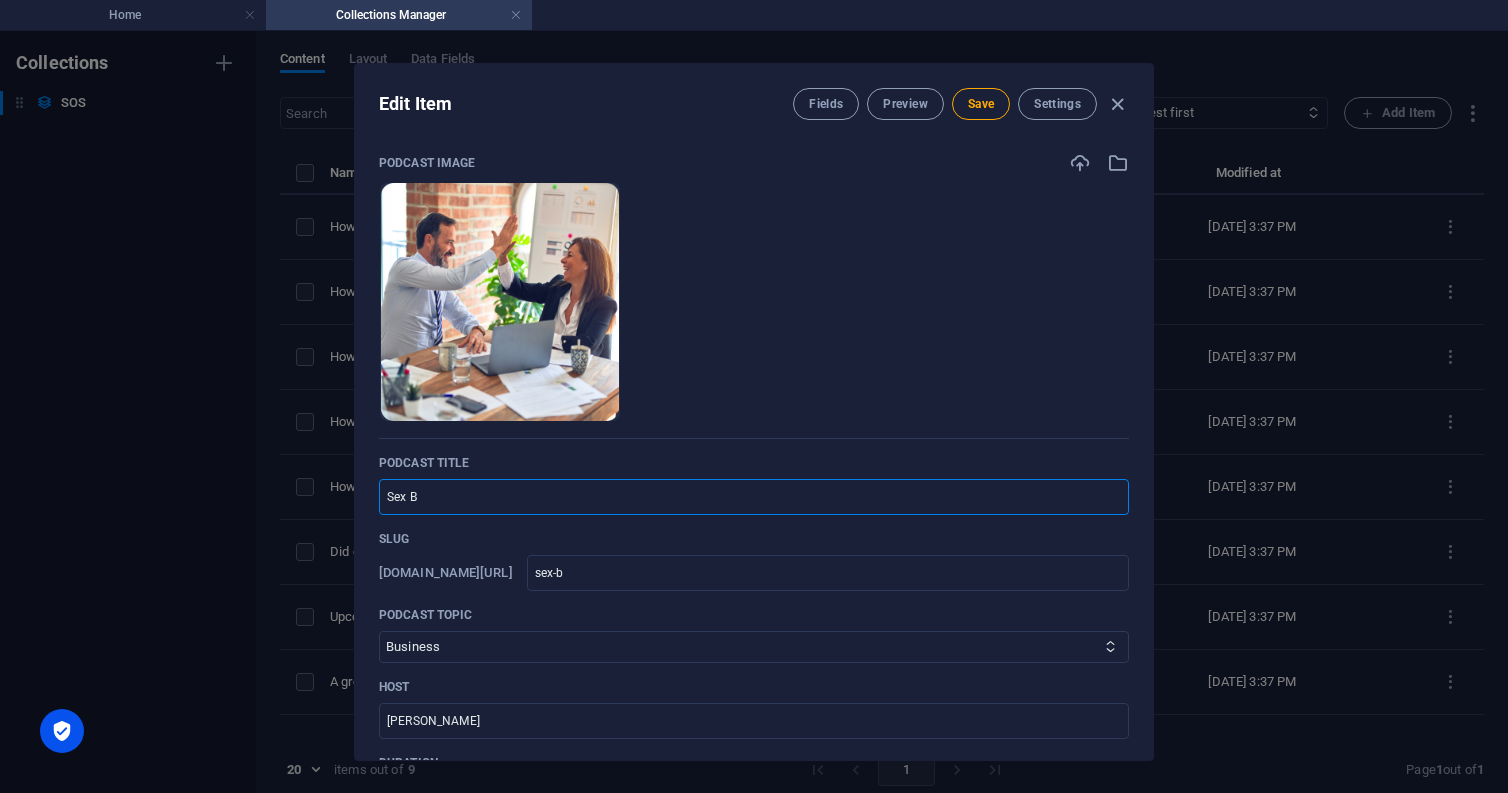 type on "Sex Be" 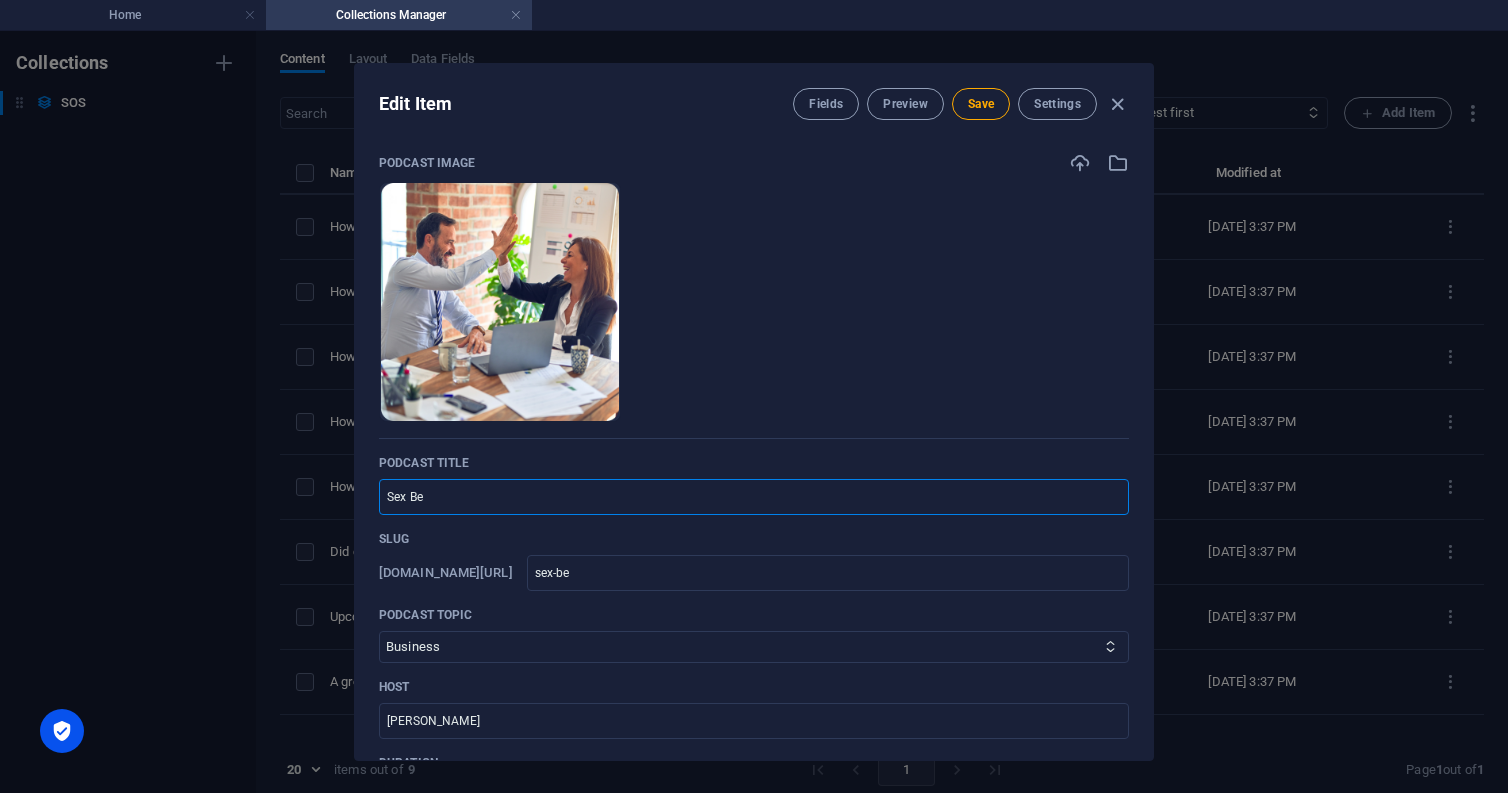 type on "Sex Bef" 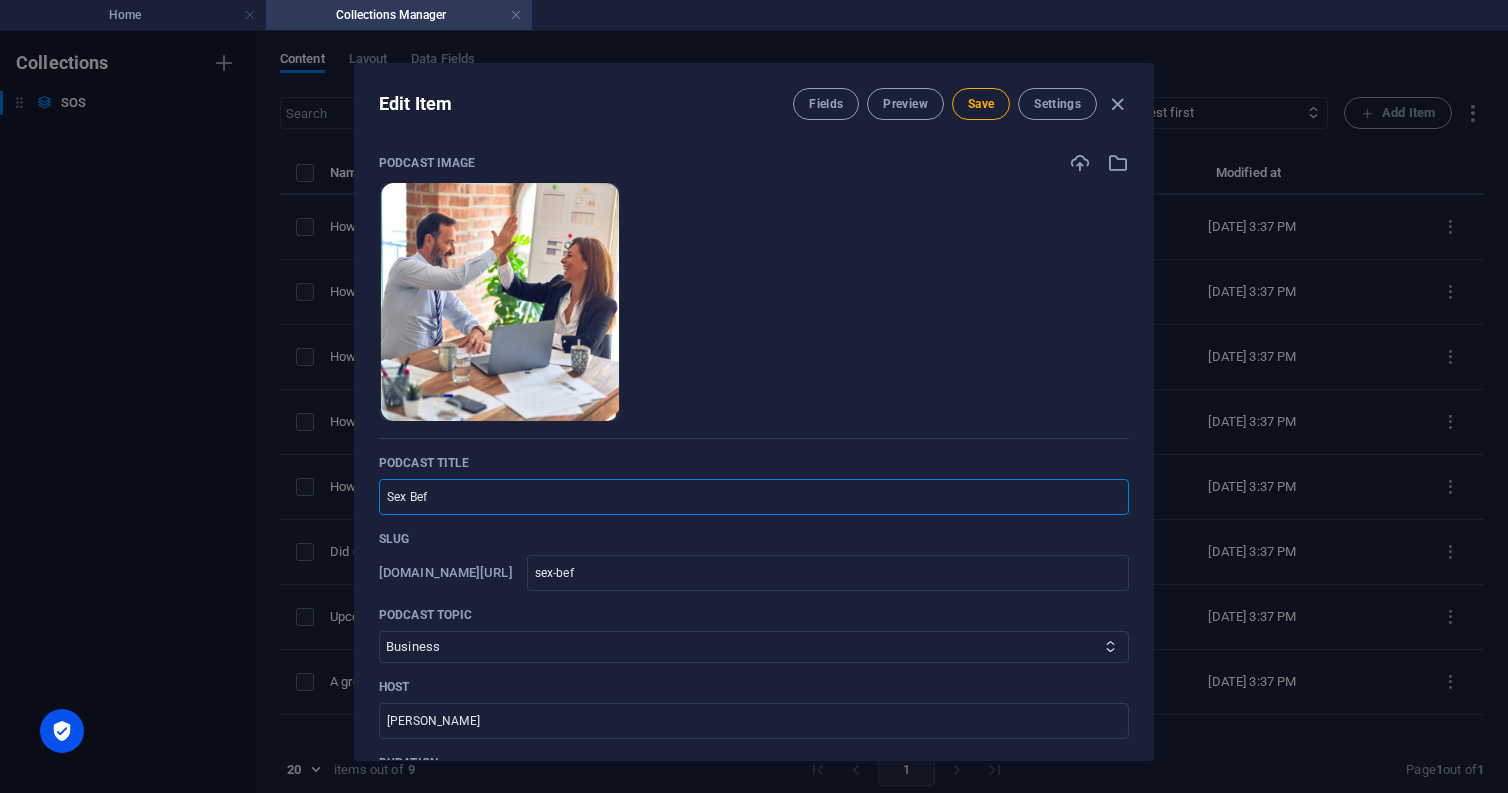 type on "Sex Befo" 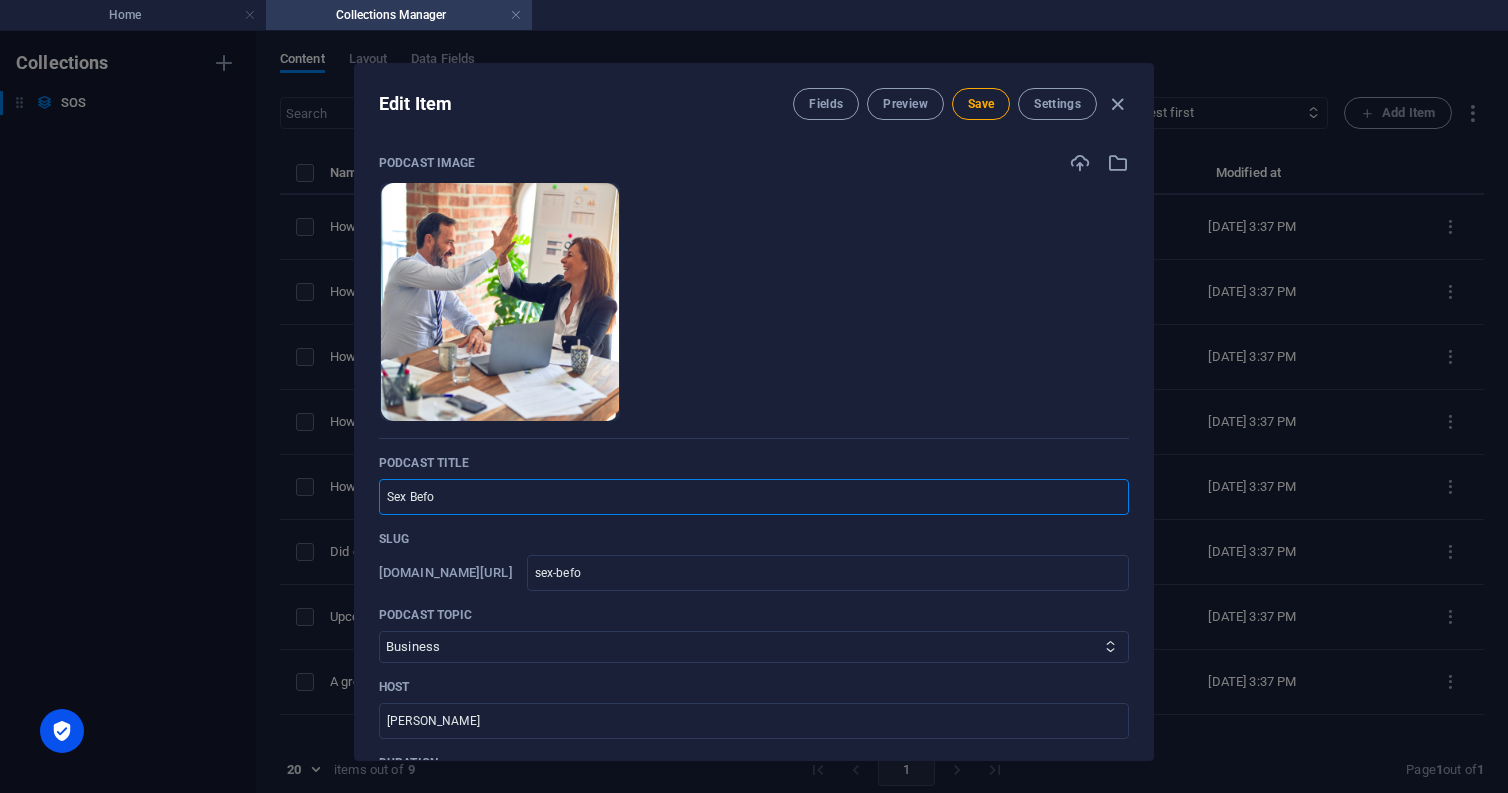 type on "Sex Befor" 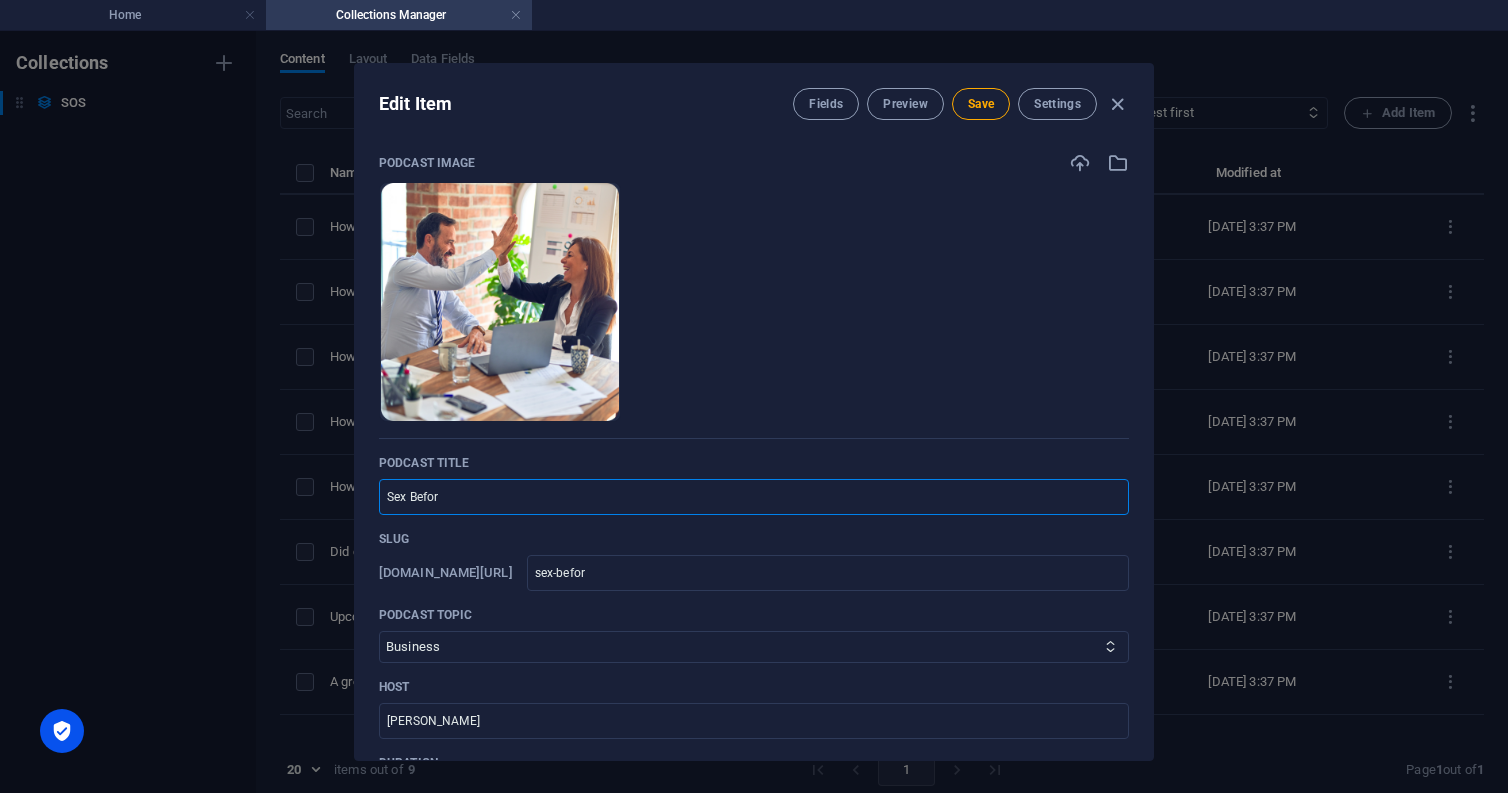 type on "Sex Before" 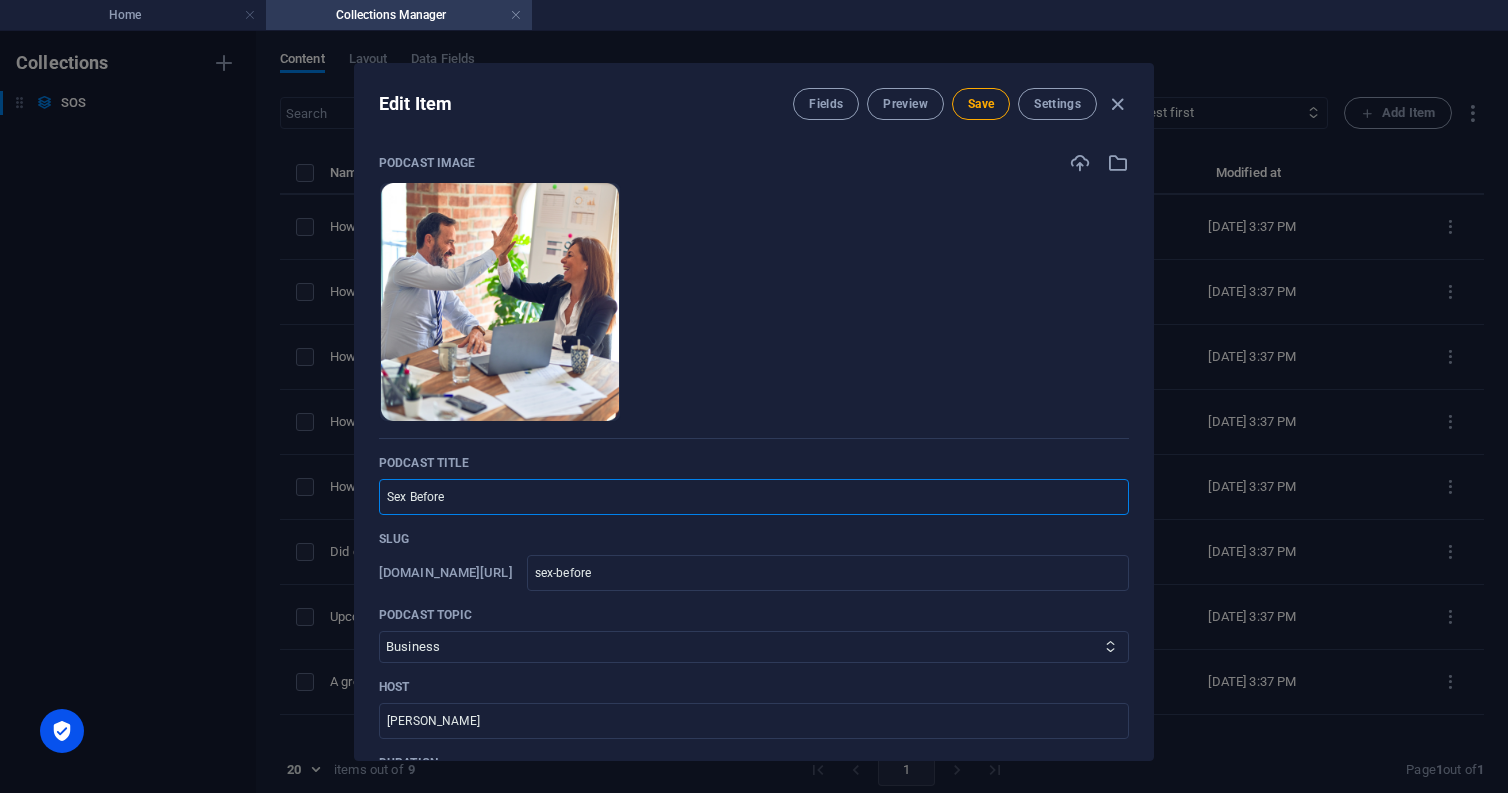 type on "Sex Before R" 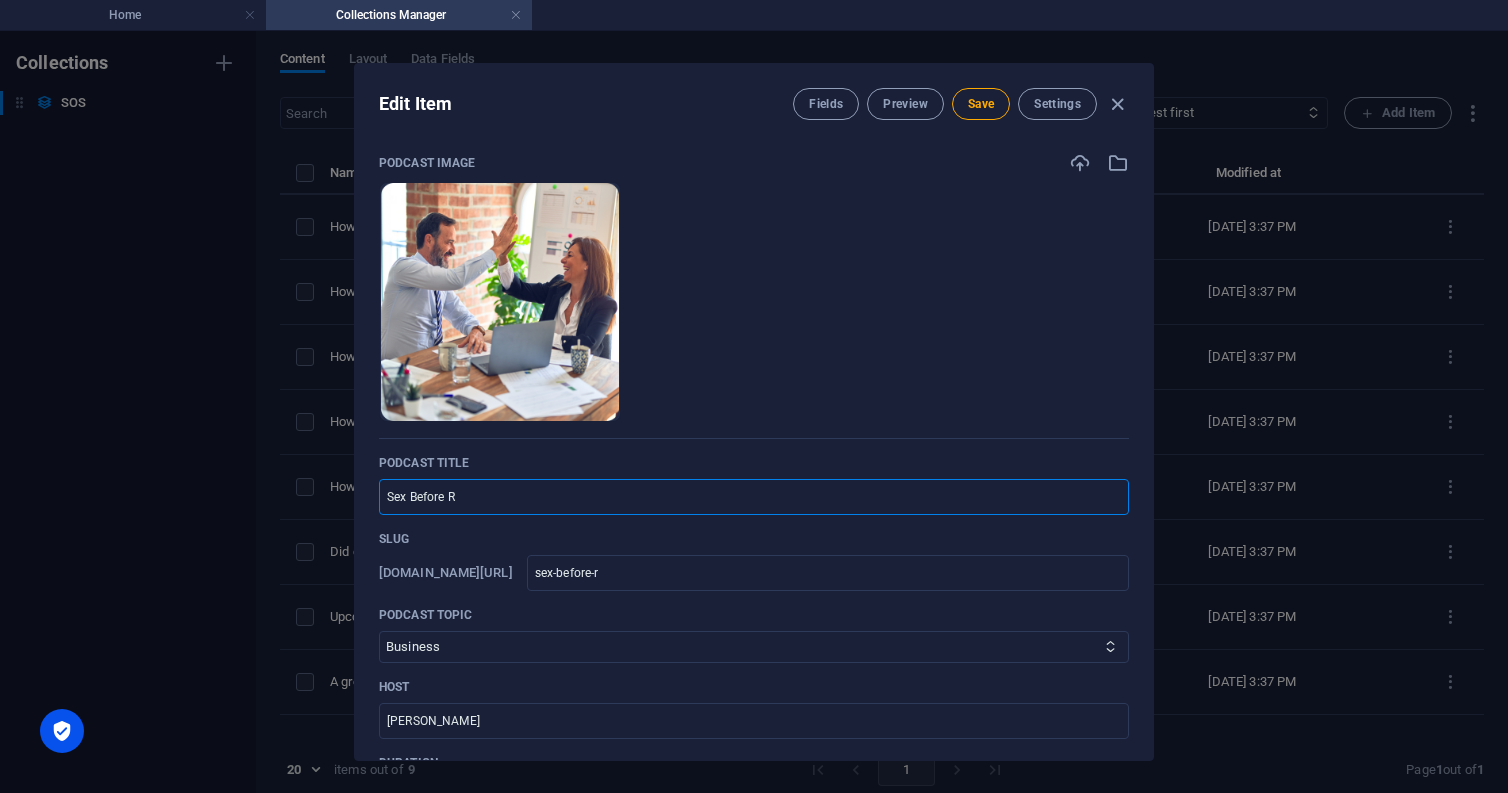 type on "Sex Before Ra" 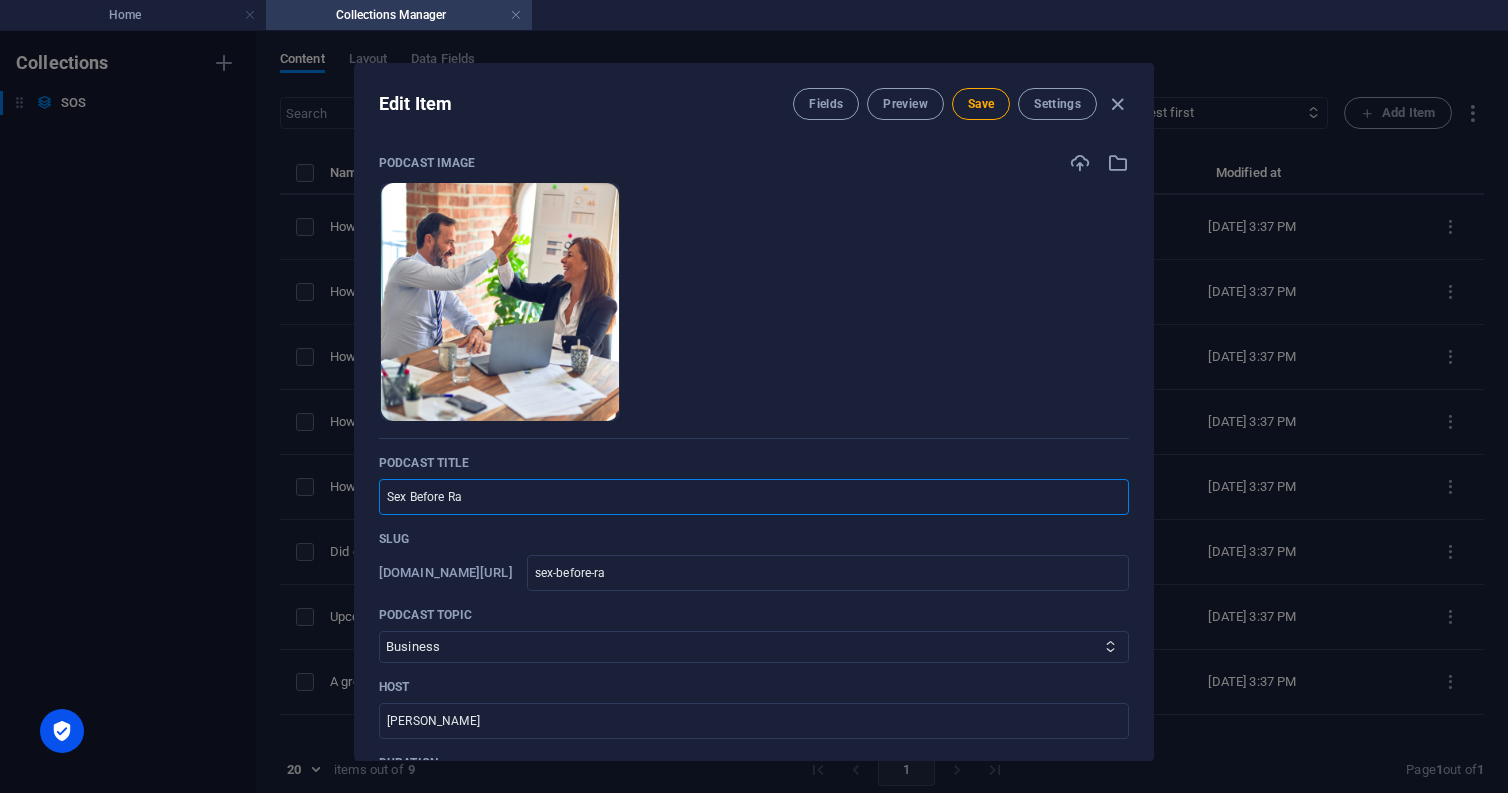type on "Sex Before Rac" 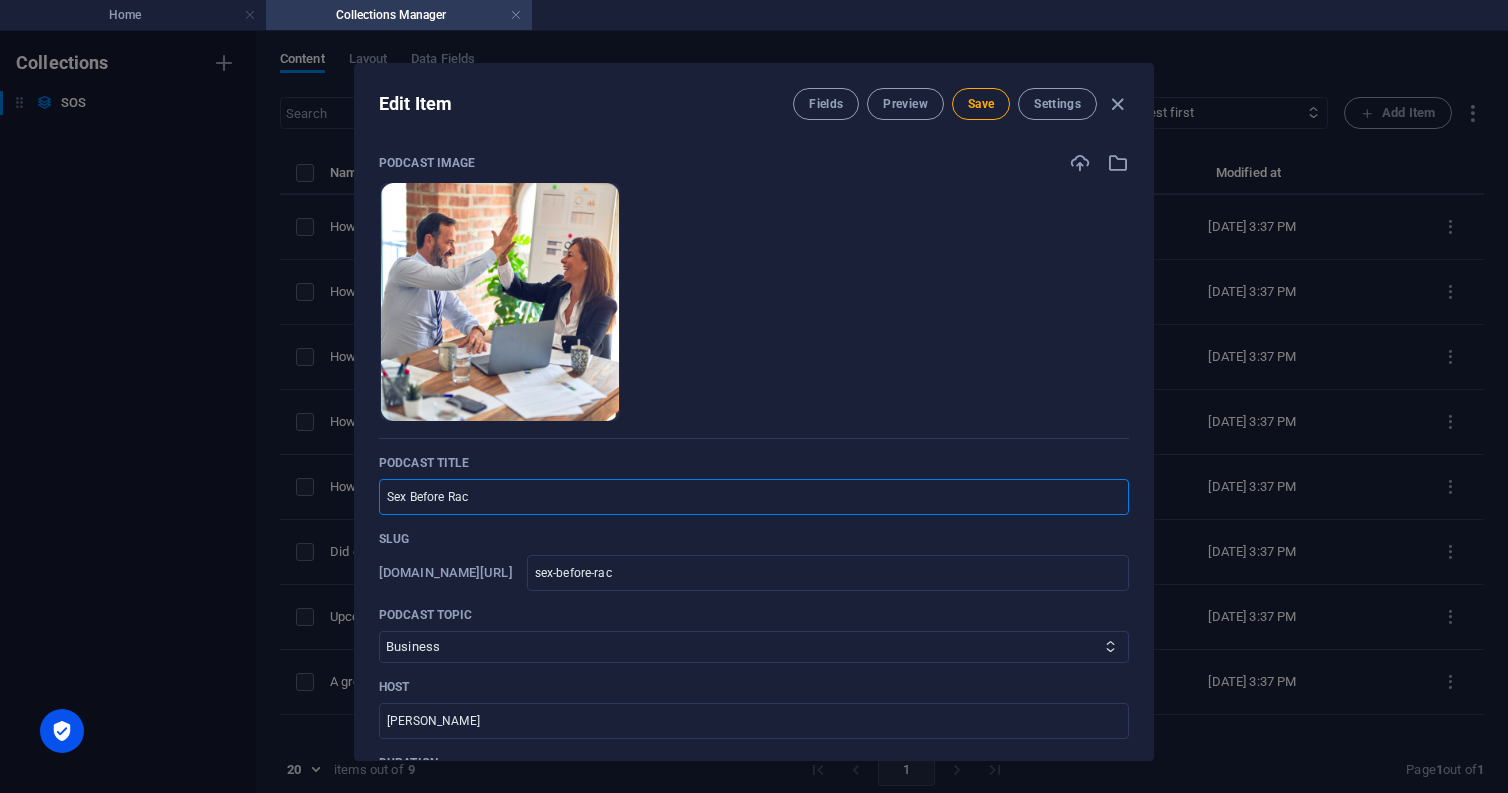 type on "Sex Before Raci" 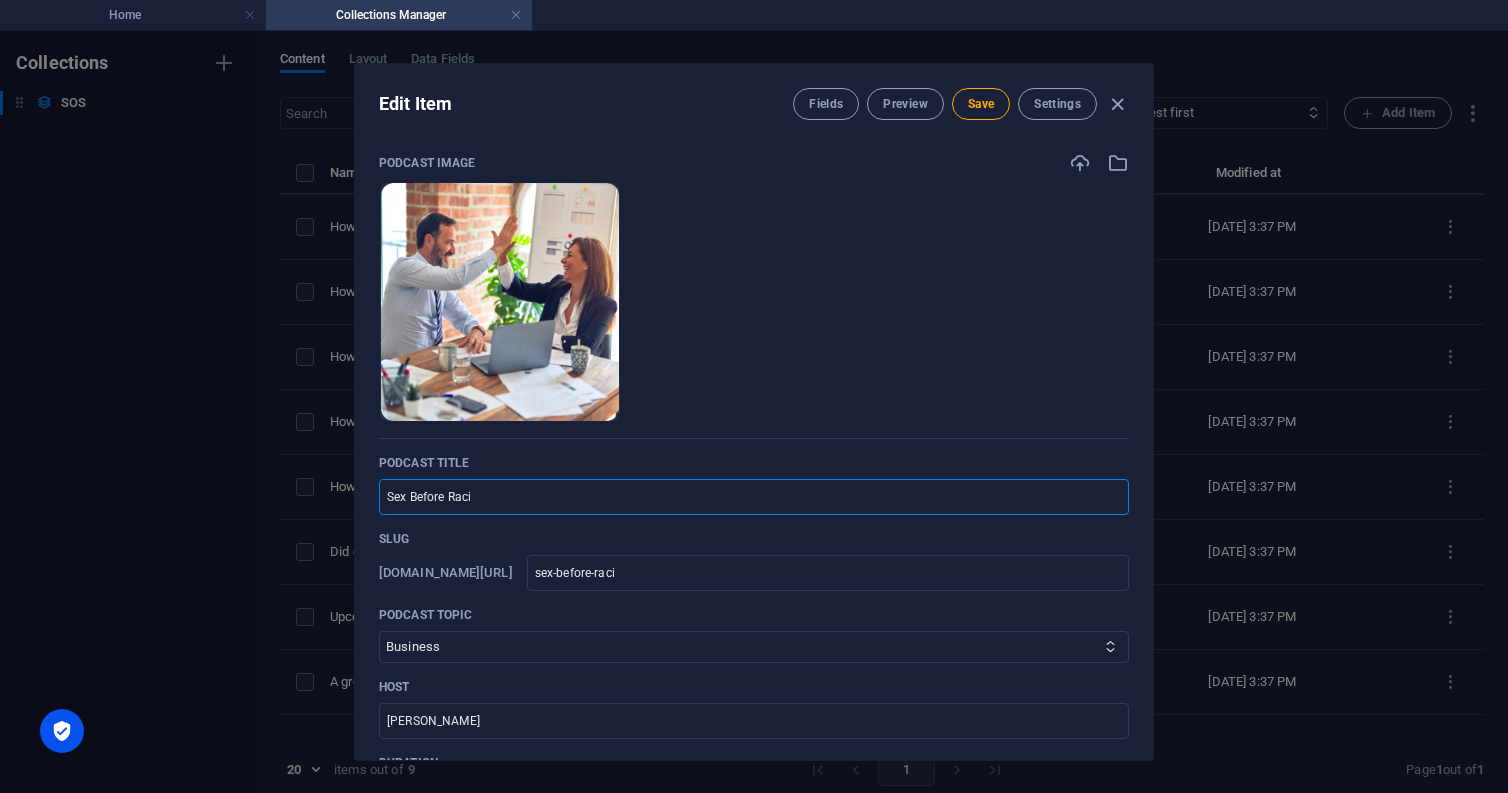 type on "Sex Before Racin" 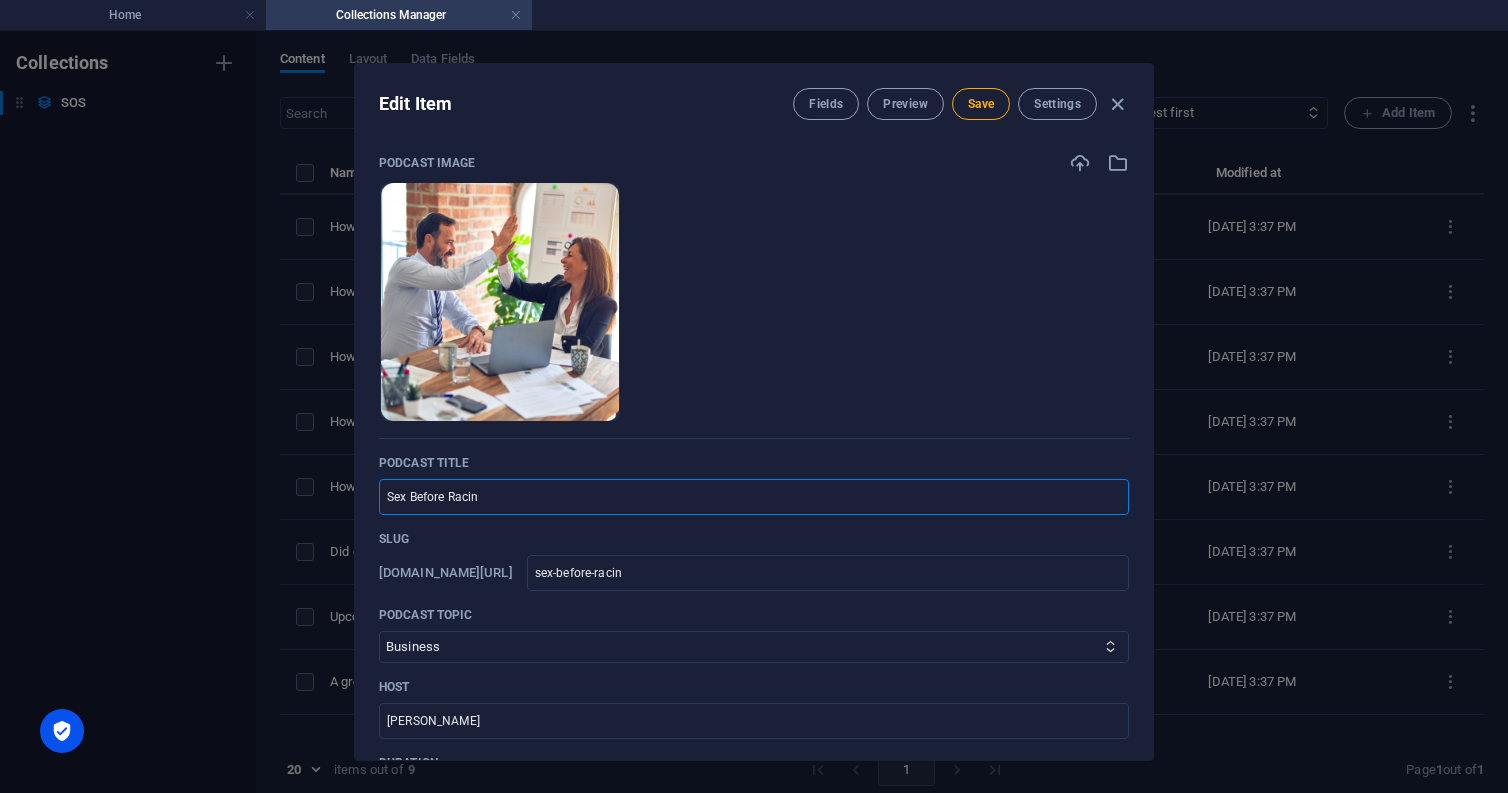type on "Sex Before Racing" 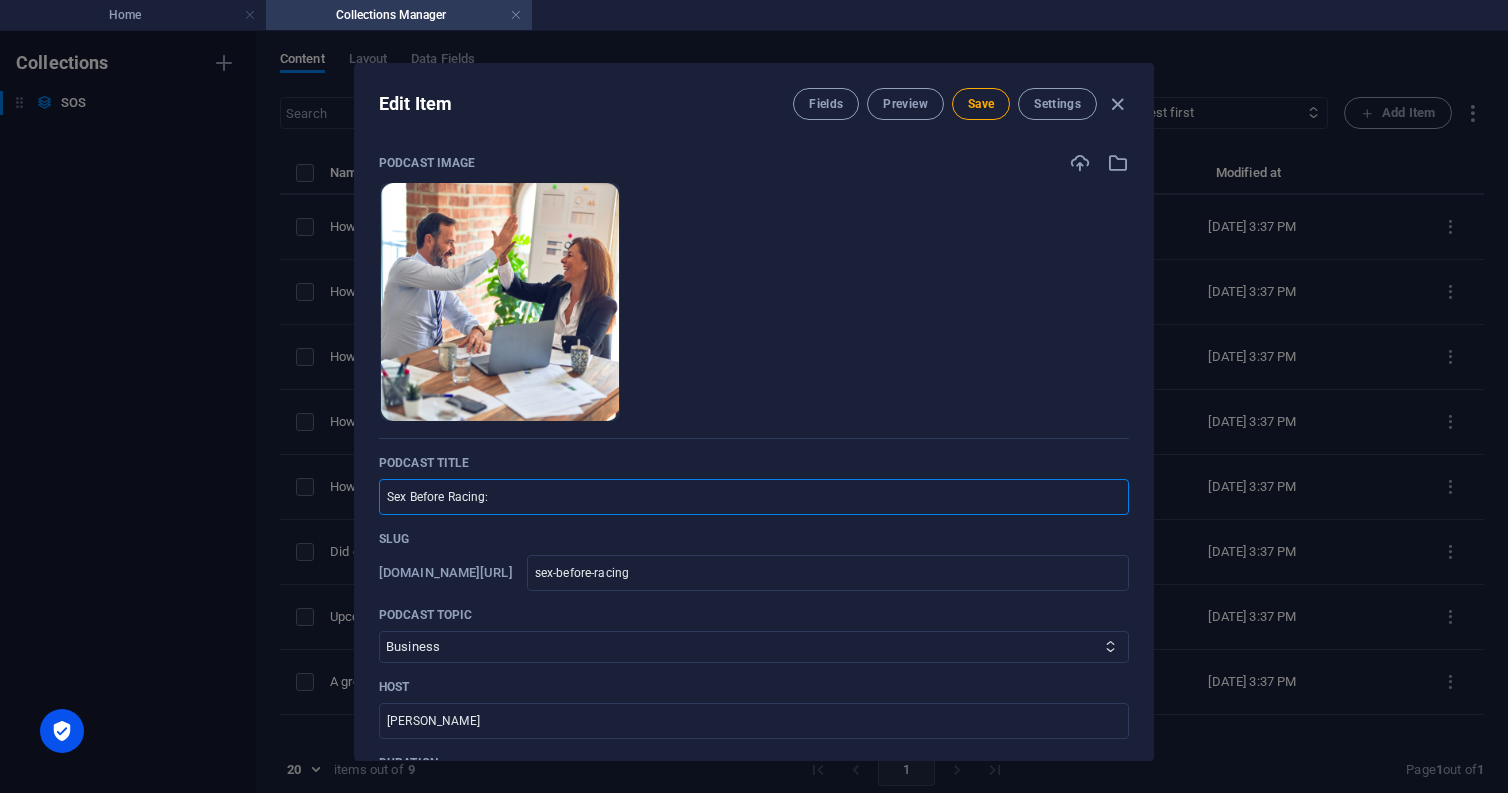 type on "Sex Before Racing: T" 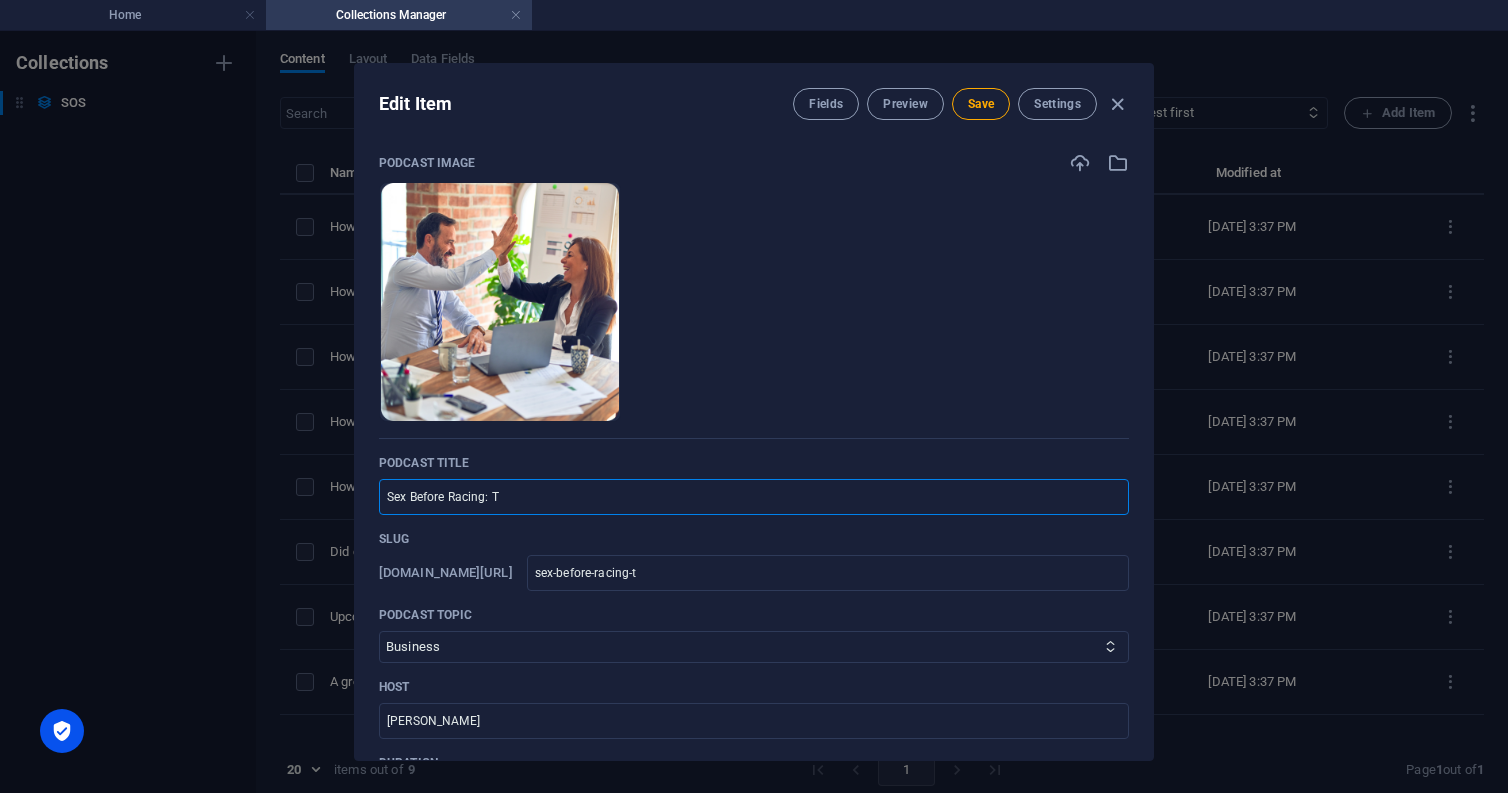 type on "Sex Before Racing: Th" 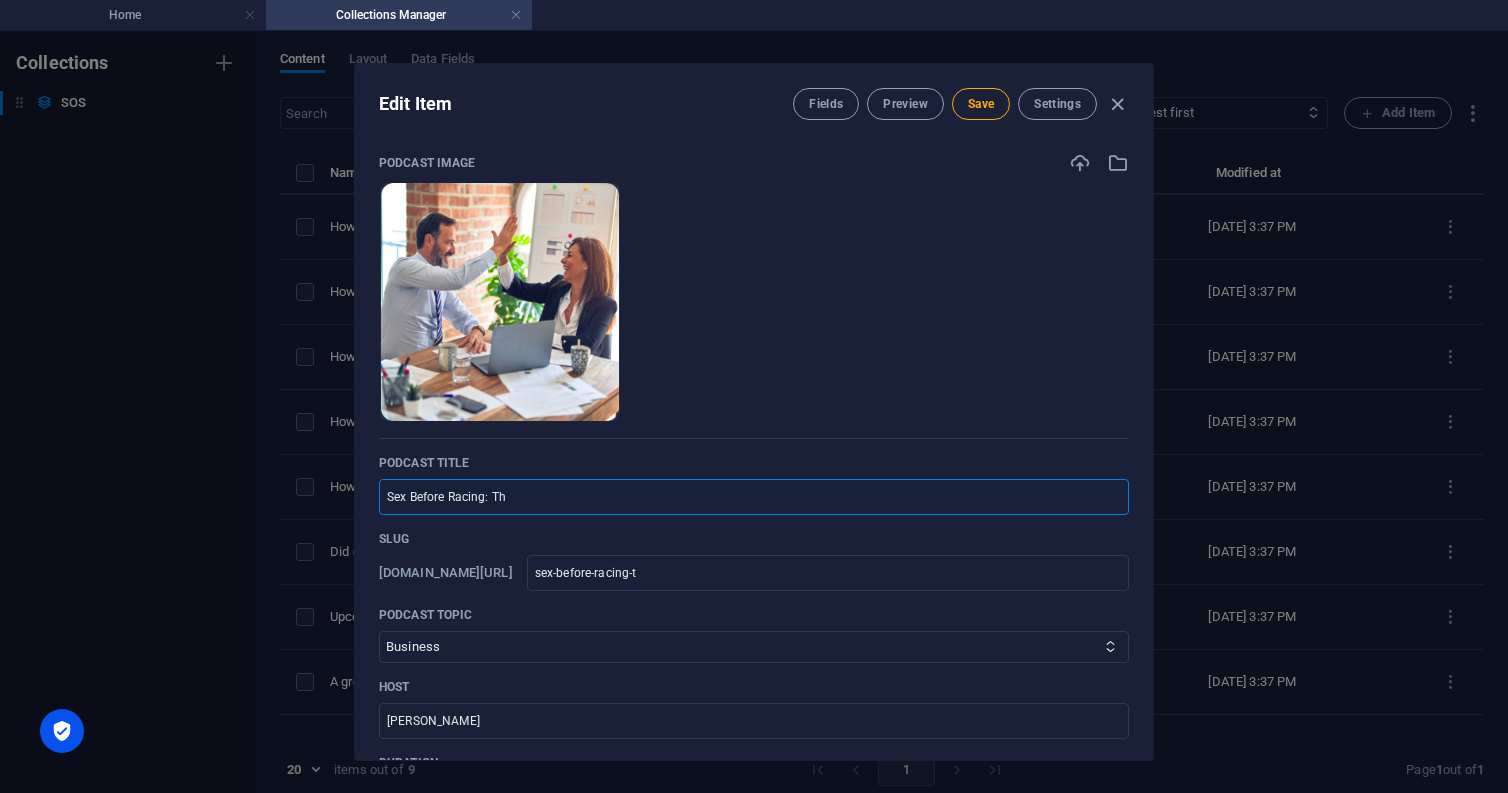 type on "sex-before-racing-th" 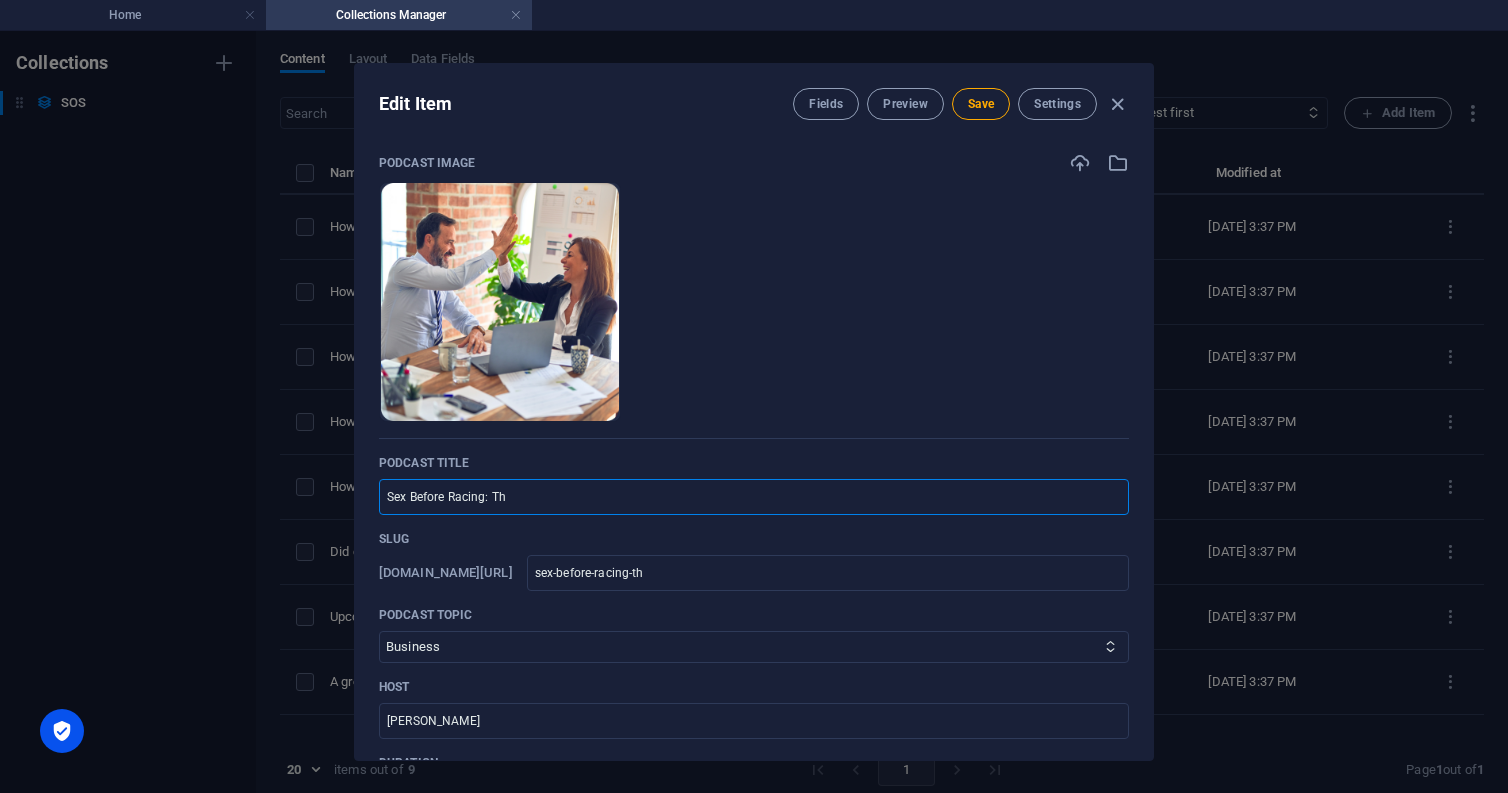 type on "Sex Before Racing: The" 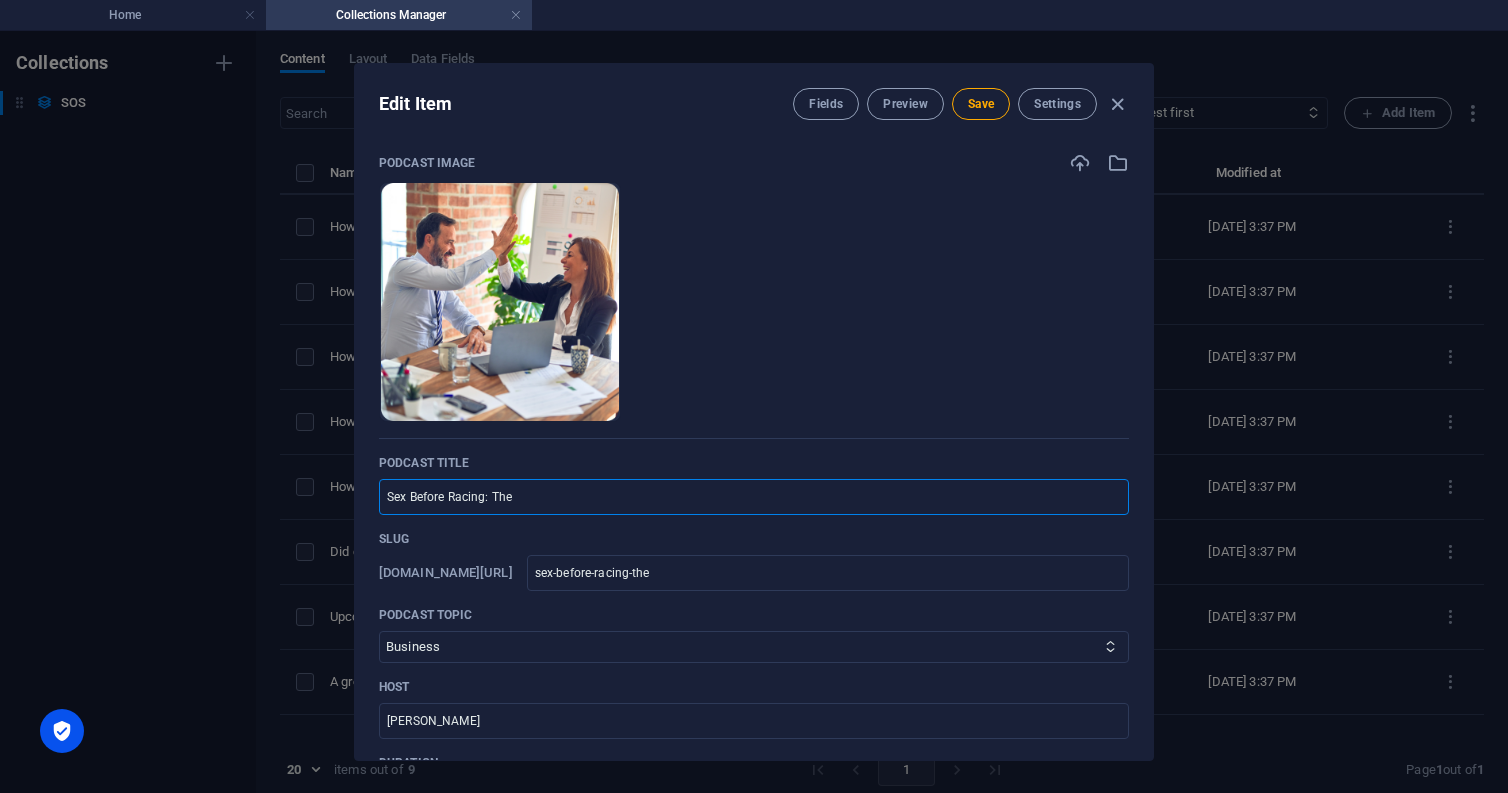 type on "Sex Before Racing: The H" 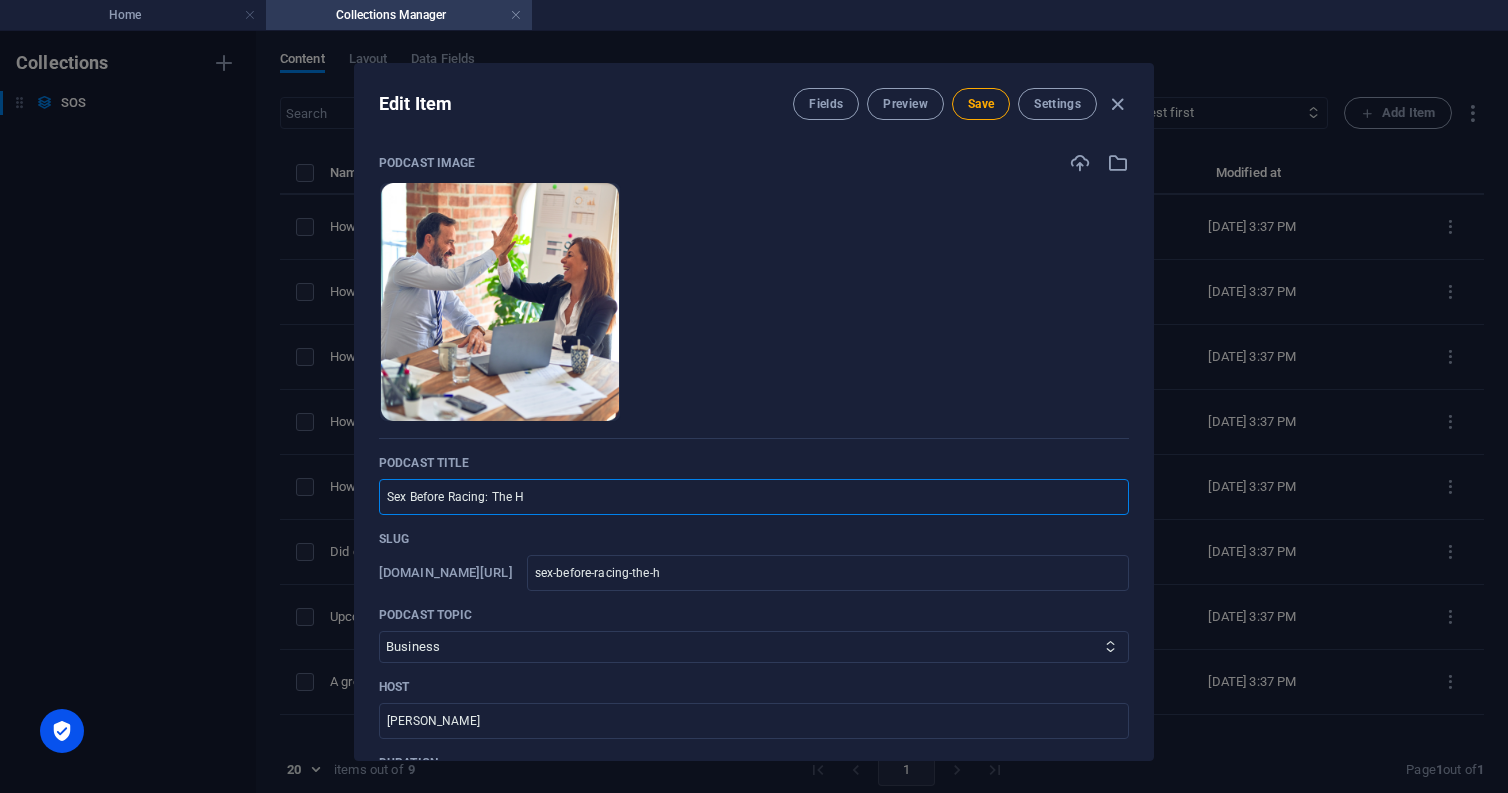 type on "Sex Before Racing: The Ha" 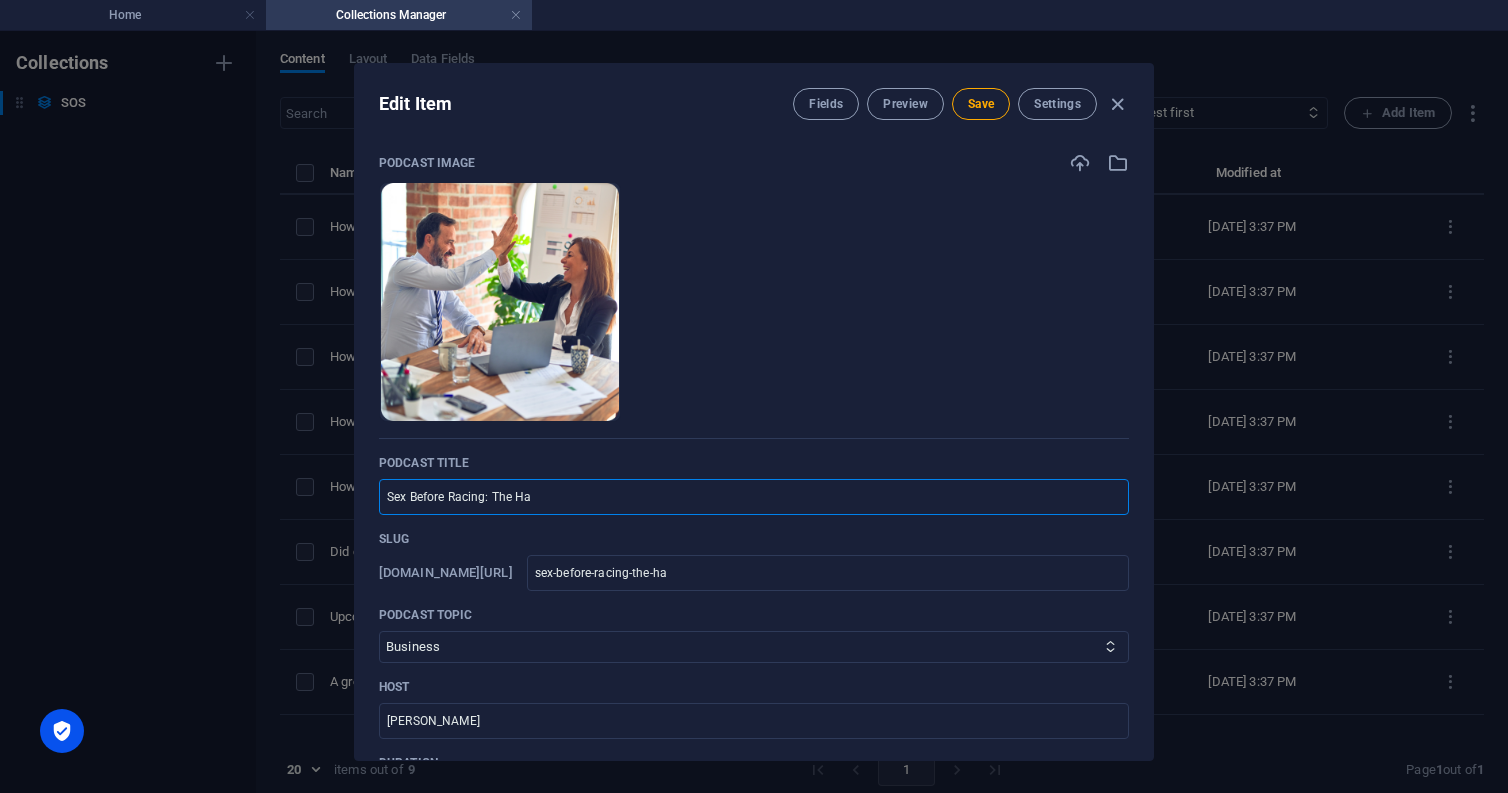 type on "Sex Before Racing: The Har" 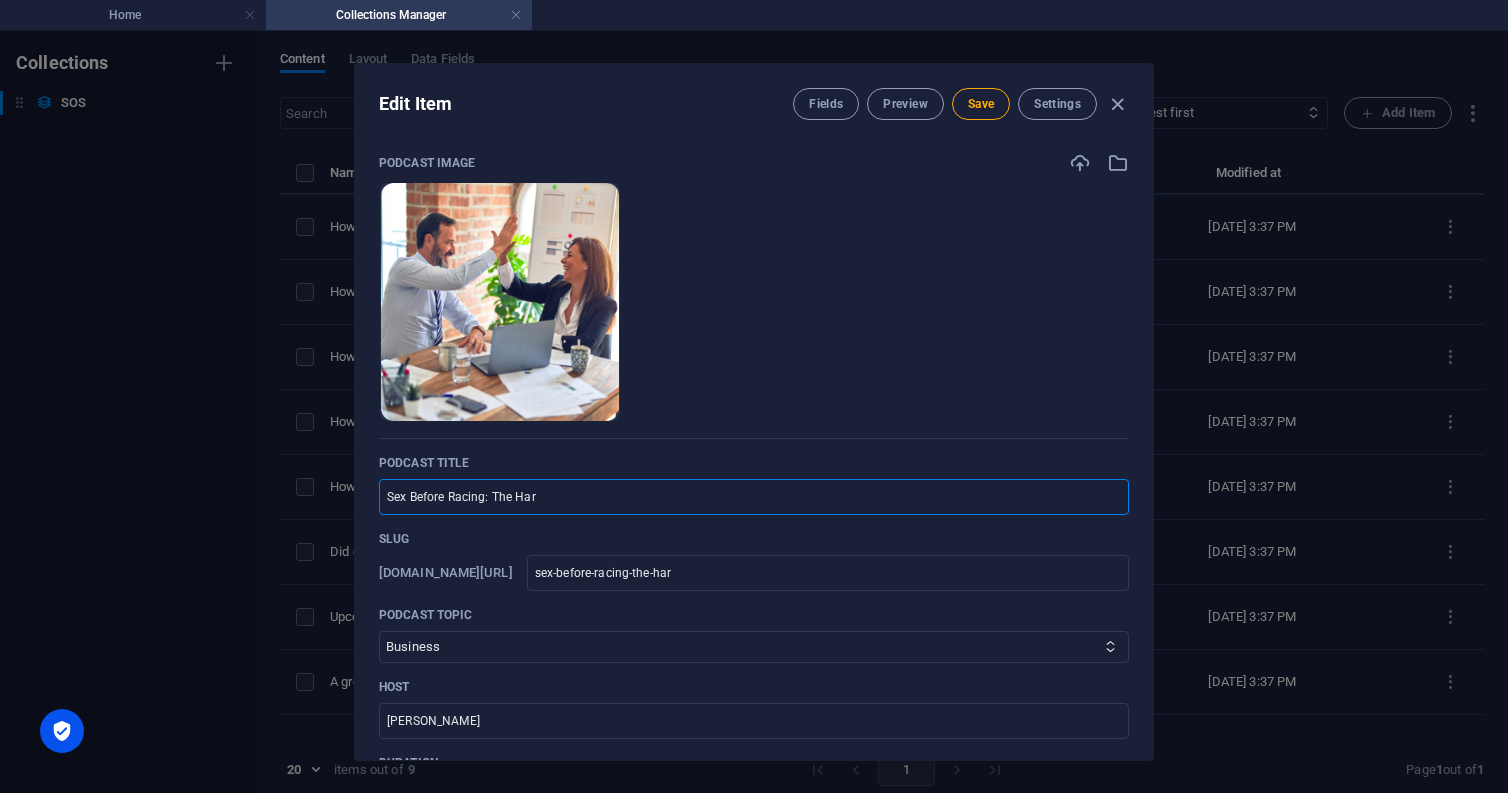 type on "Sex Before Racing: The Hard" 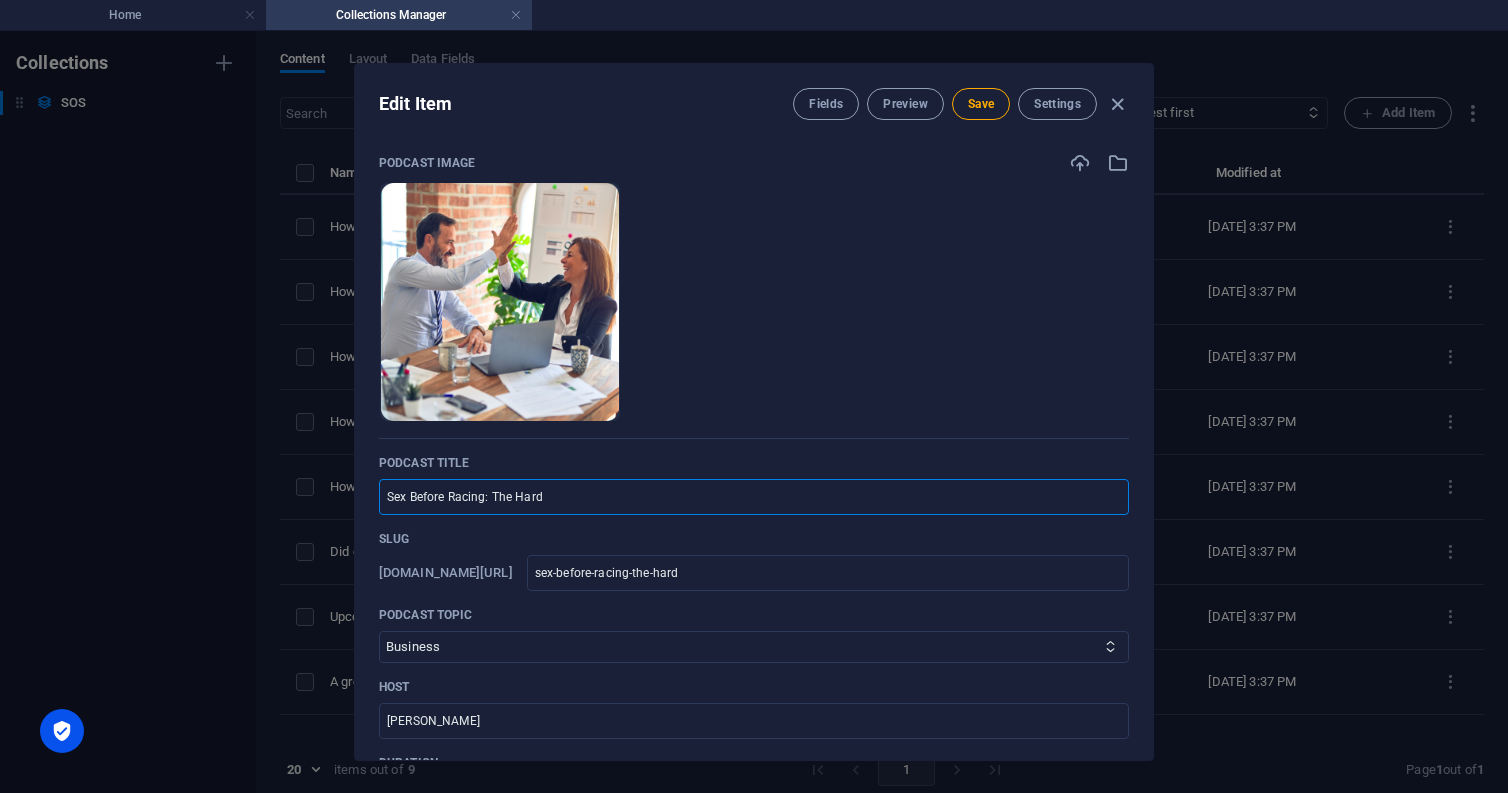 type on "Sex Before Racing: The Hard T" 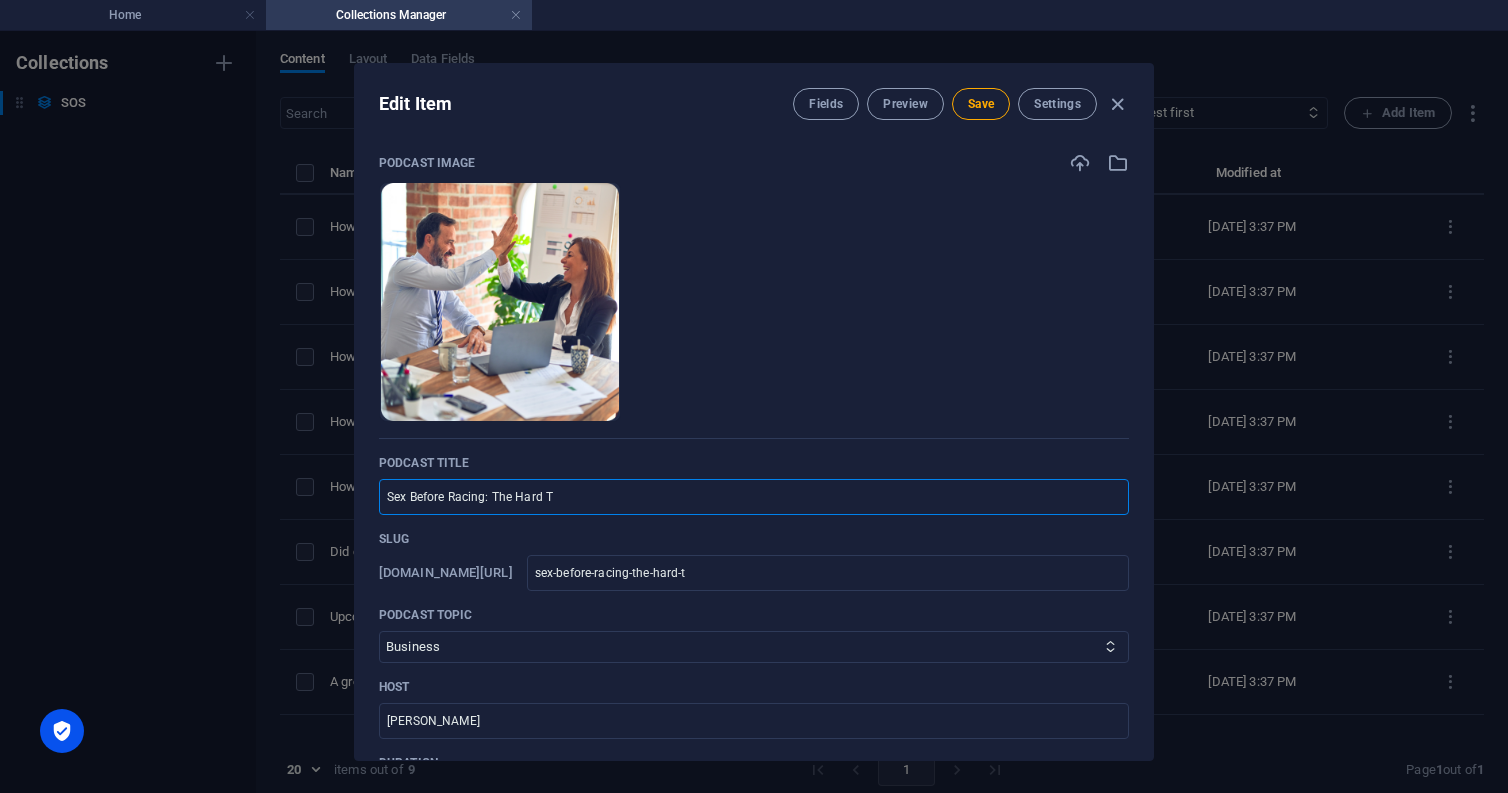 type on "Sex Before Racing: The Hard Tr" 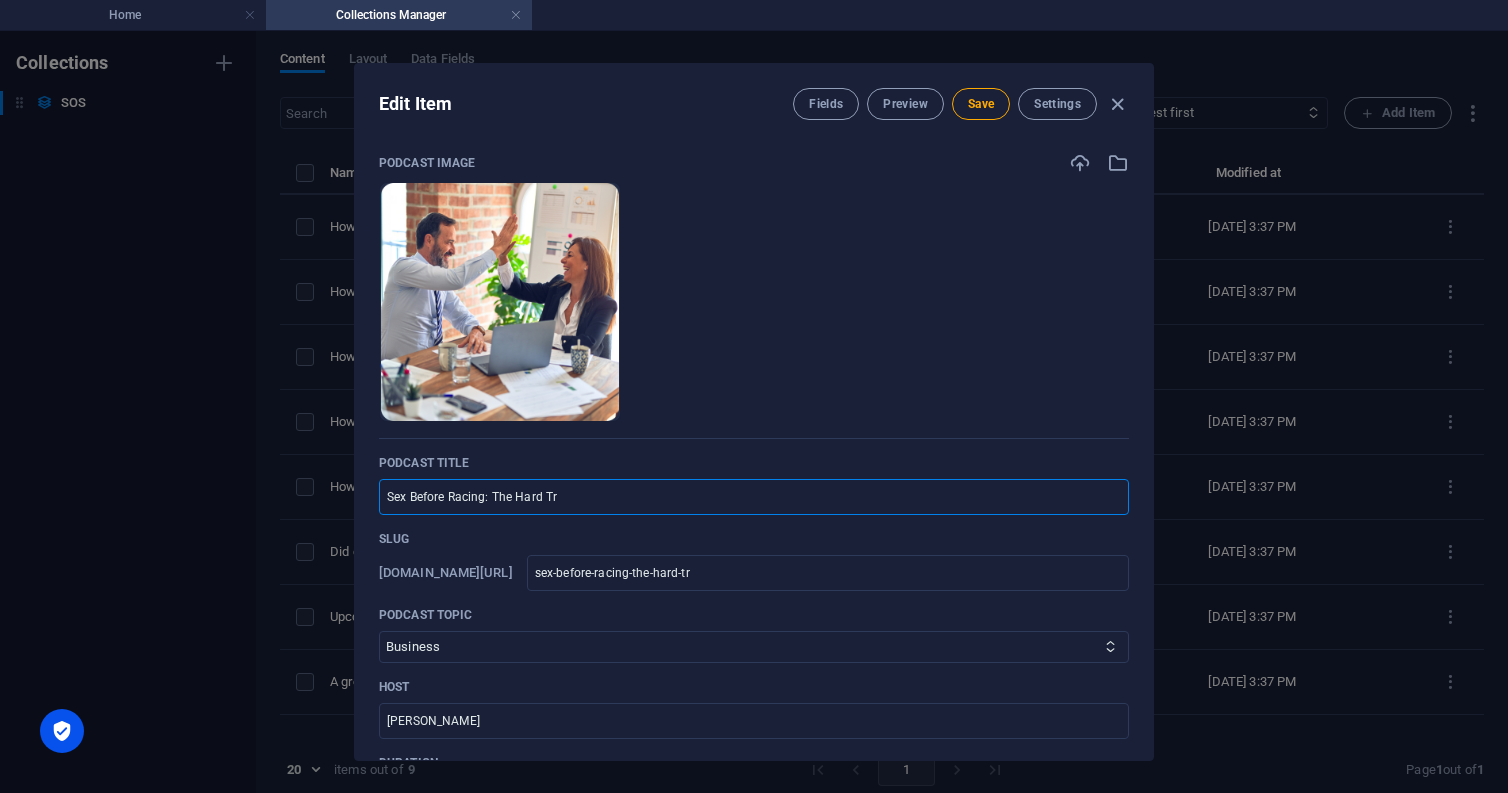 type on "Sex Before Racing: The Hard Tru" 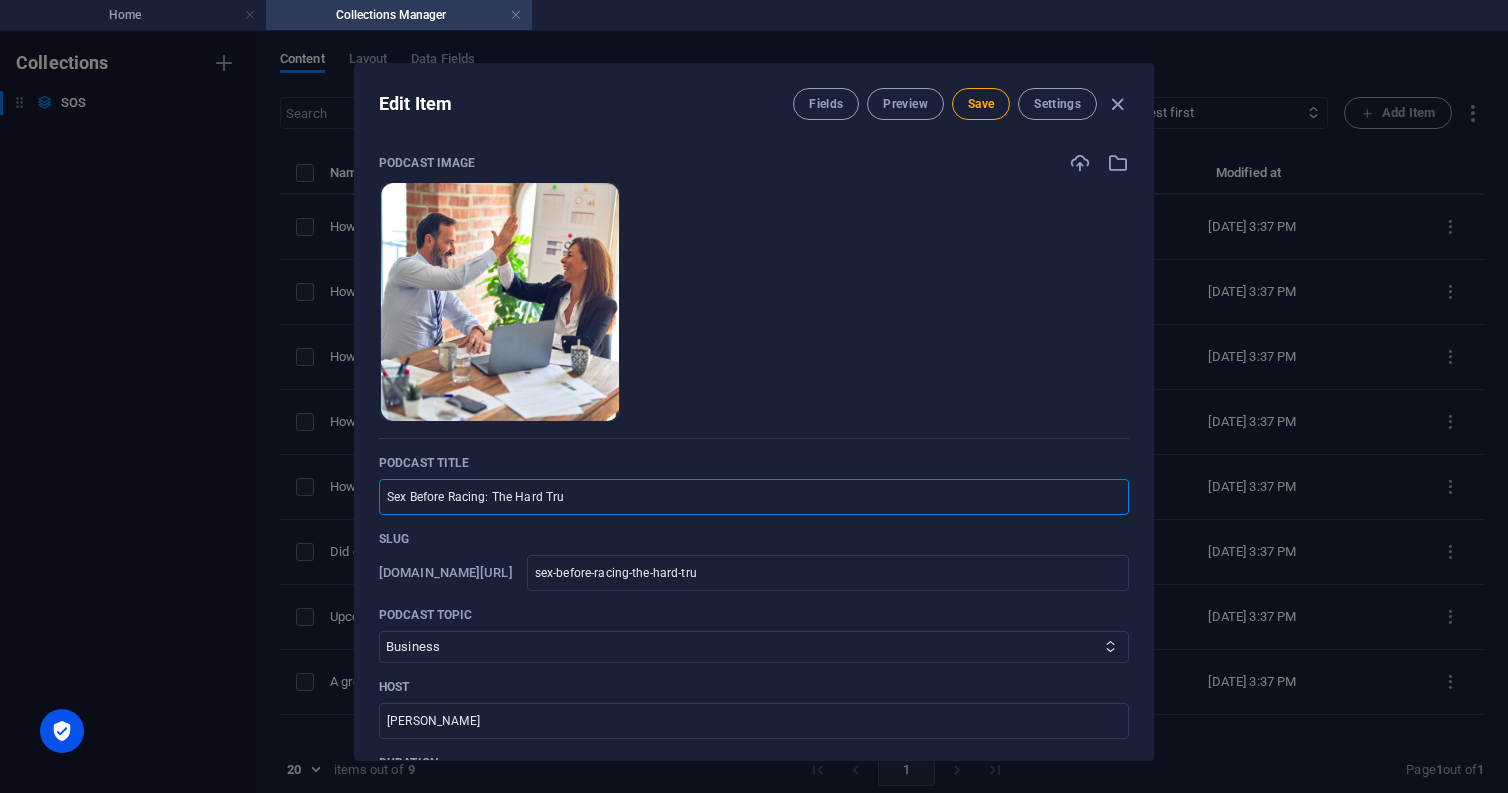 type on "Sex Before Racing: The Hard Trut" 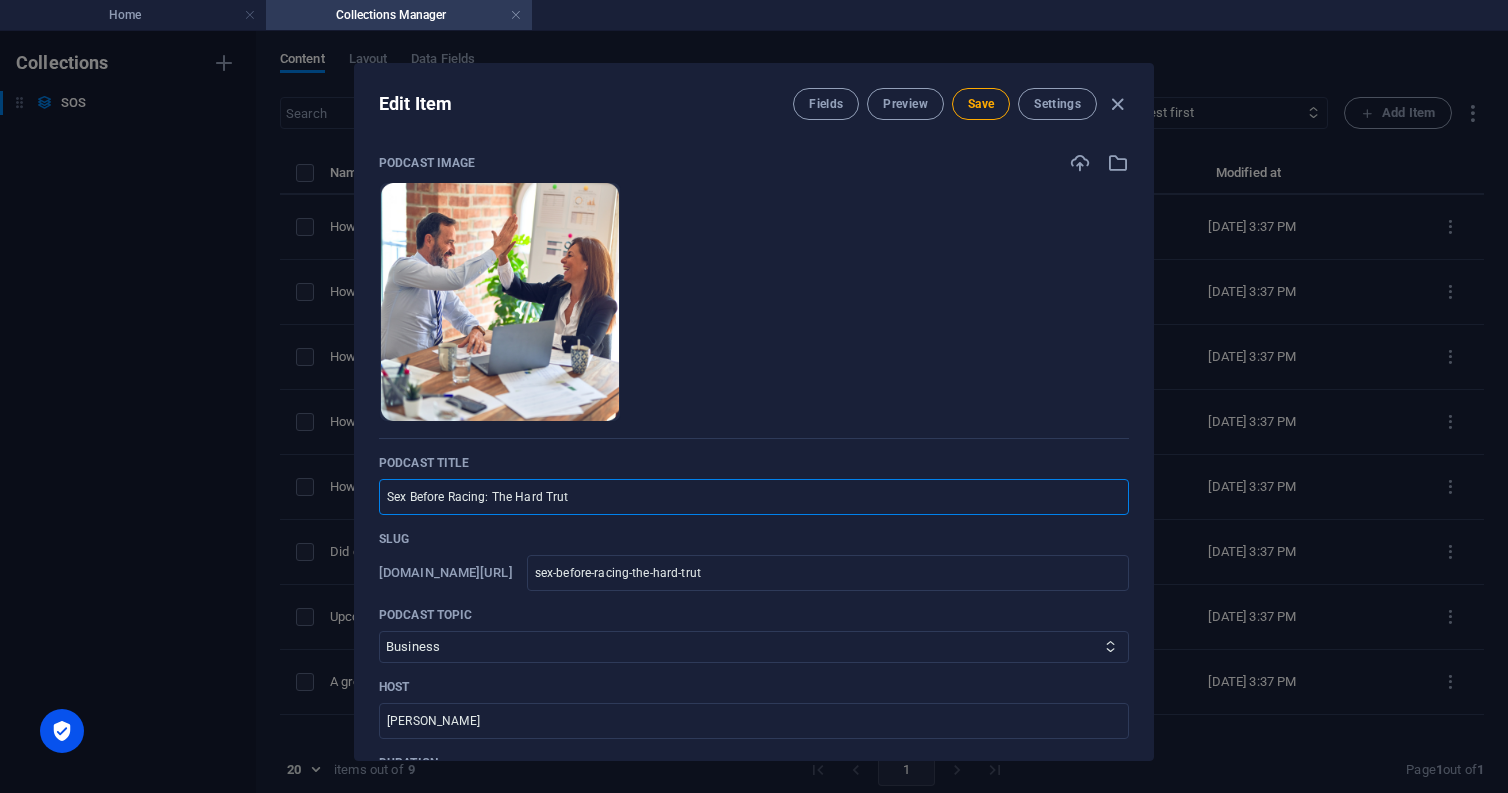 type on "Sex Before Racing: The Hard Truth" 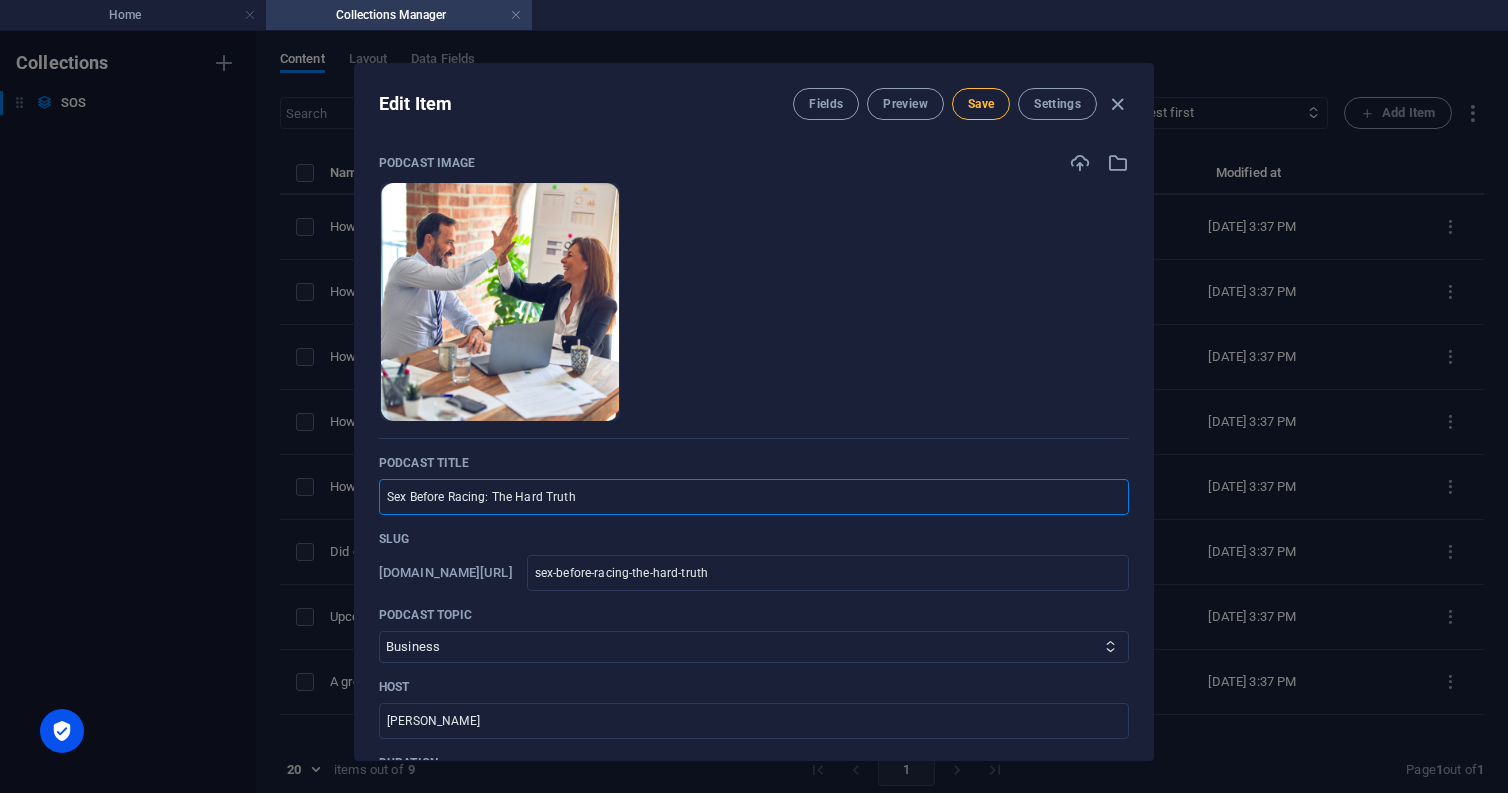 type on "Sex Before Racing: The Hard Truth" 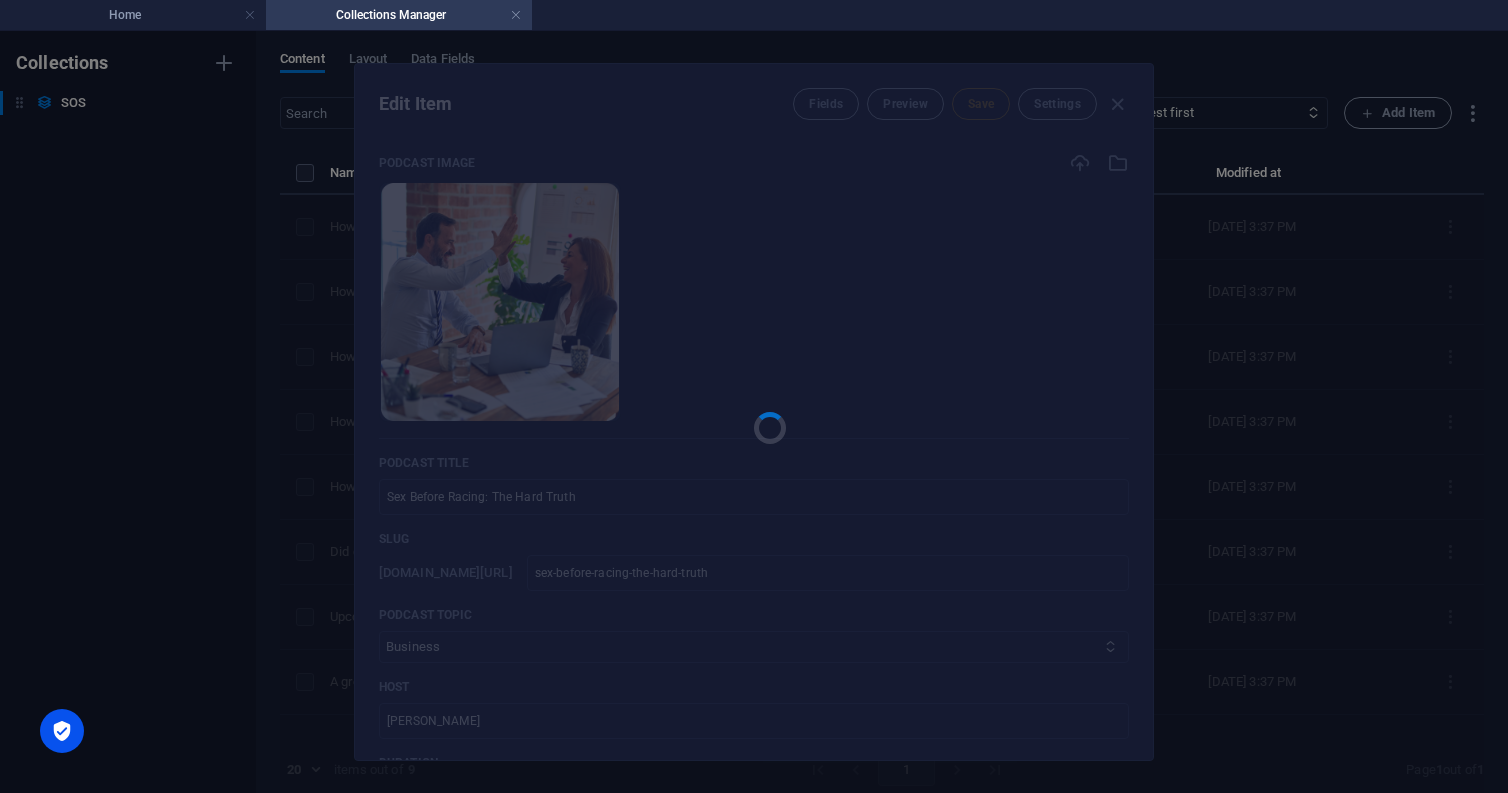 type on "sex-before-racing-the-hard-truth" 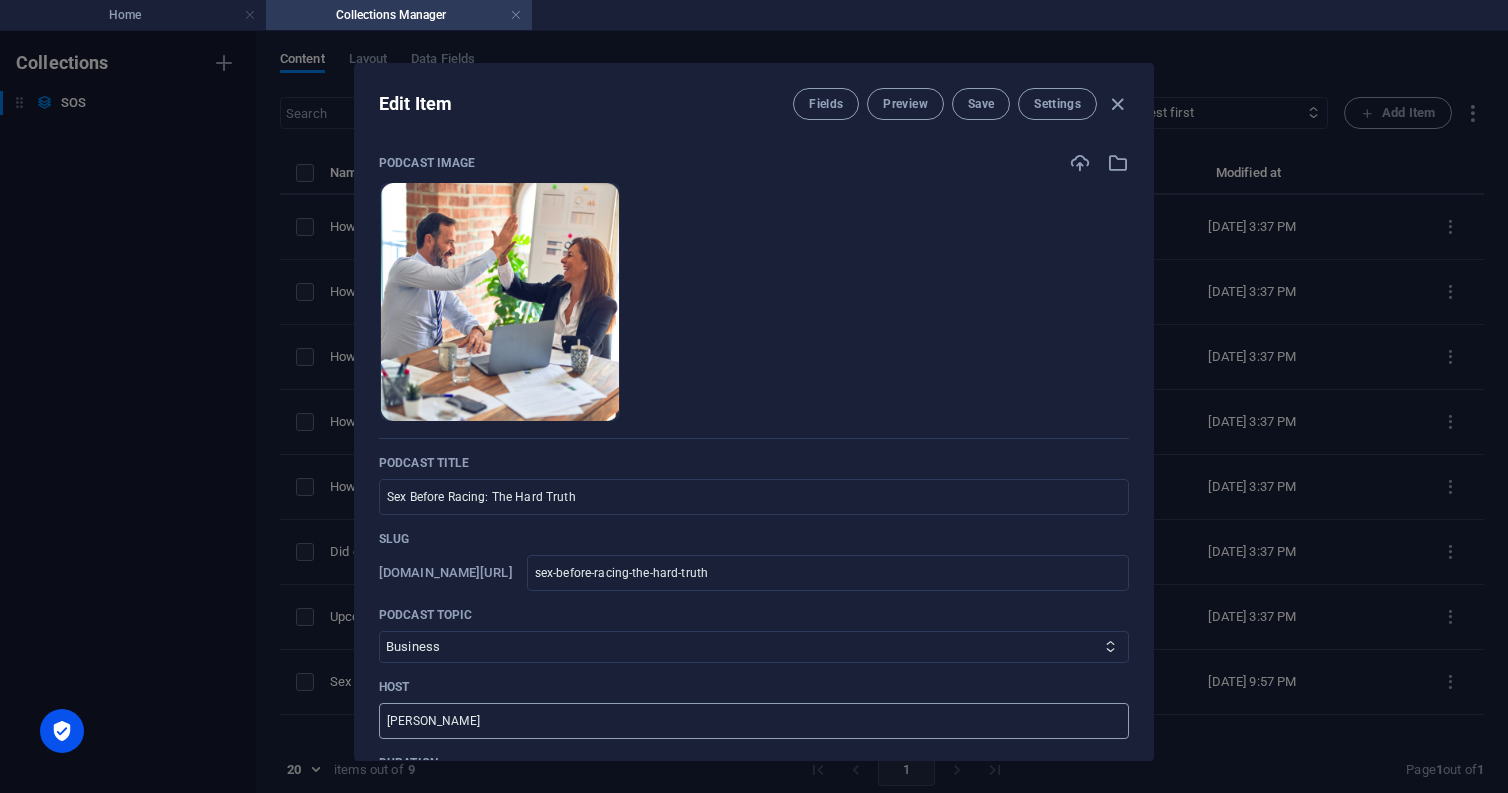 click on "[PERSON_NAME]" at bounding box center [754, 721] 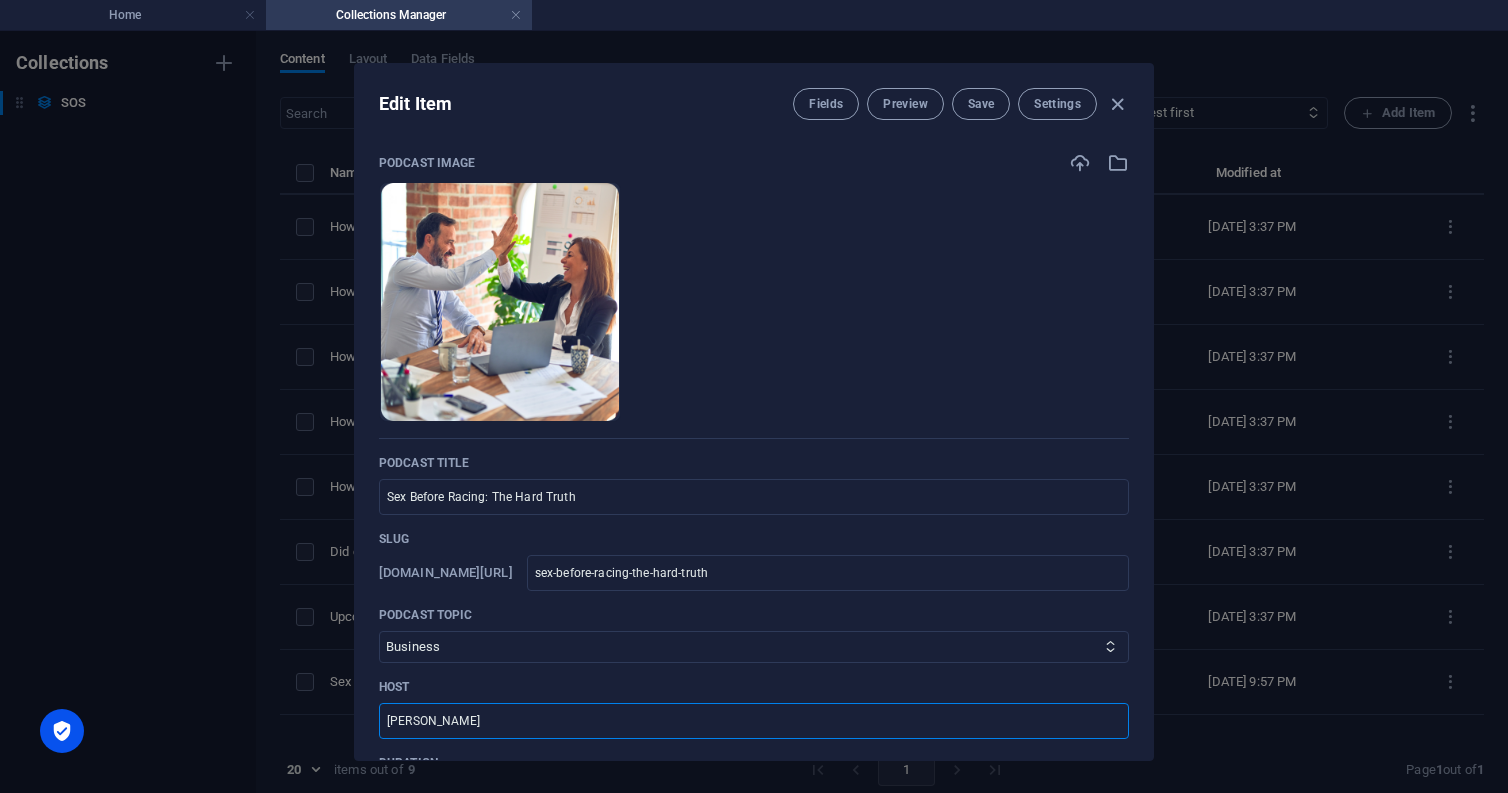 click on "[PERSON_NAME]" at bounding box center [754, 721] 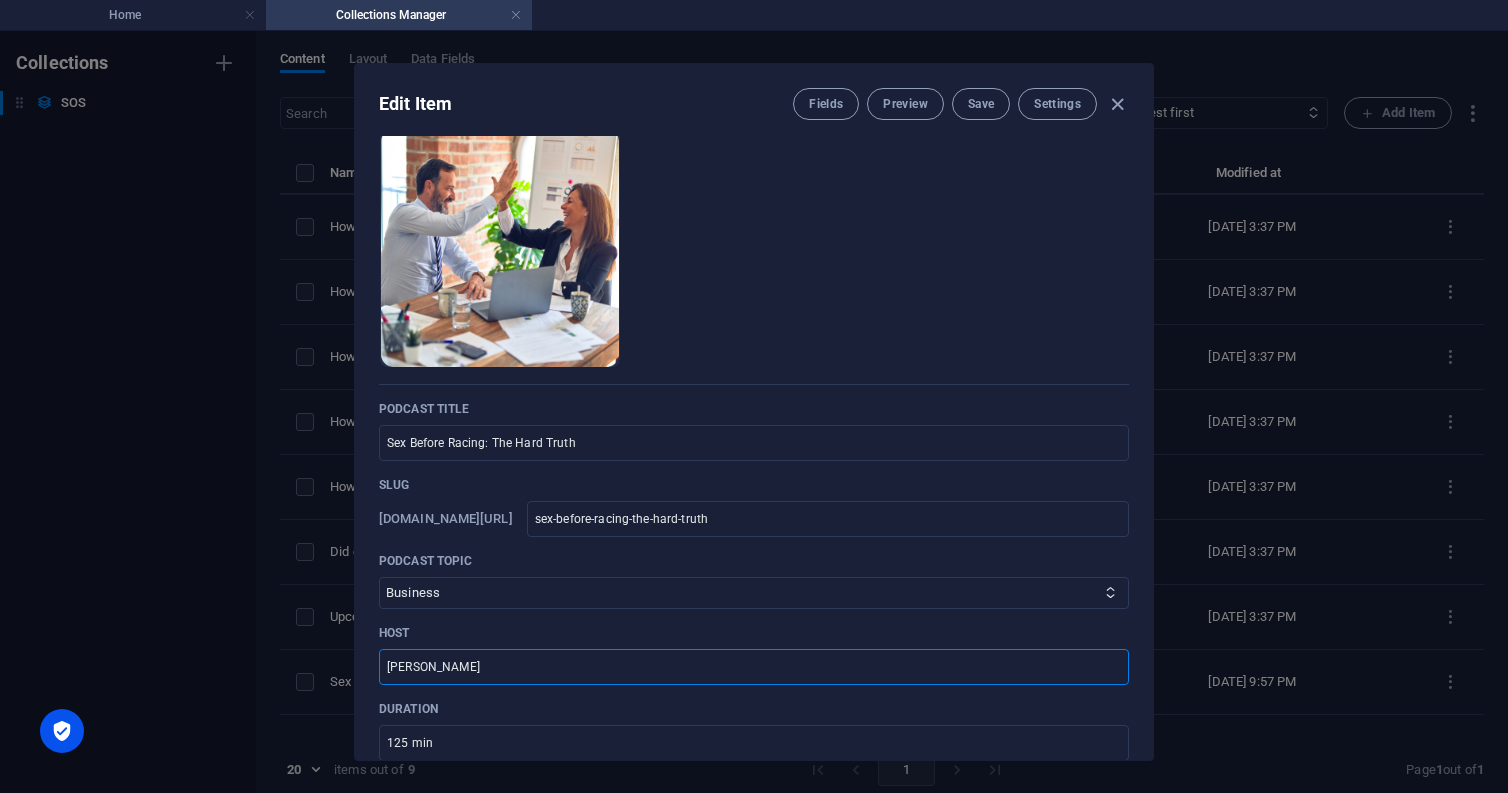 scroll, scrollTop: 0, scrollLeft: 0, axis: both 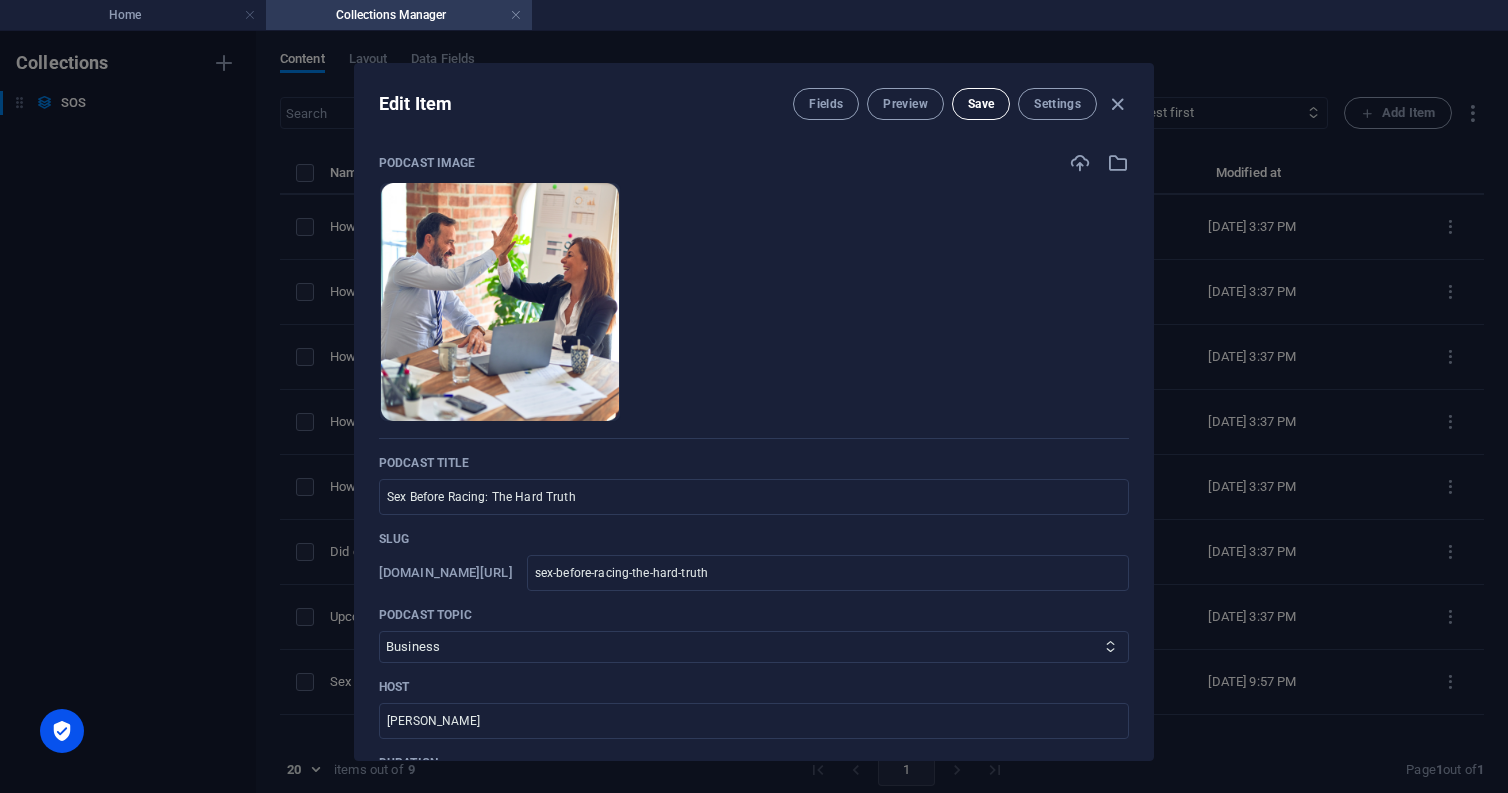 click on "Save" at bounding box center (981, 104) 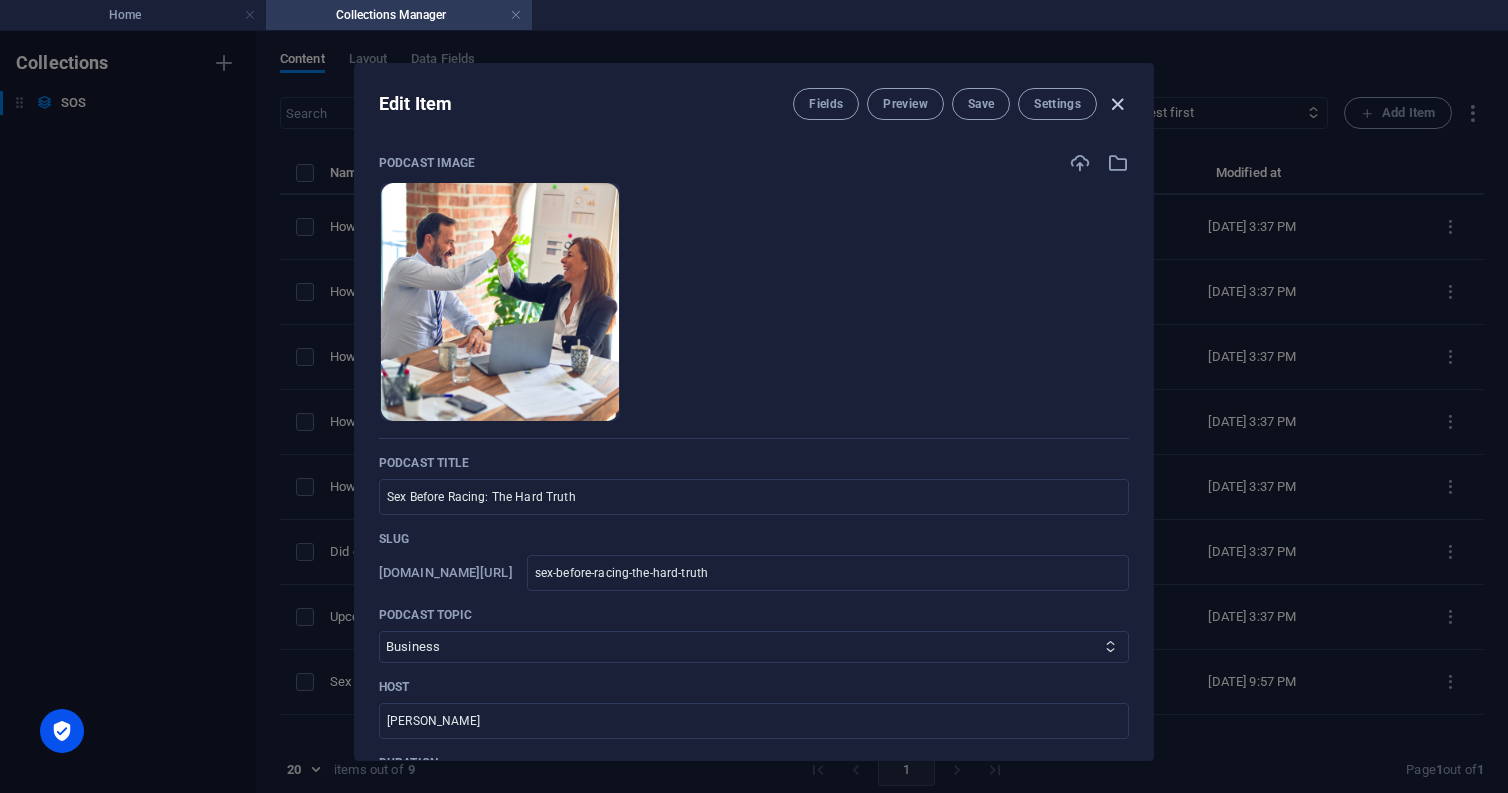 click at bounding box center [1117, 104] 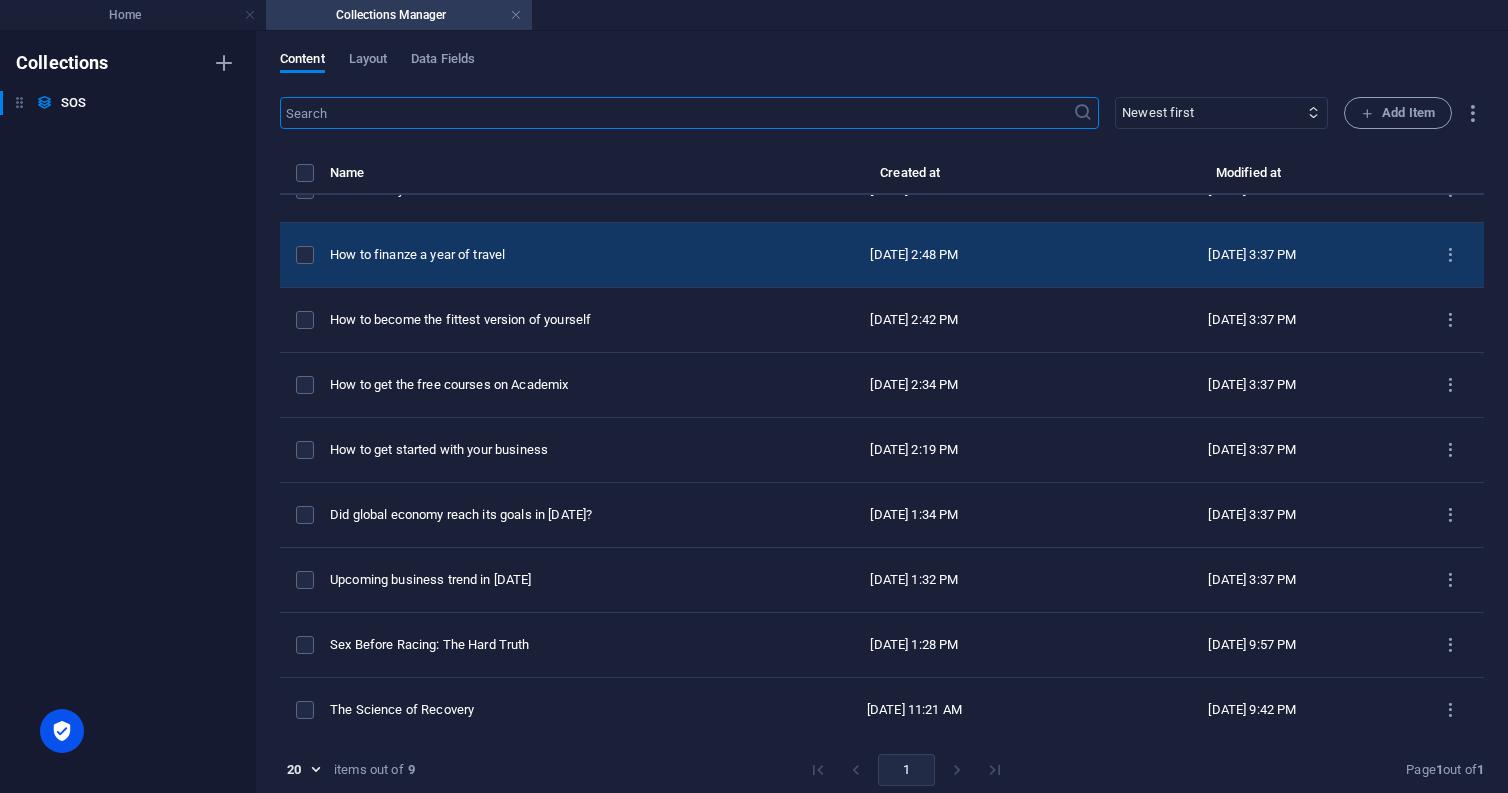 scroll, scrollTop: 42, scrollLeft: 0, axis: vertical 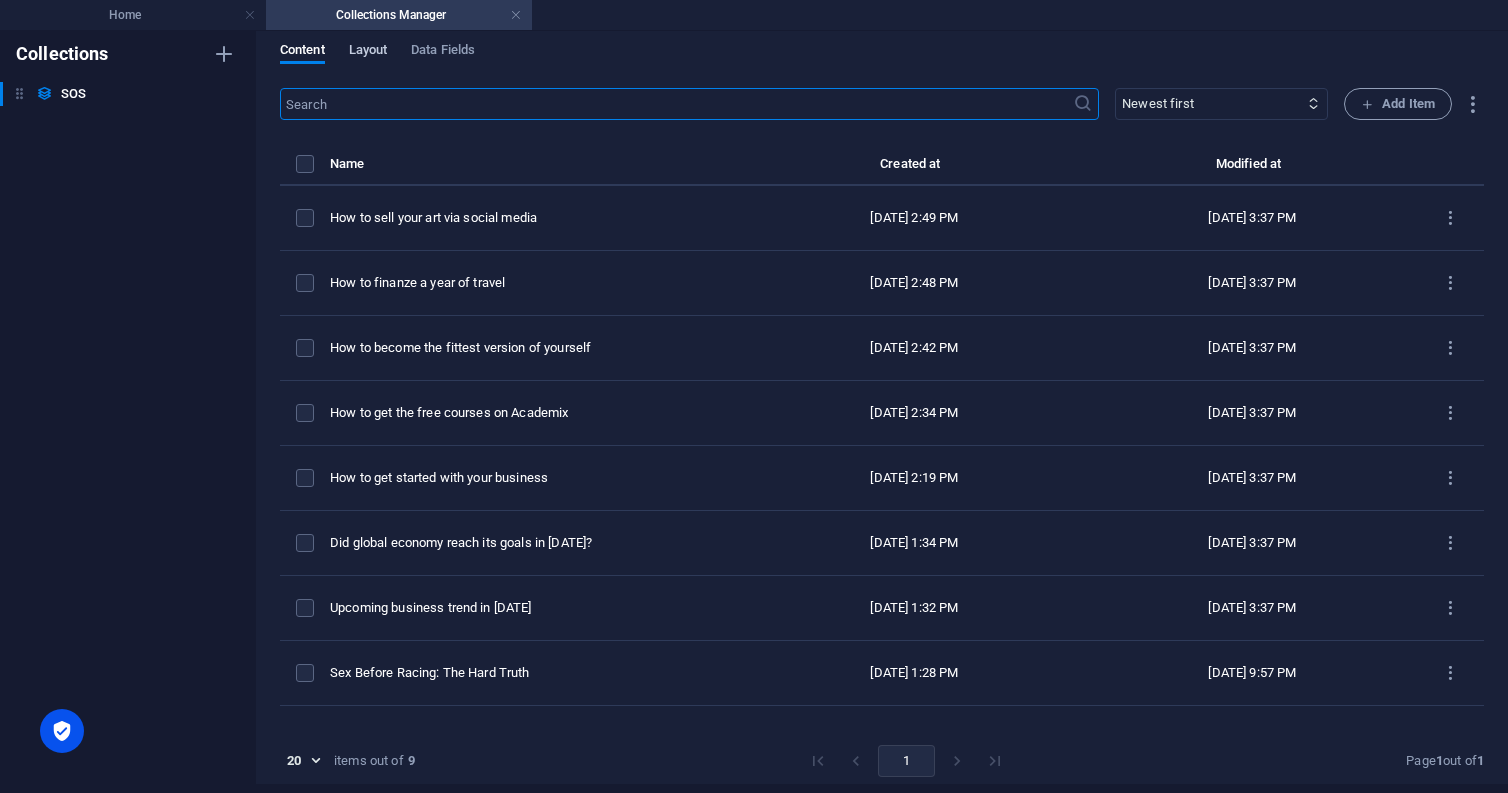 click on "Layout" at bounding box center [368, 52] 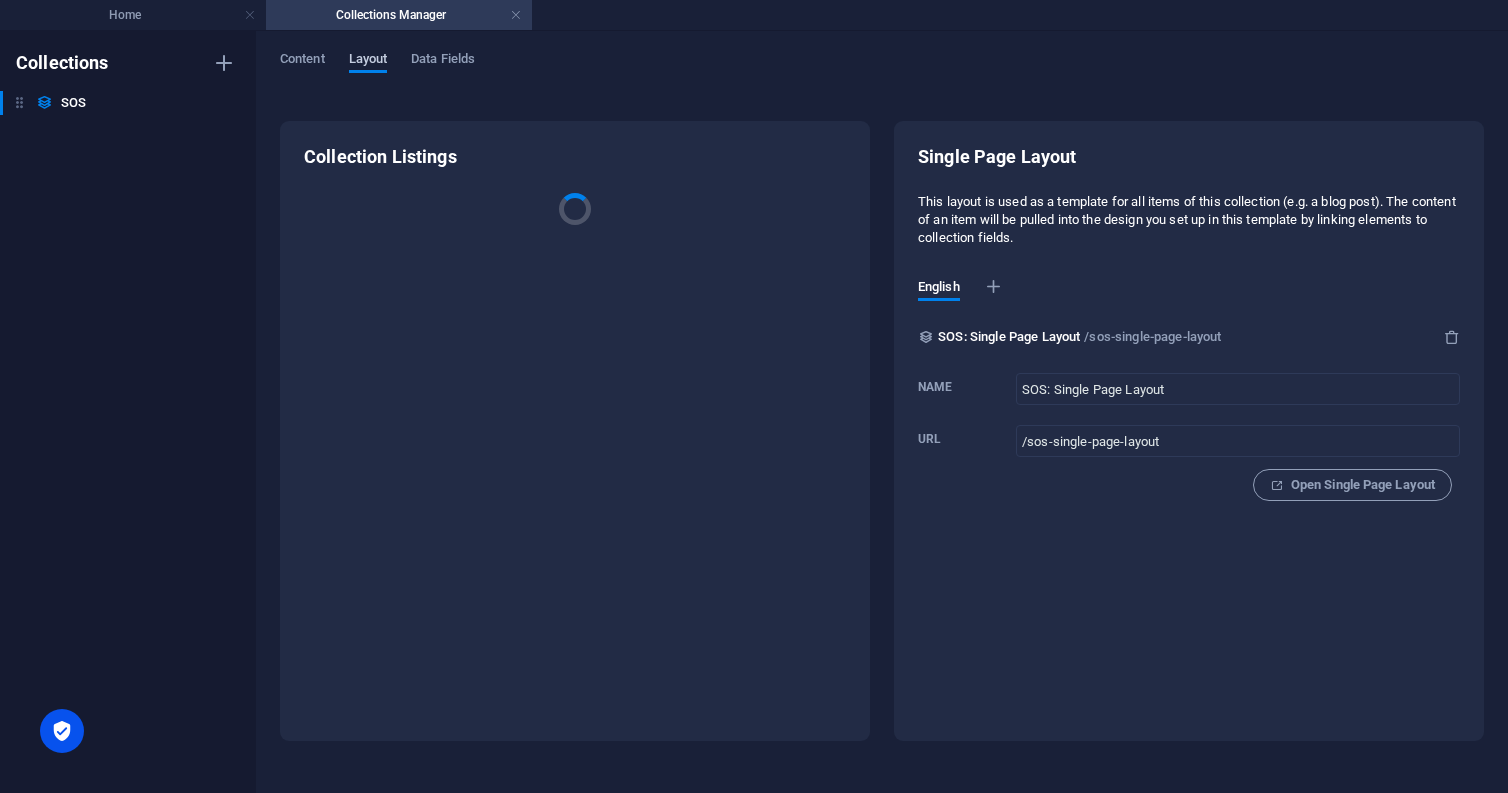 scroll, scrollTop: 0, scrollLeft: 0, axis: both 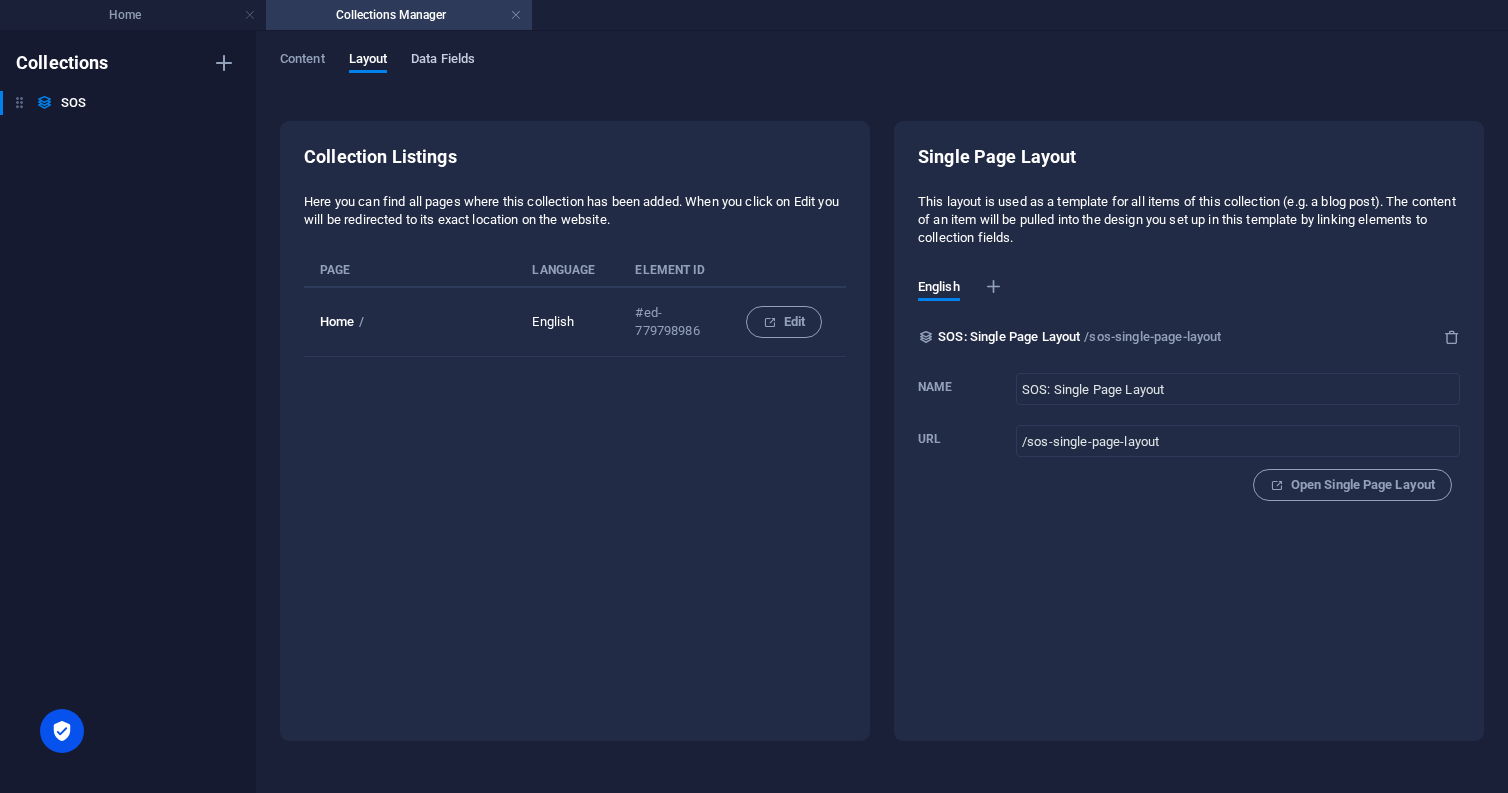 click on "Data Fields" at bounding box center [443, 61] 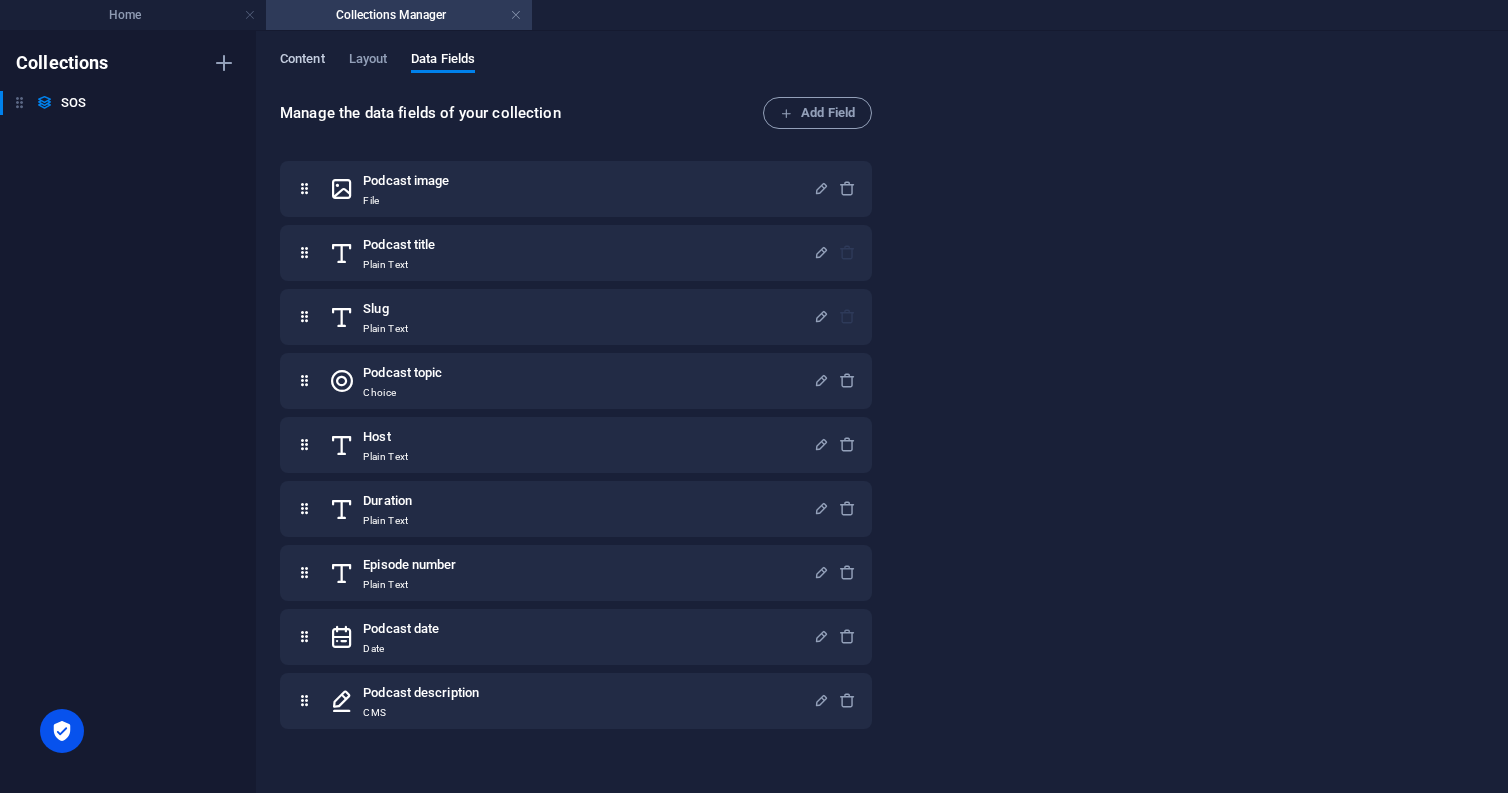 click on "Content" at bounding box center [302, 61] 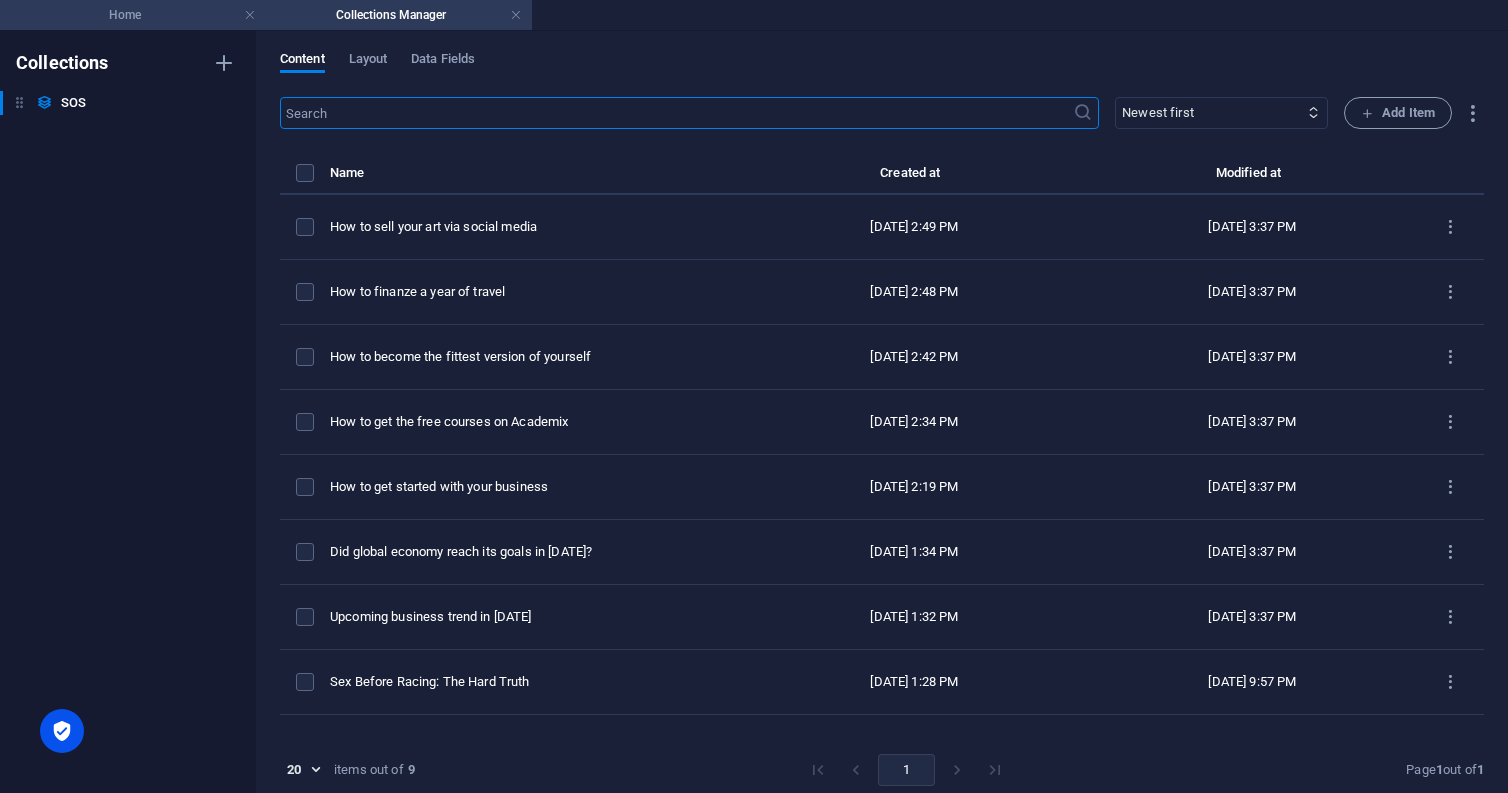 click on "Home" at bounding box center (133, 15) 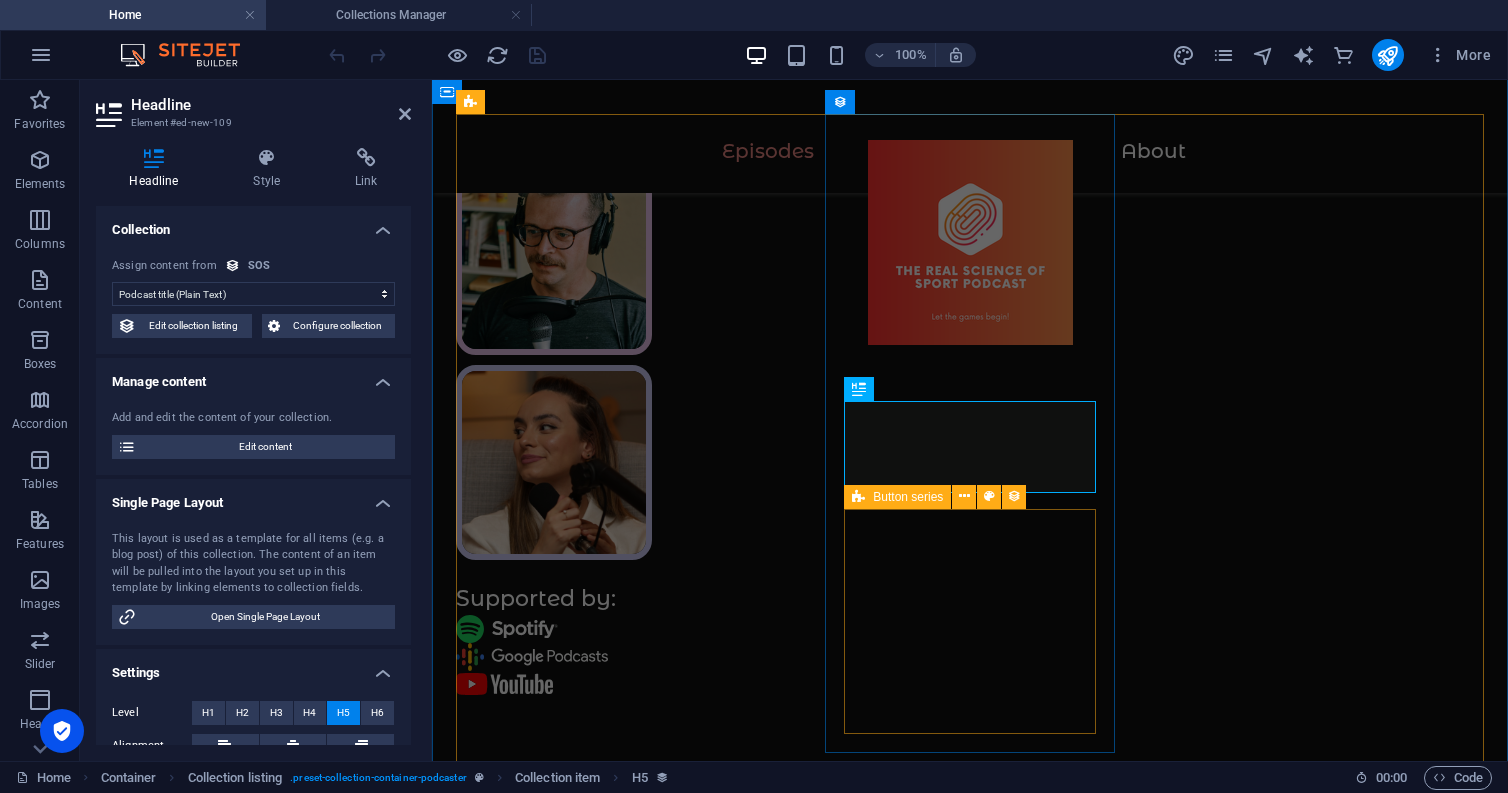 scroll, scrollTop: 1168, scrollLeft: 0, axis: vertical 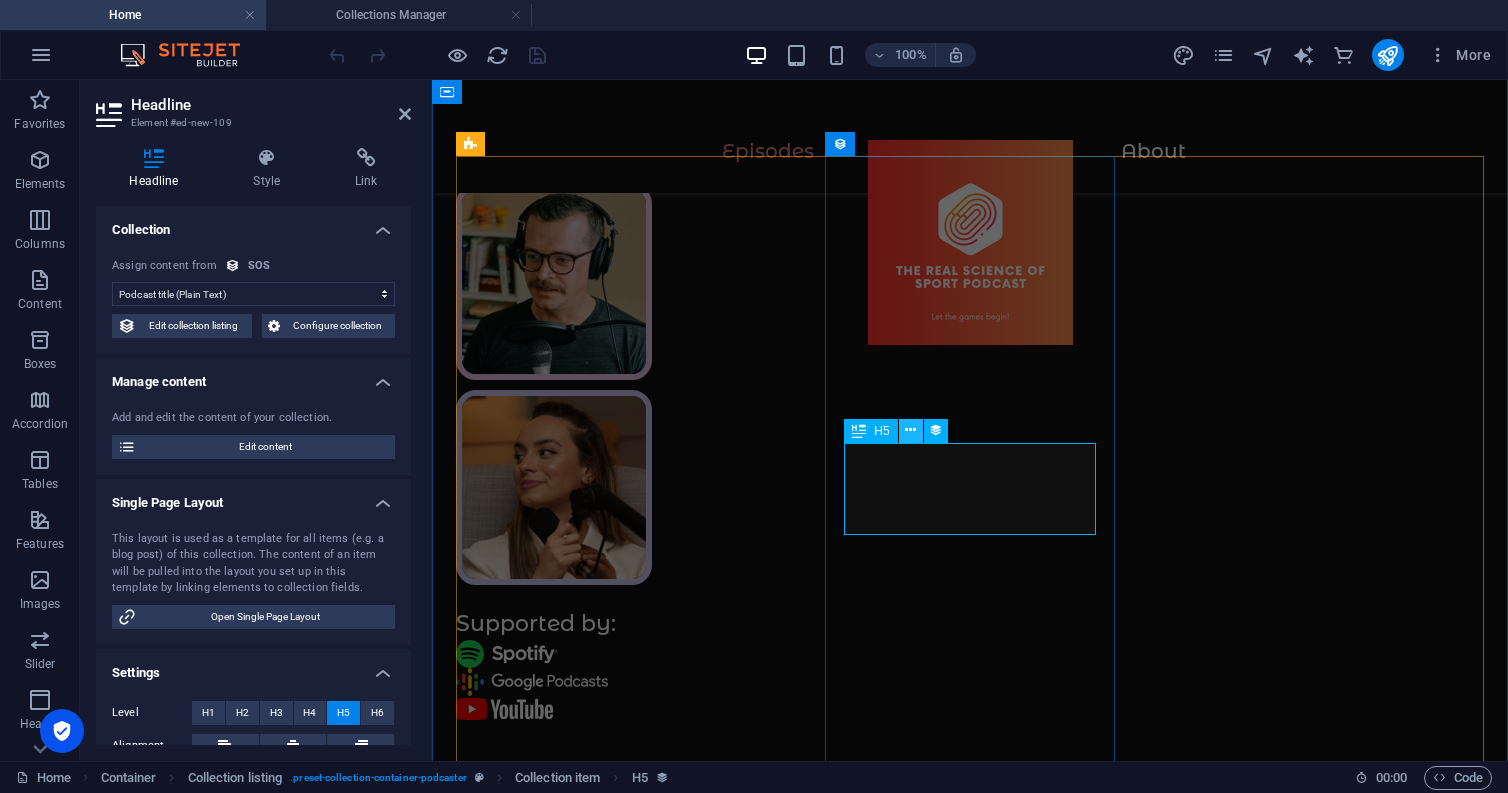click at bounding box center (910, 430) 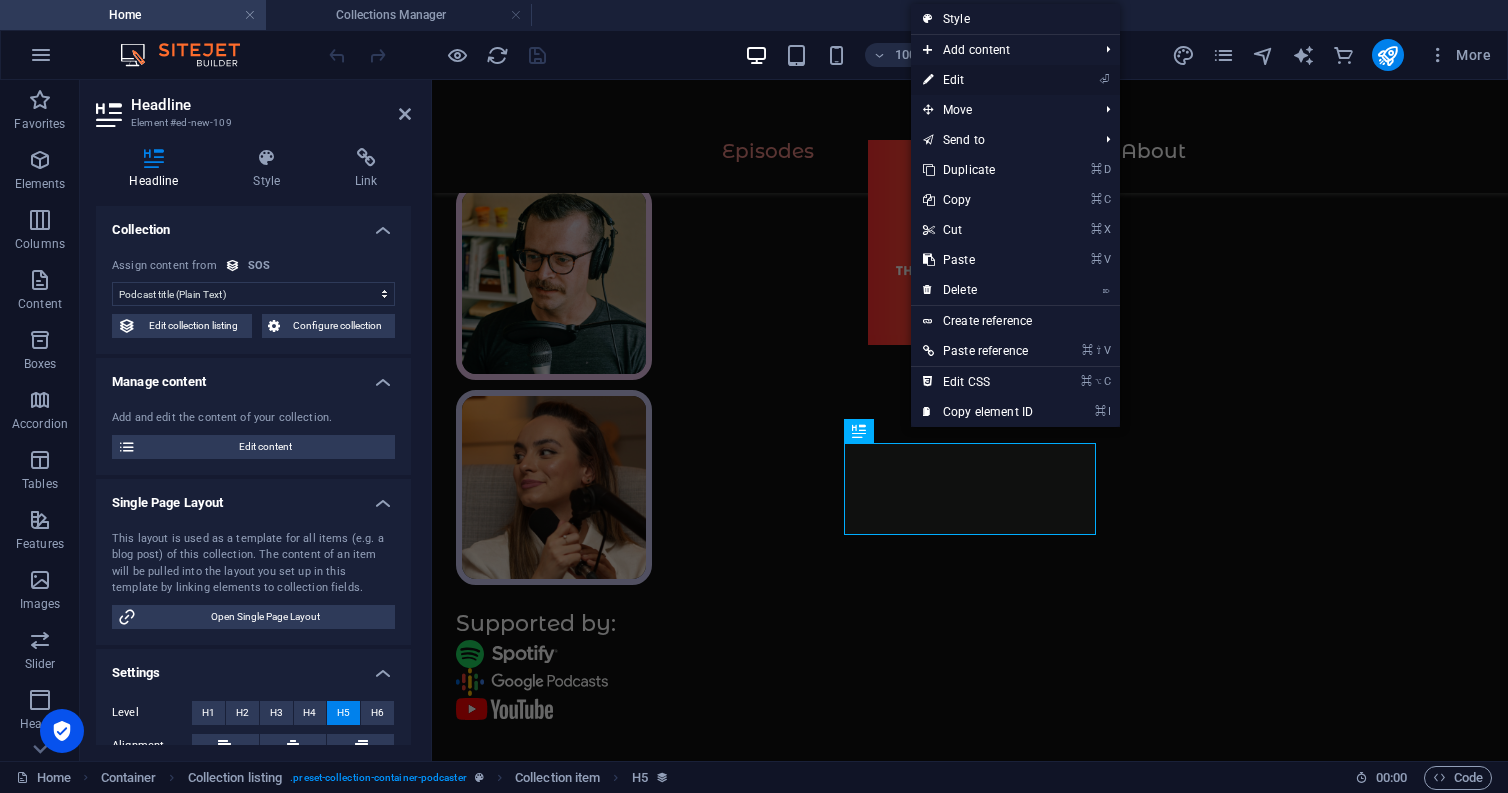click on "⏎  Edit" at bounding box center [978, 80] 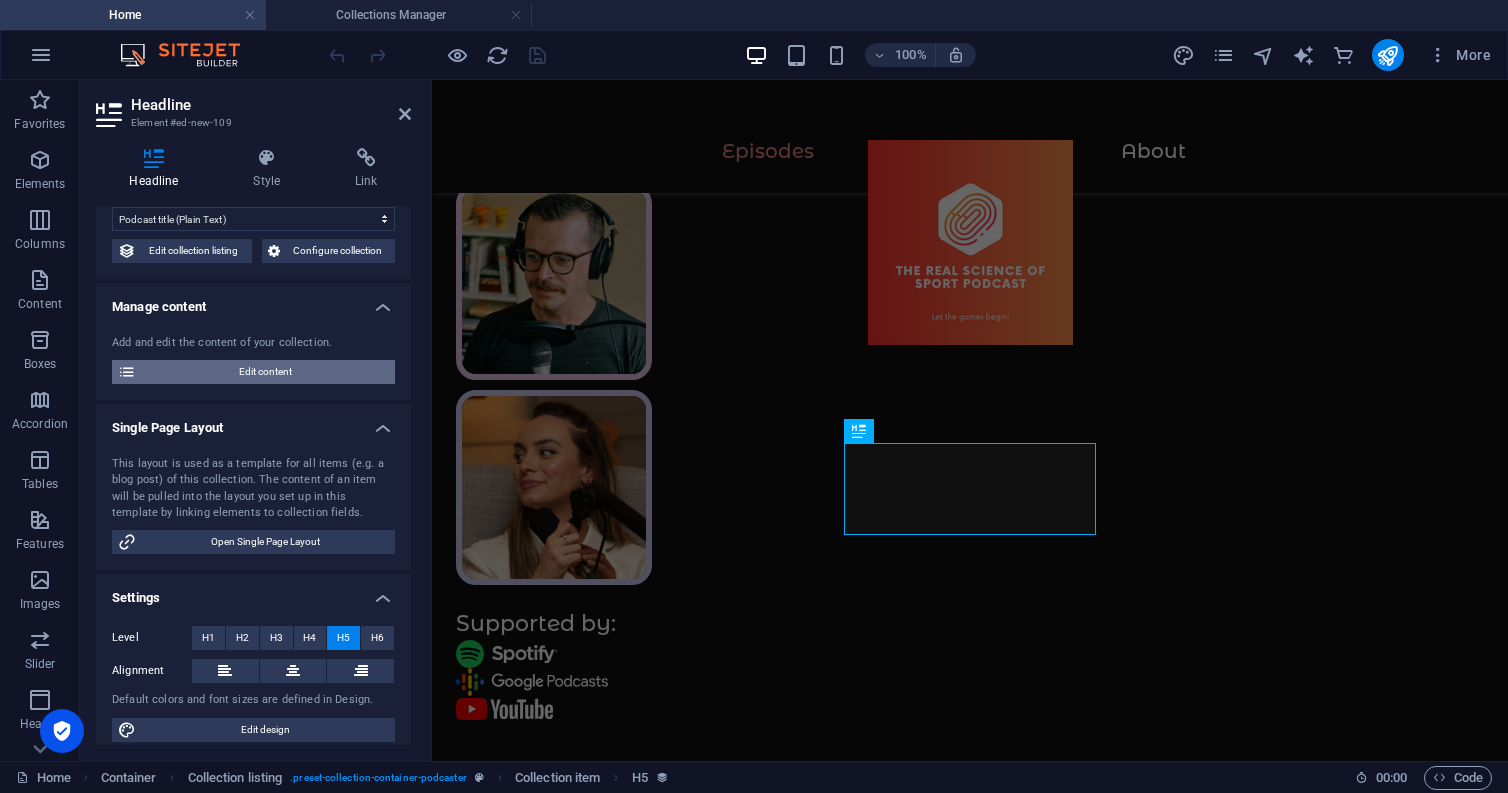 scroll, scrollTop: 88, scrollLeft: 0, axis: vertical 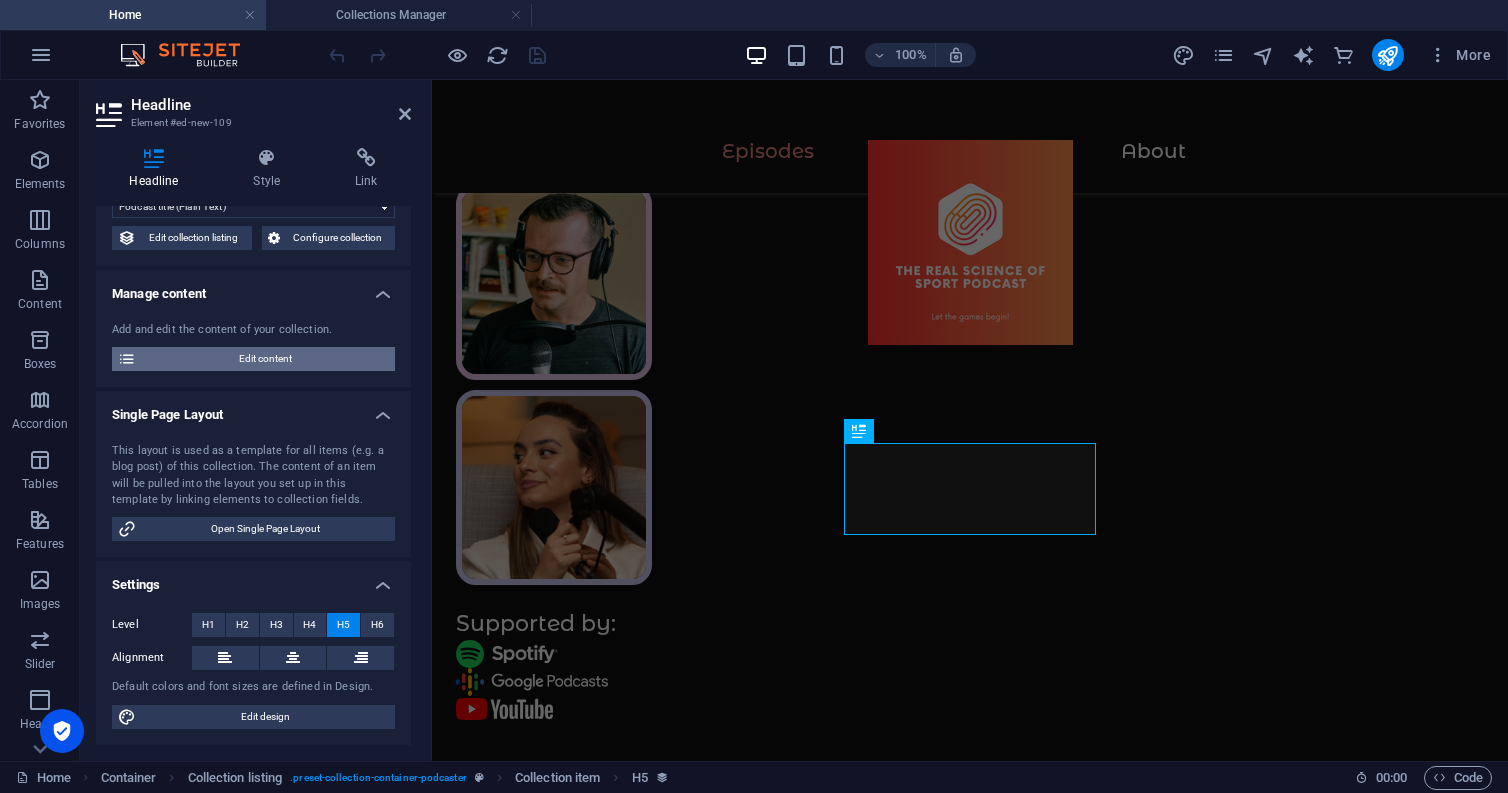 click on "Edit content" at bounding box center (265, 359) 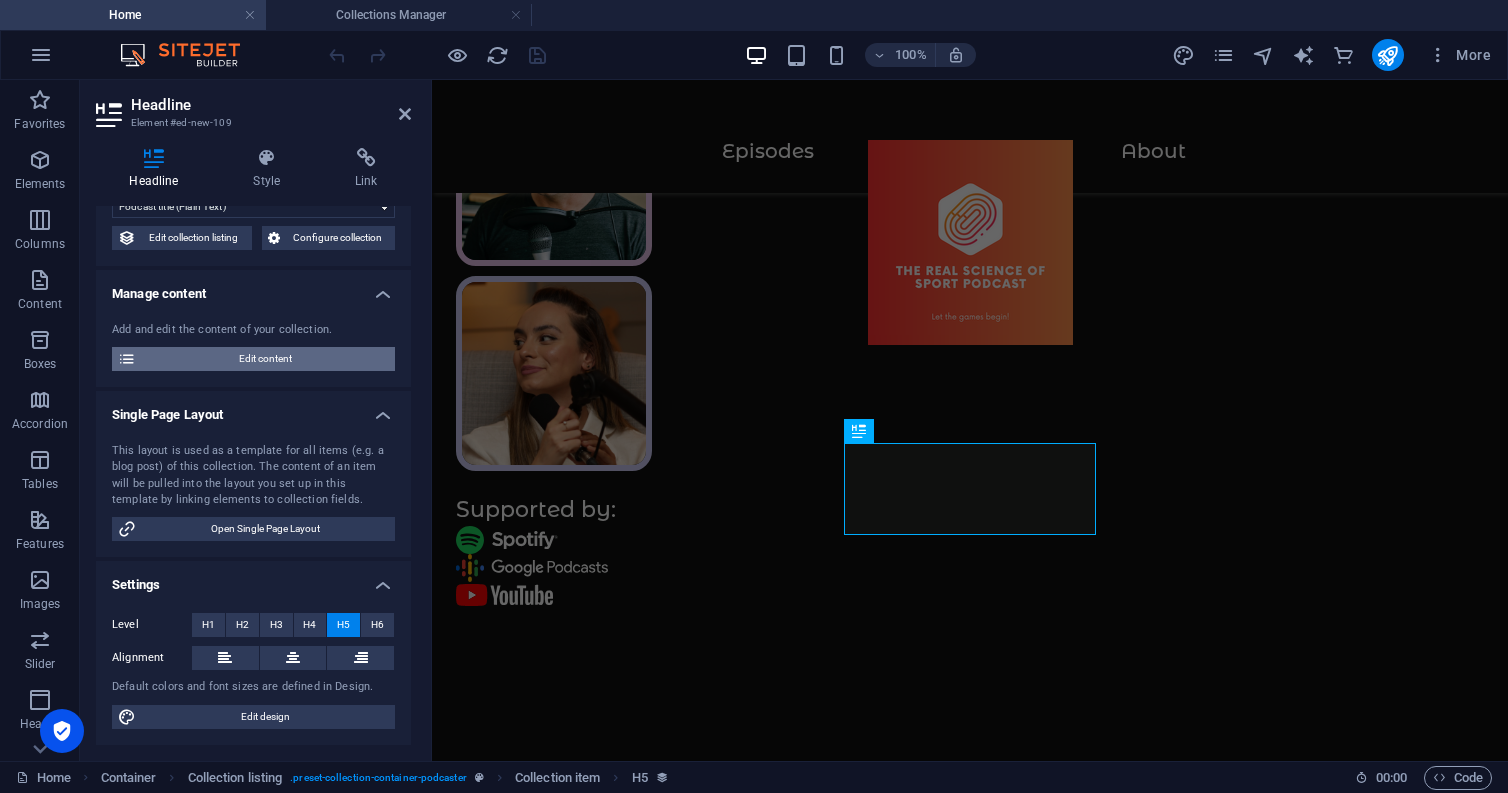 scroll, scrollTop: 0, scrollLeft: 0, axis: both 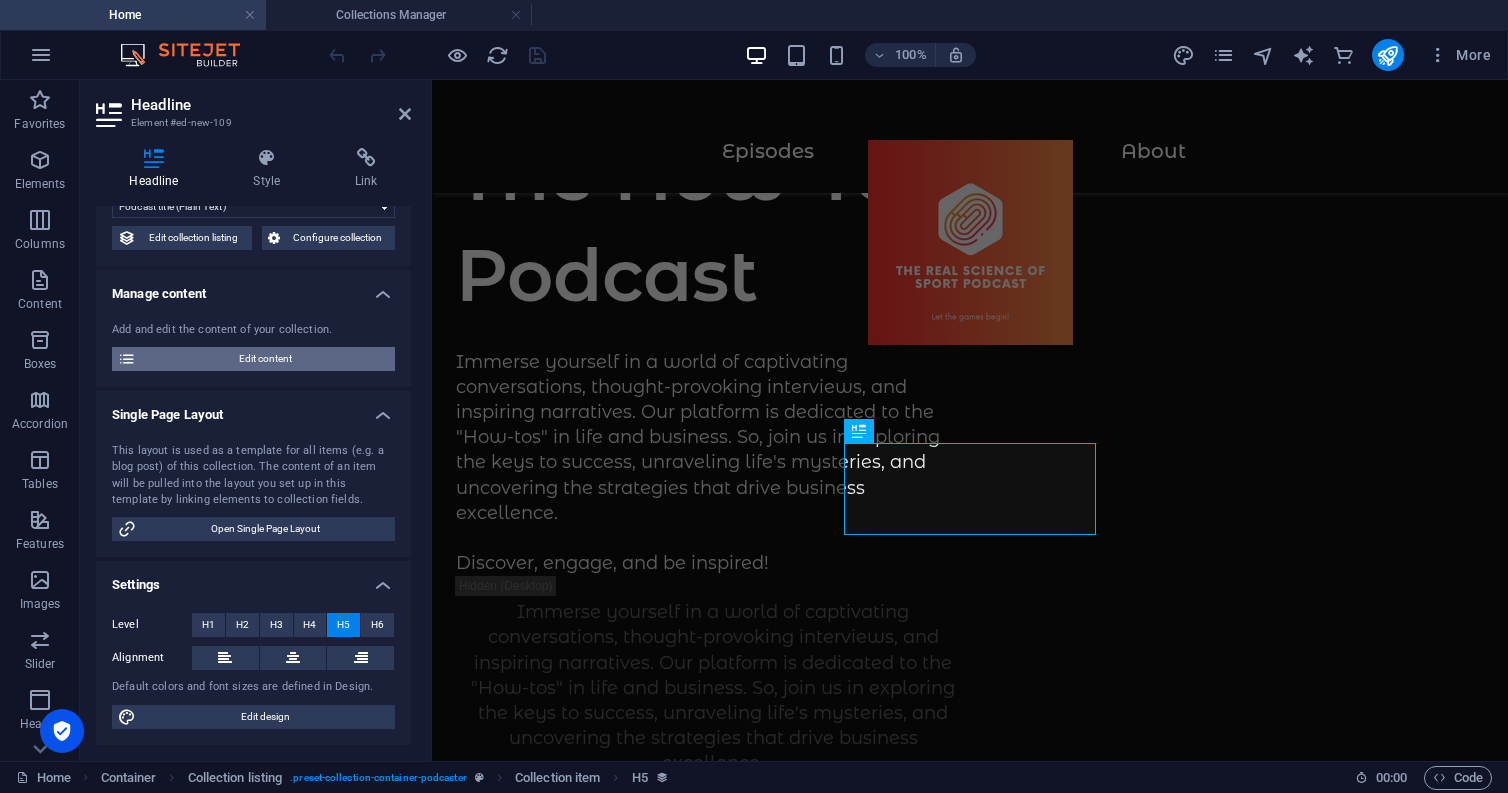 select on "Business" 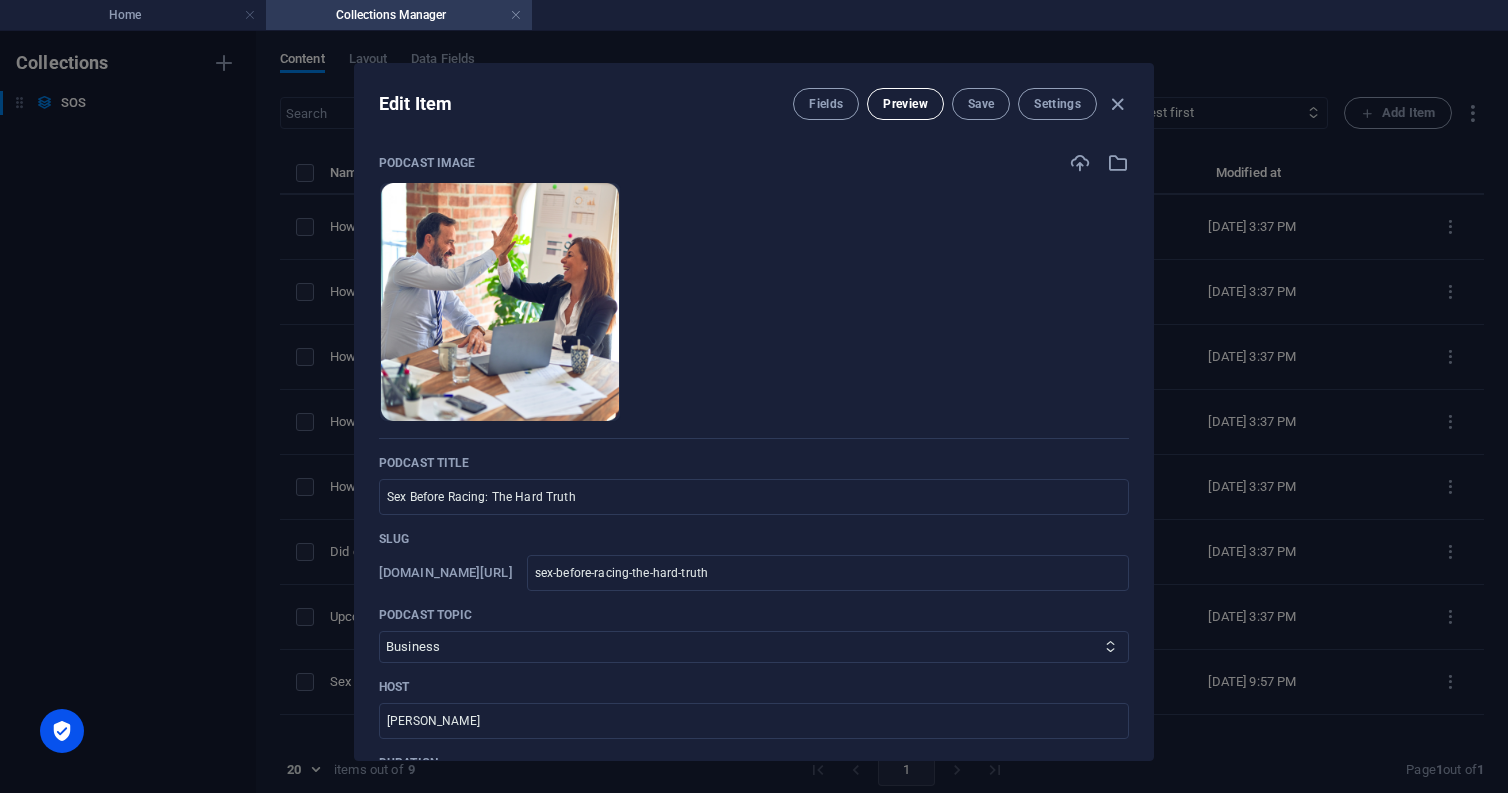 click on "Preview" at bounding box center (905, 104) 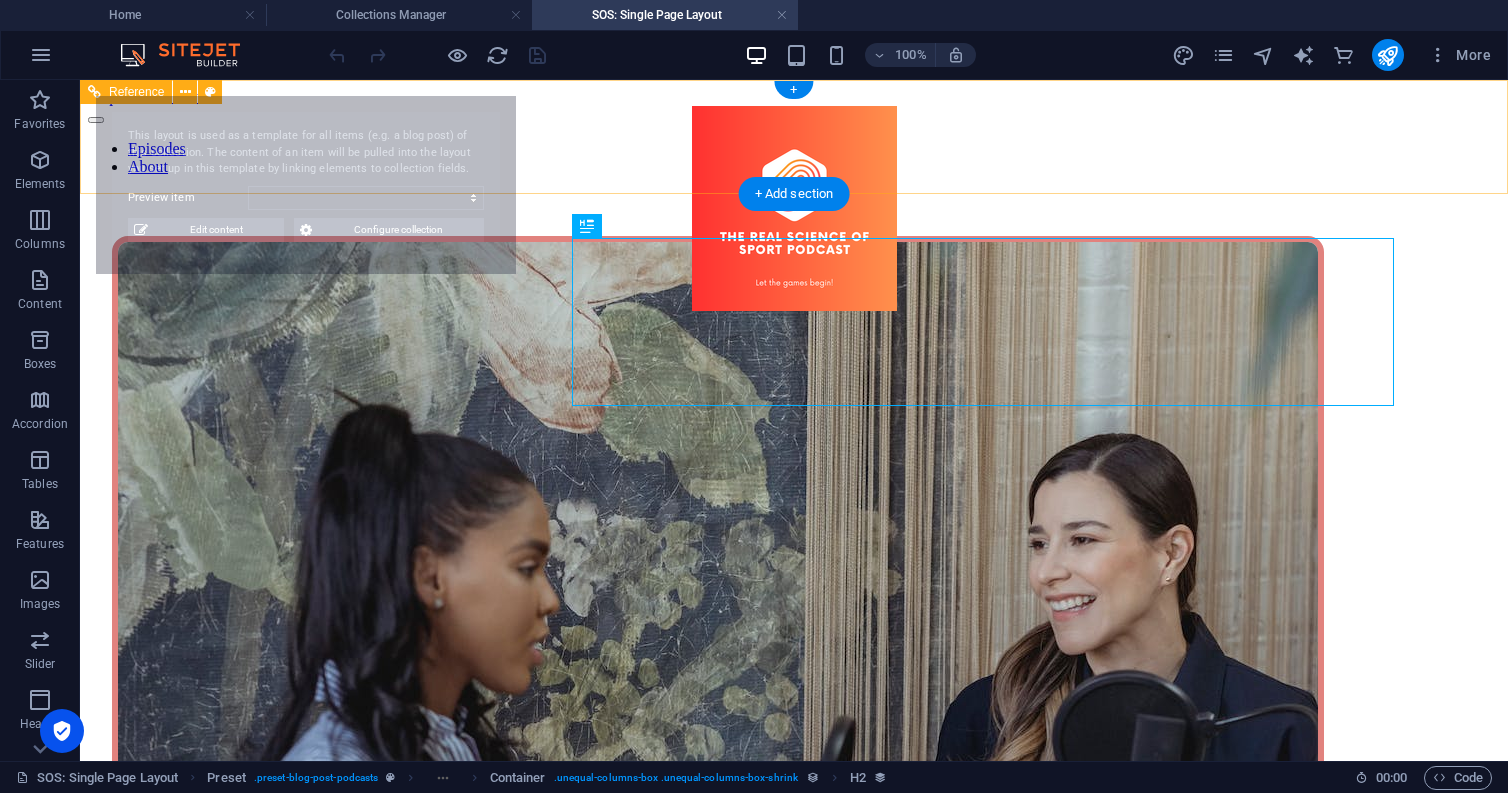 scroll, scrollTop: 0, scrollLeft: 0, axis: both 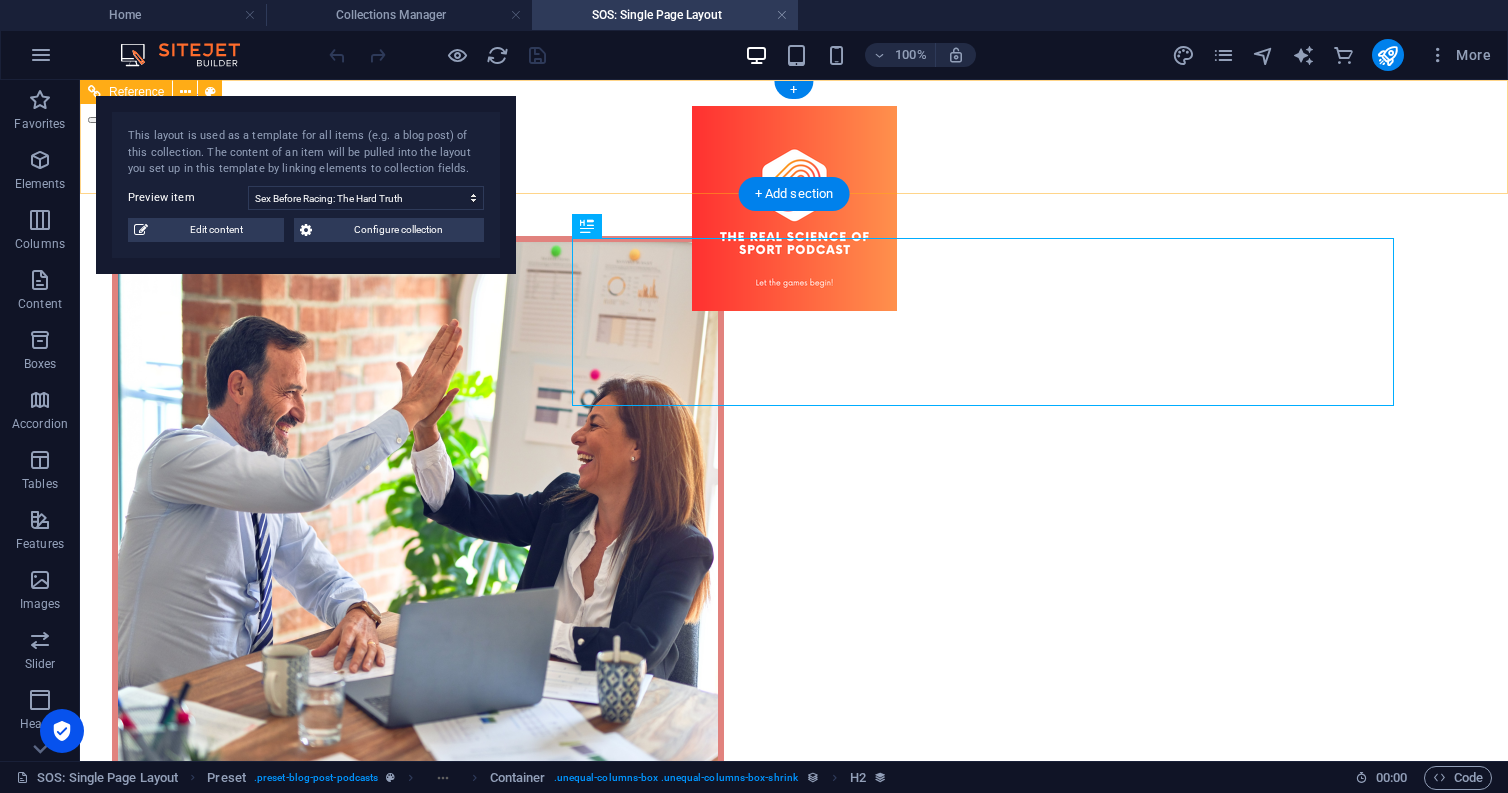 select on "686d1f233b7d942a2904b3d9" 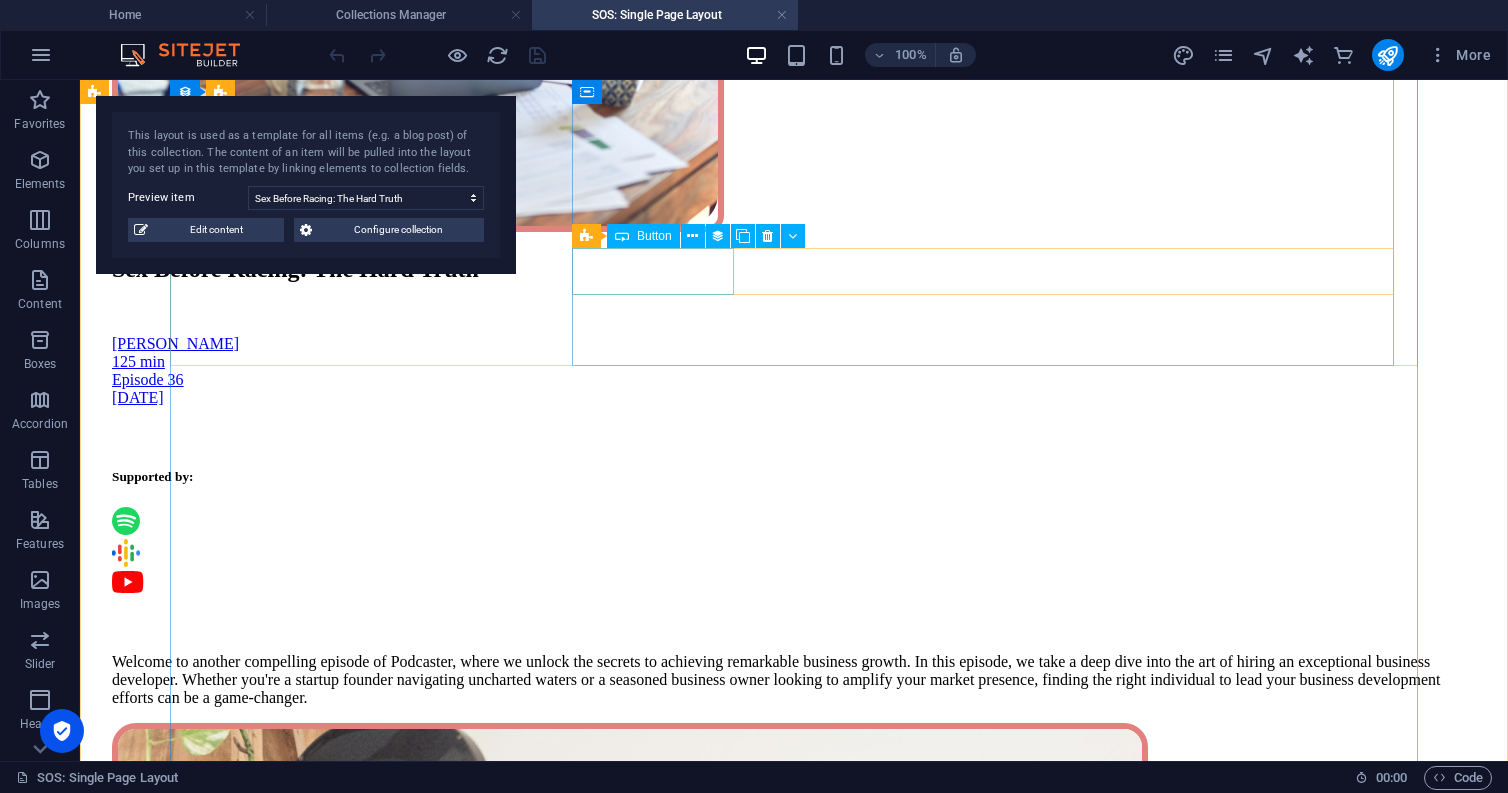 scroll, scrollTop: 0, scrollLeft: 0, axis: both 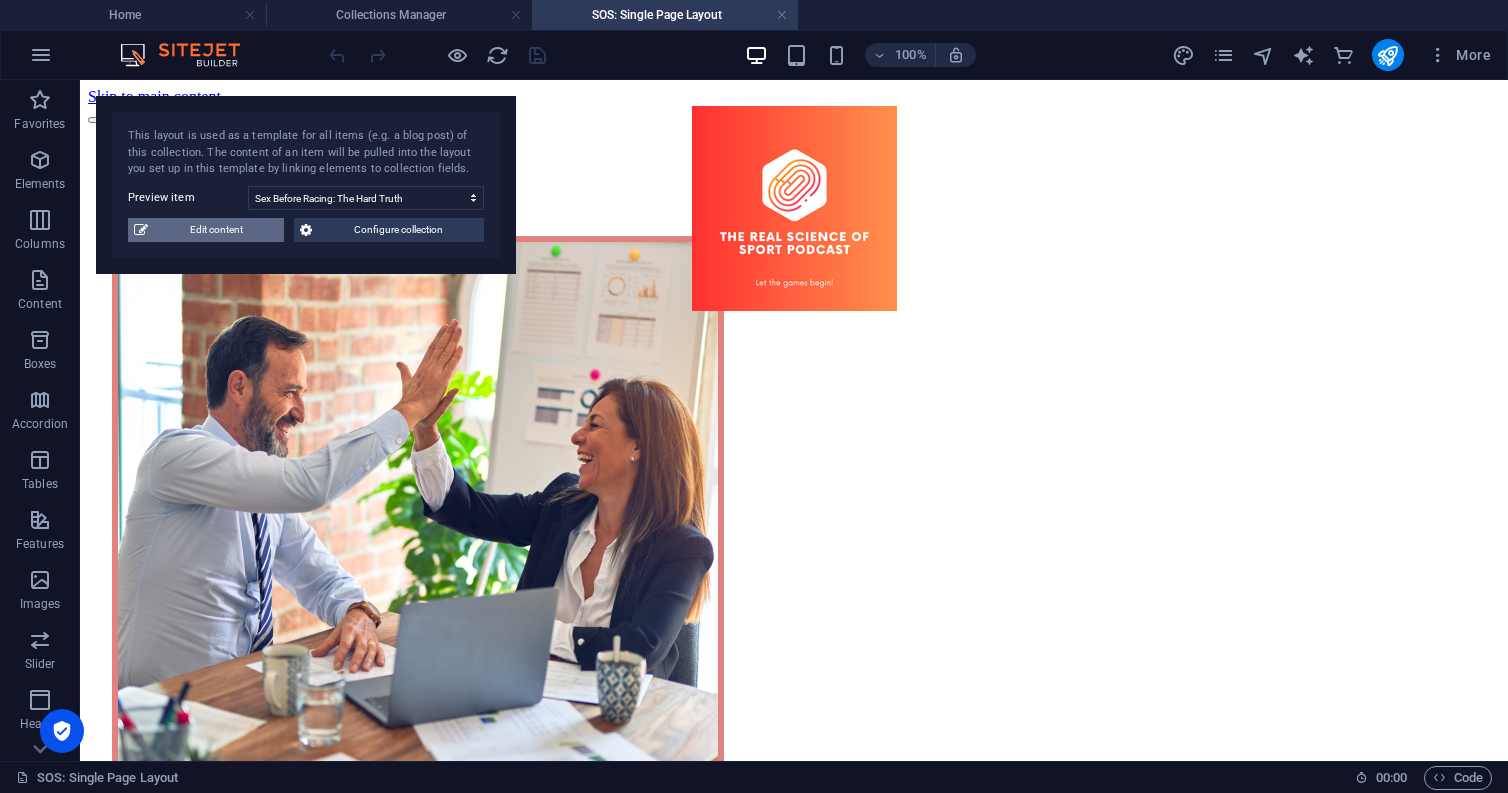 click on "Edit content" at bounding box center (216, 230) 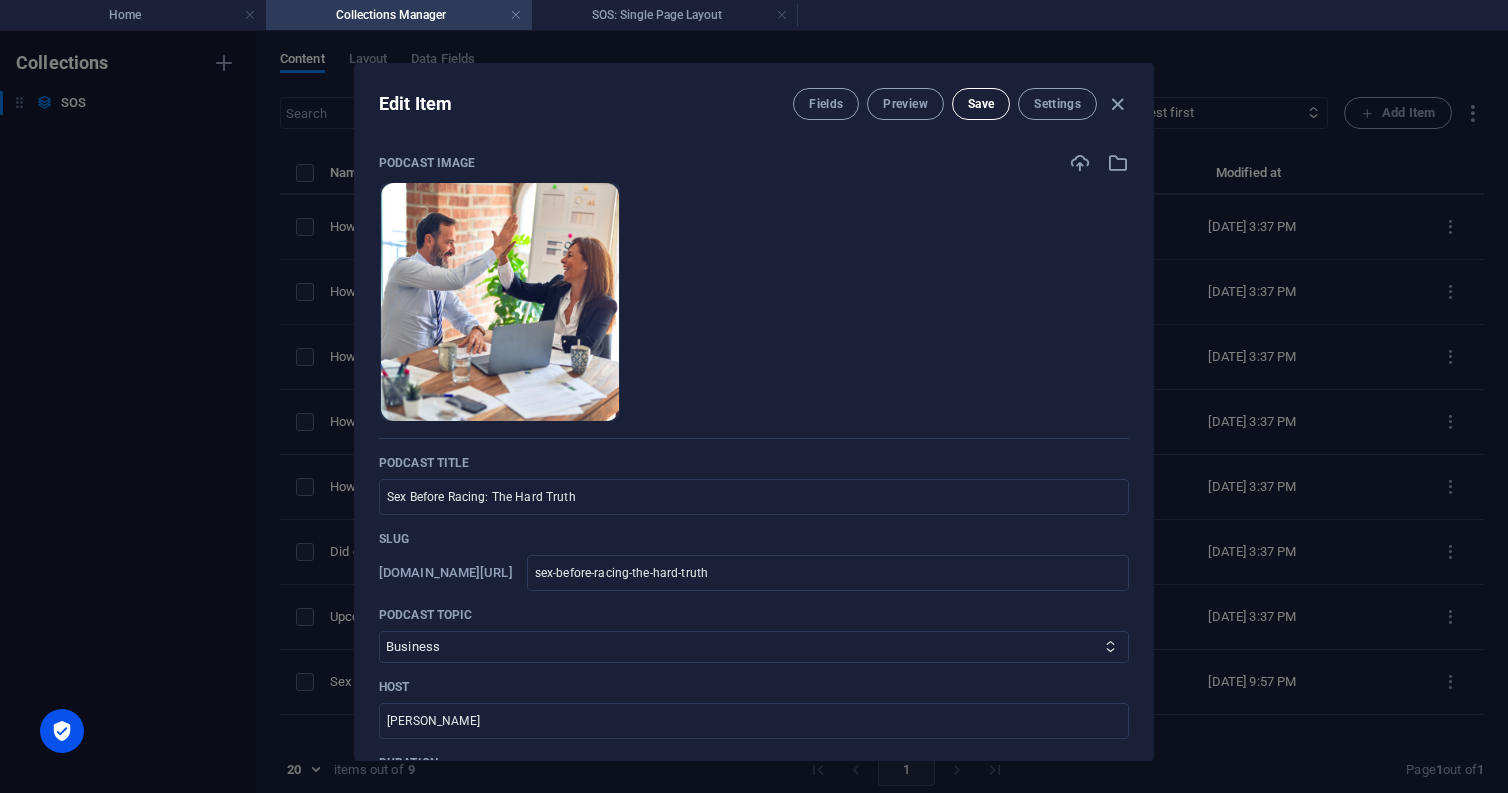 click on "Save" at bounding box center [981, 104] 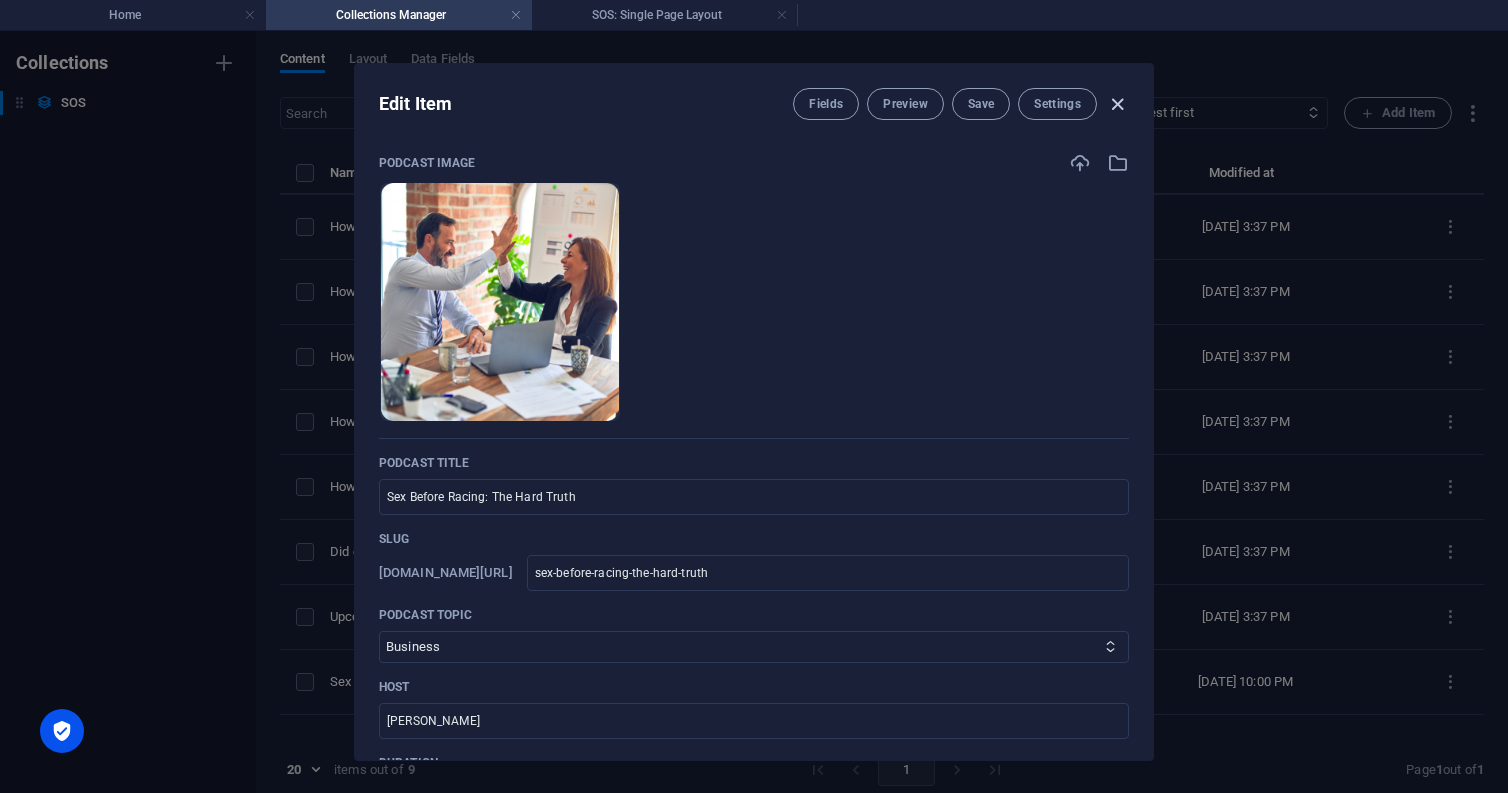 click at bounding box center (1117, 104) 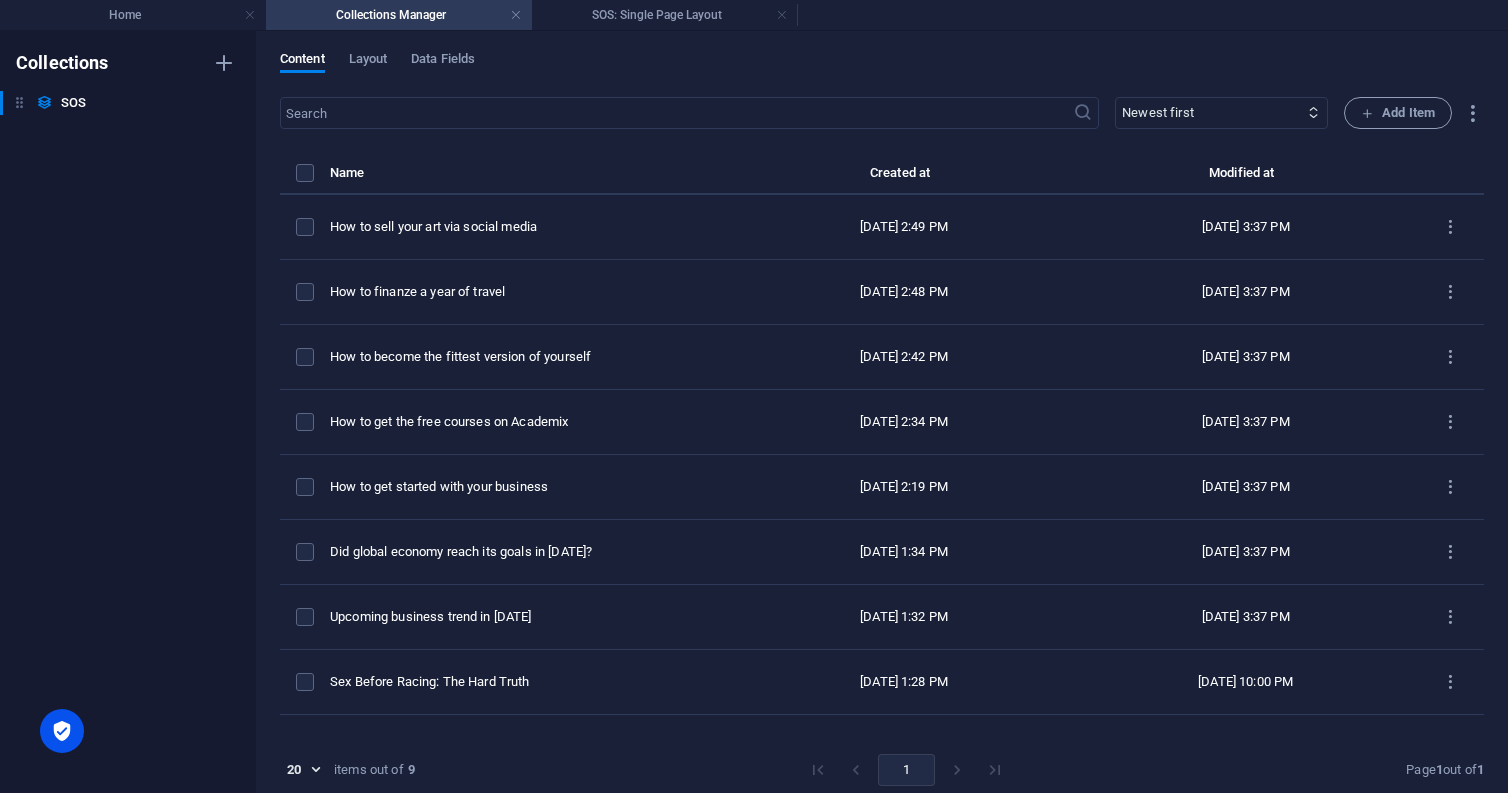 type on "[DATE]" 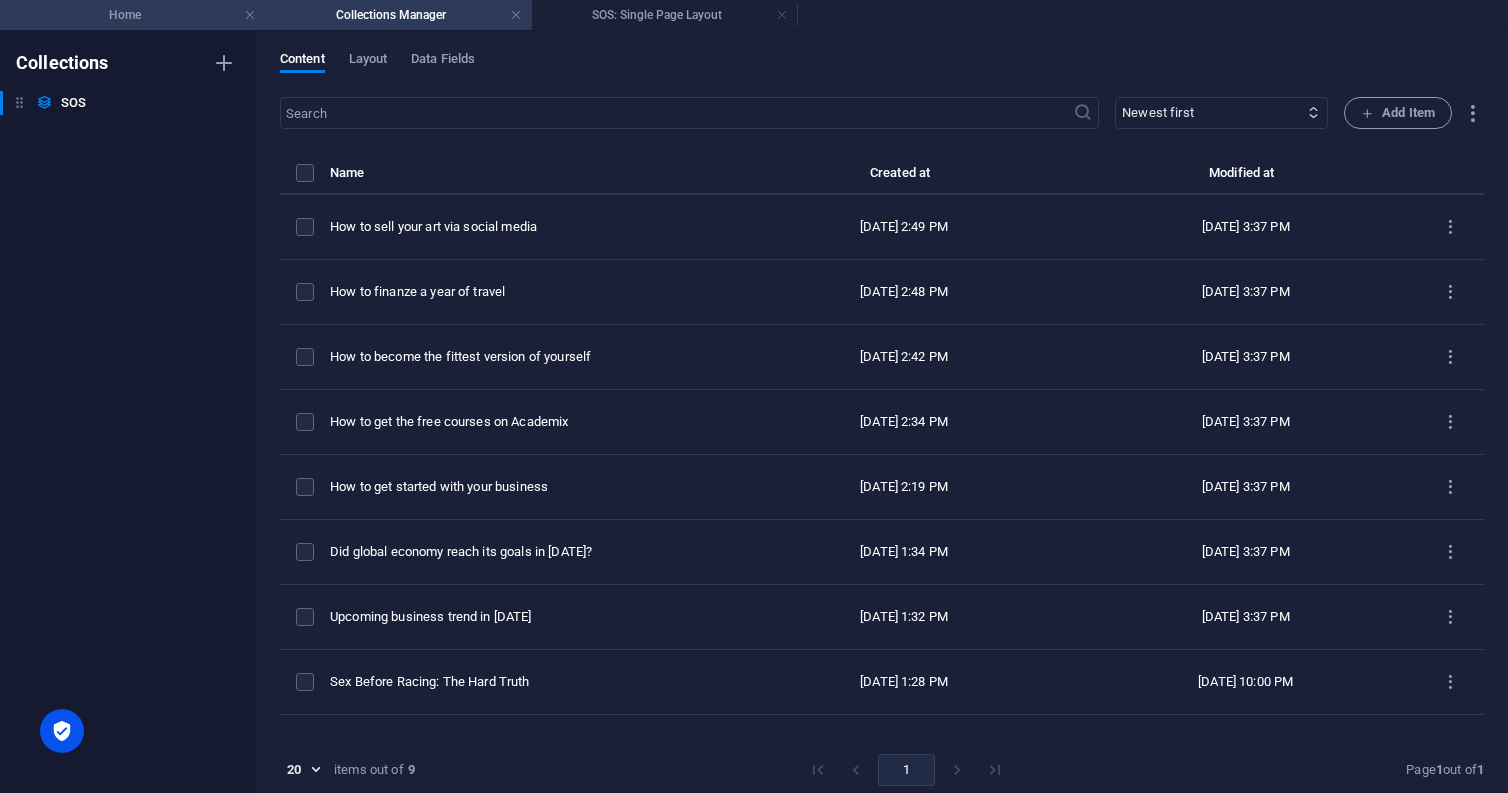 click on "Home" at bounding box center [133, 15] 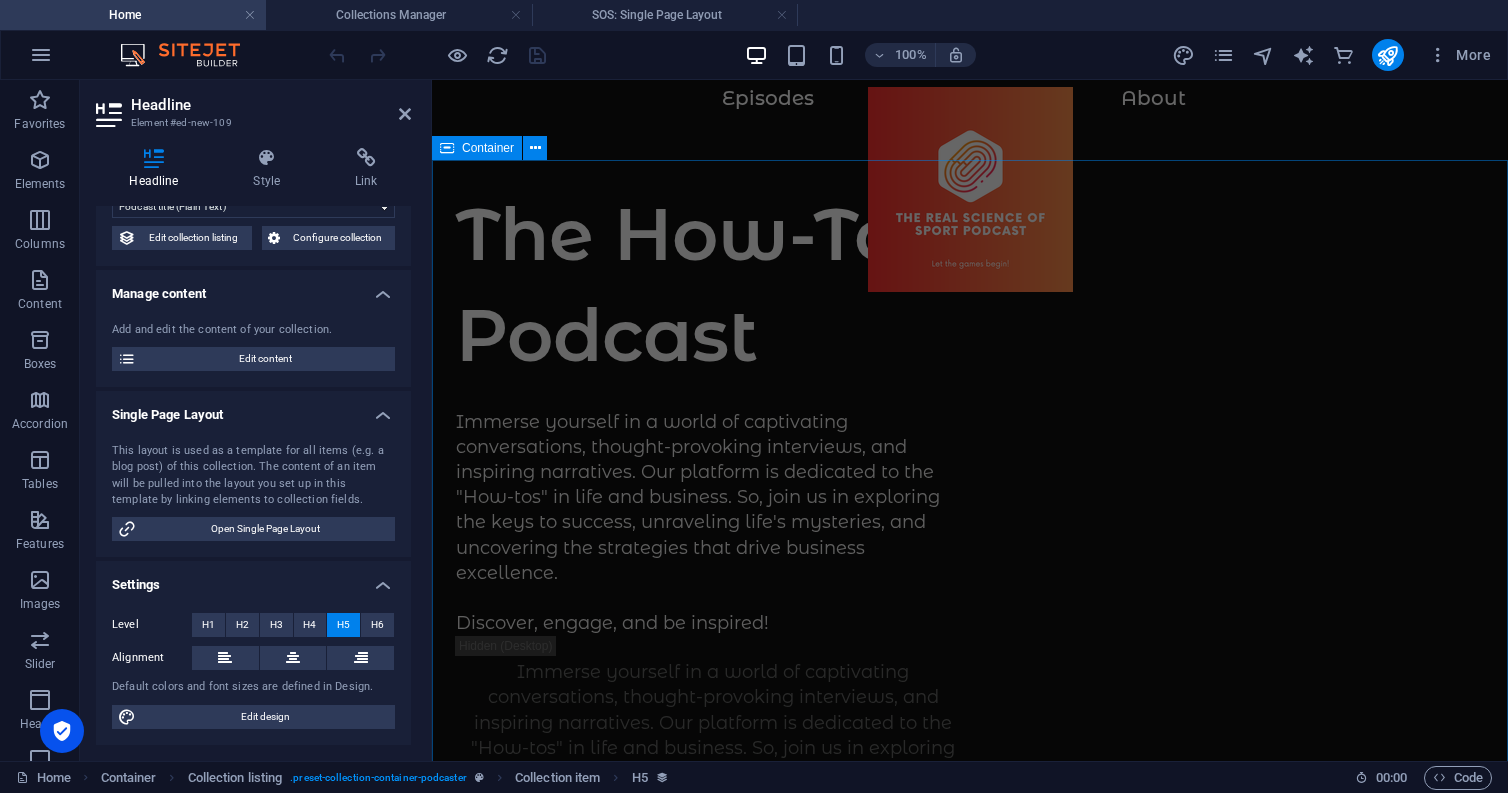 scroll, scrollTop: 57, scrollLeft: 0, axis: vertical 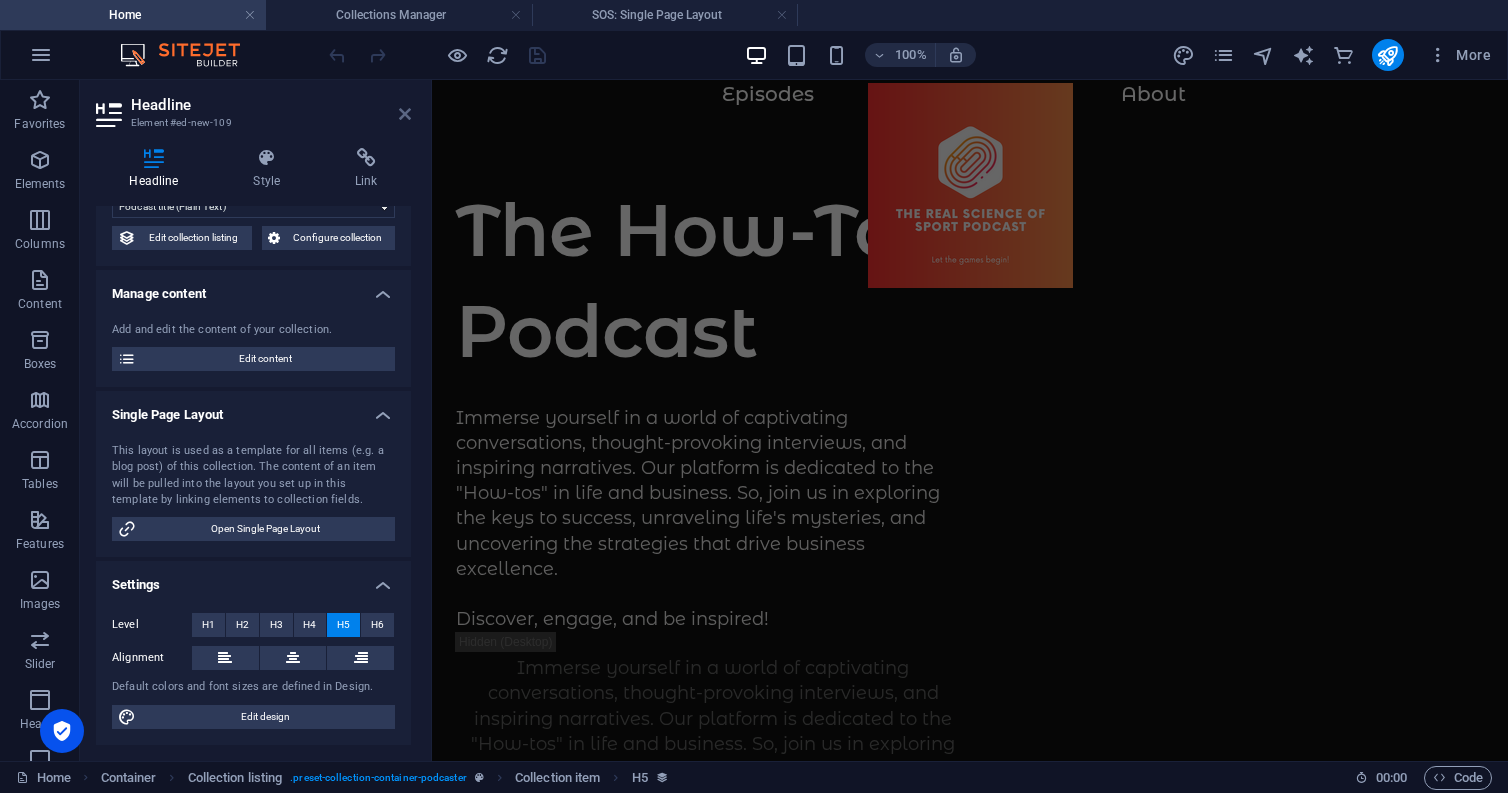 click at bounding box center (405, 114) 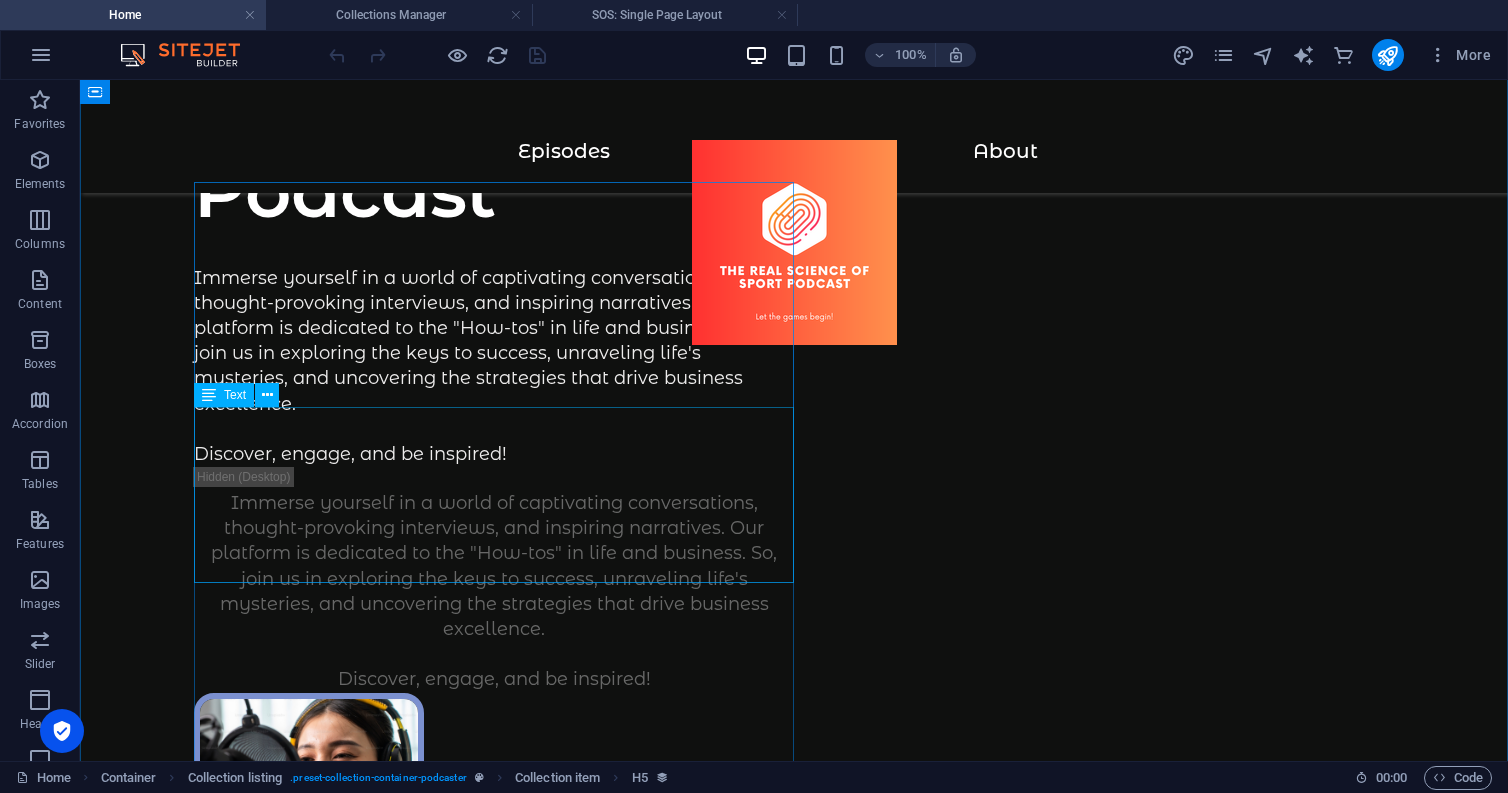 scroll, scrollTop: 0, scrollLeft: 0, axis: both 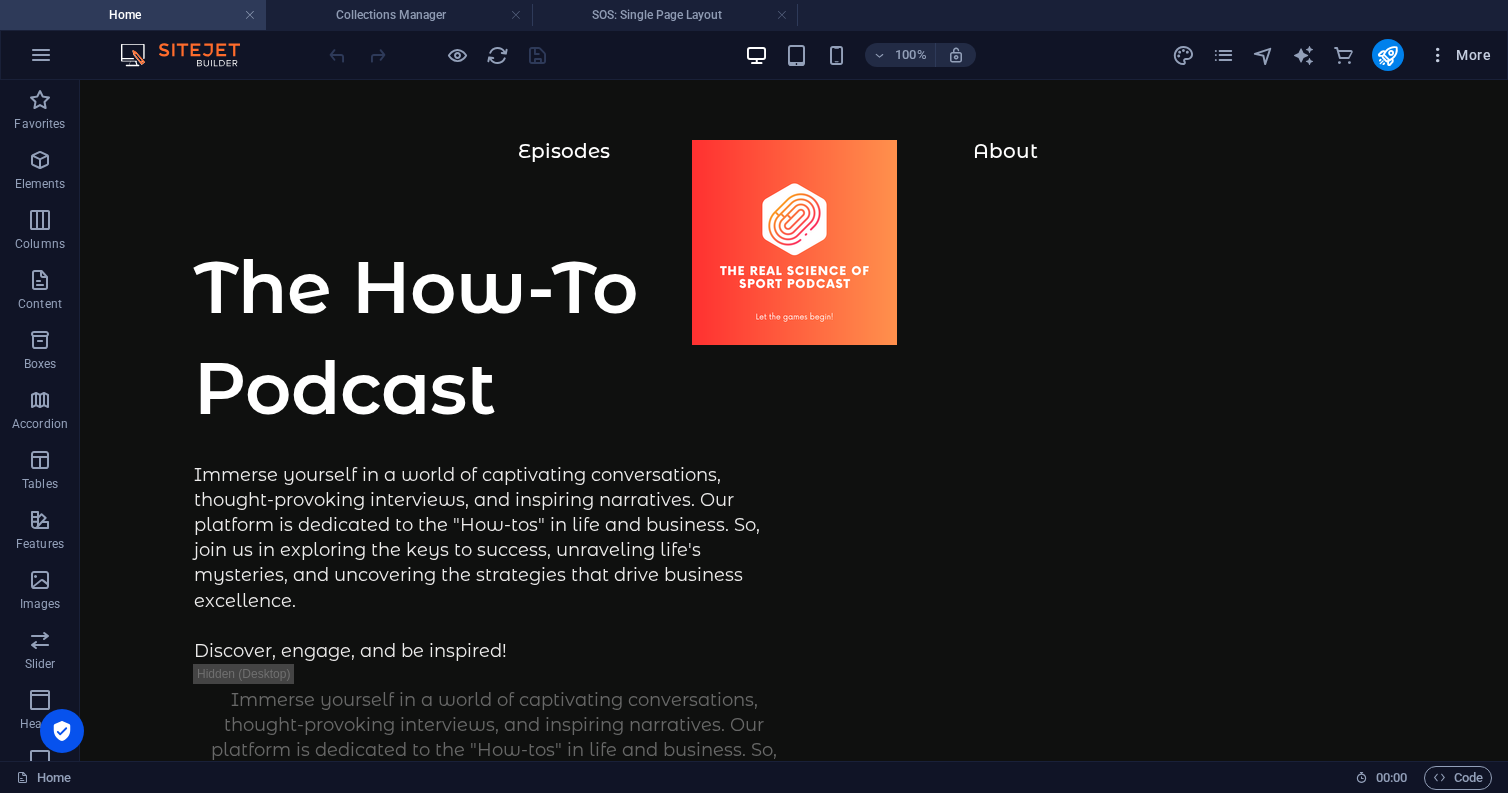 click at bounding box center (1438, 55) 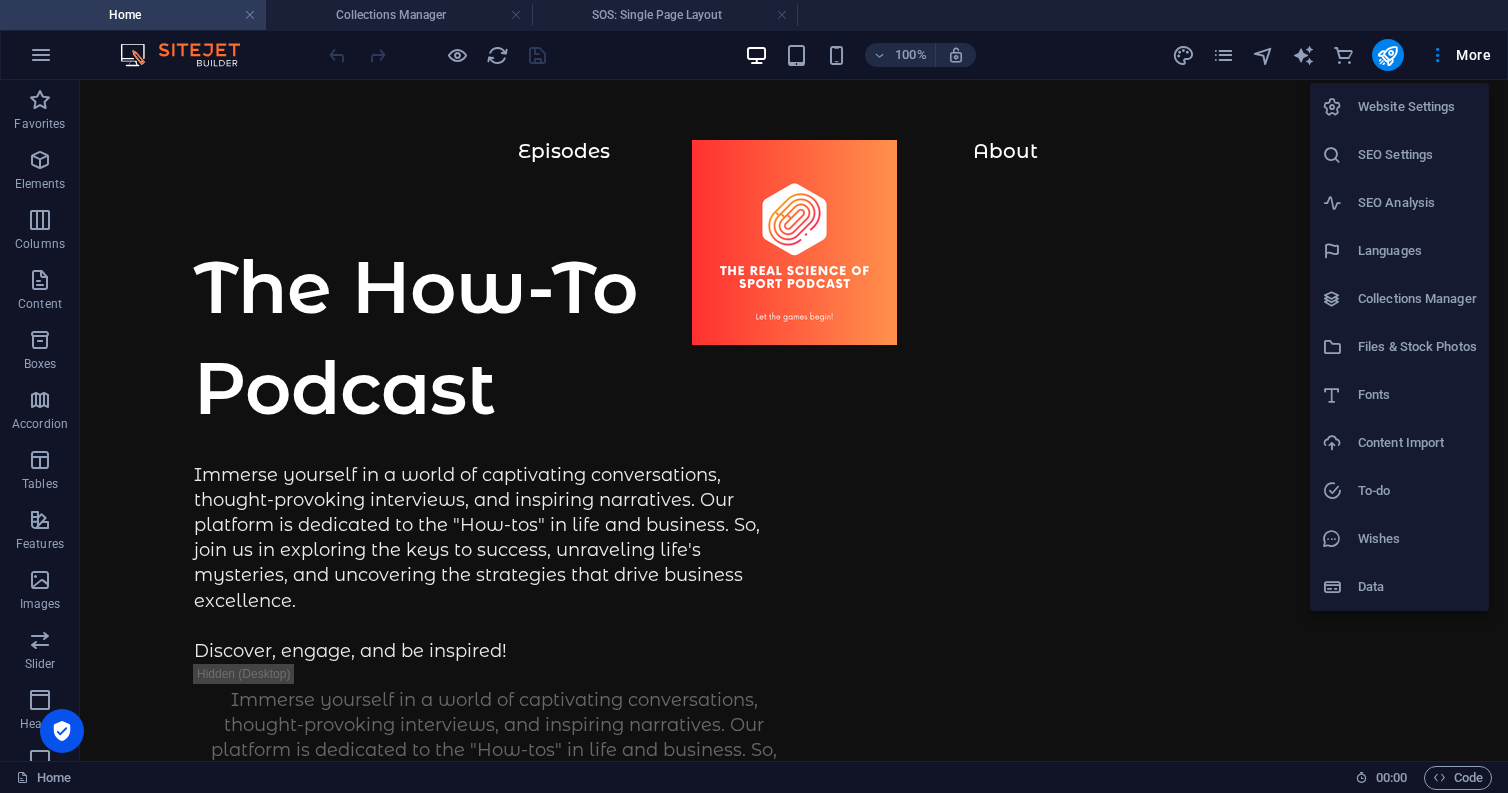 click at bounding box center (754, 396) 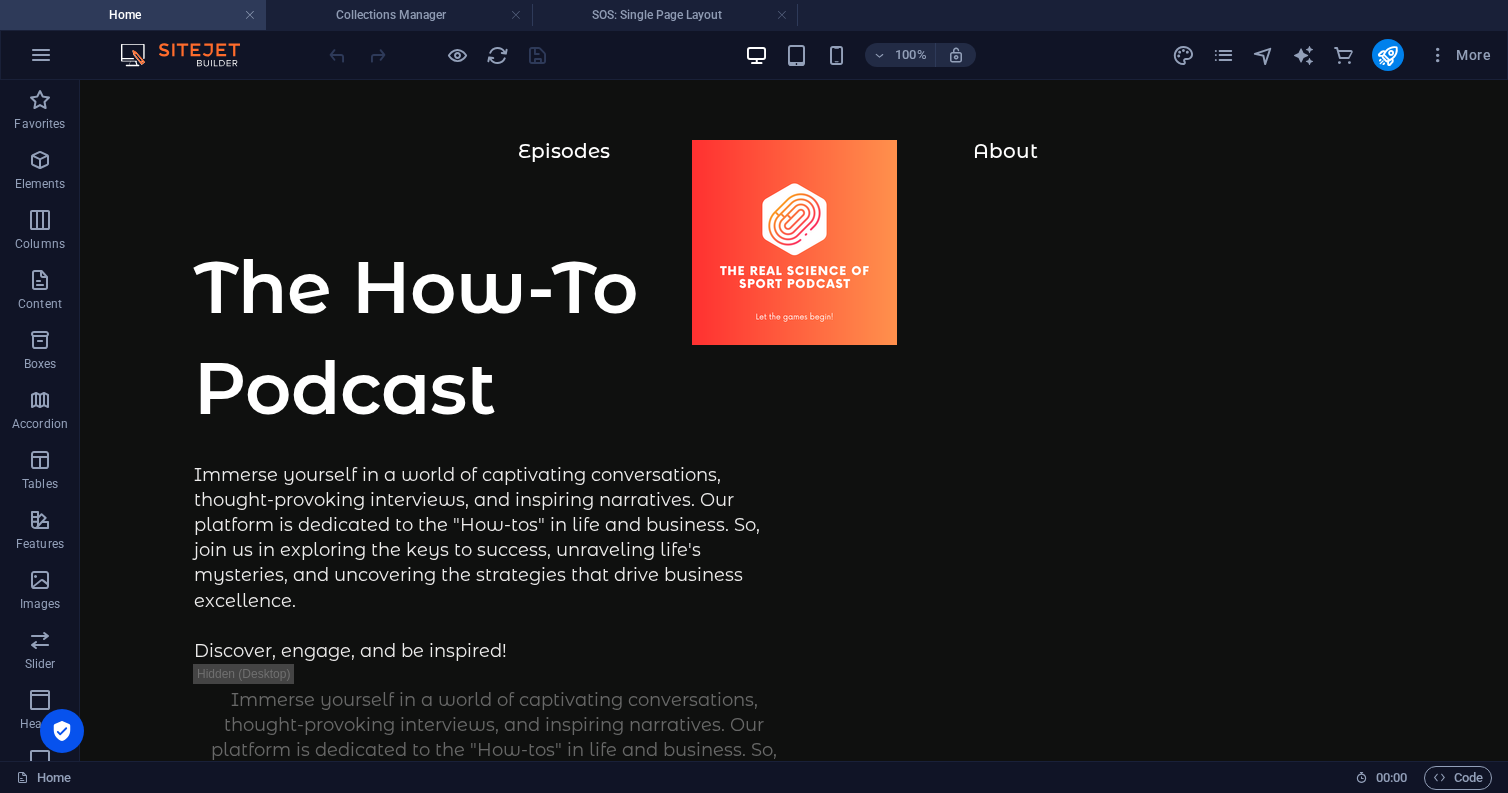 click on "More" at bounding box center (1459, 55) 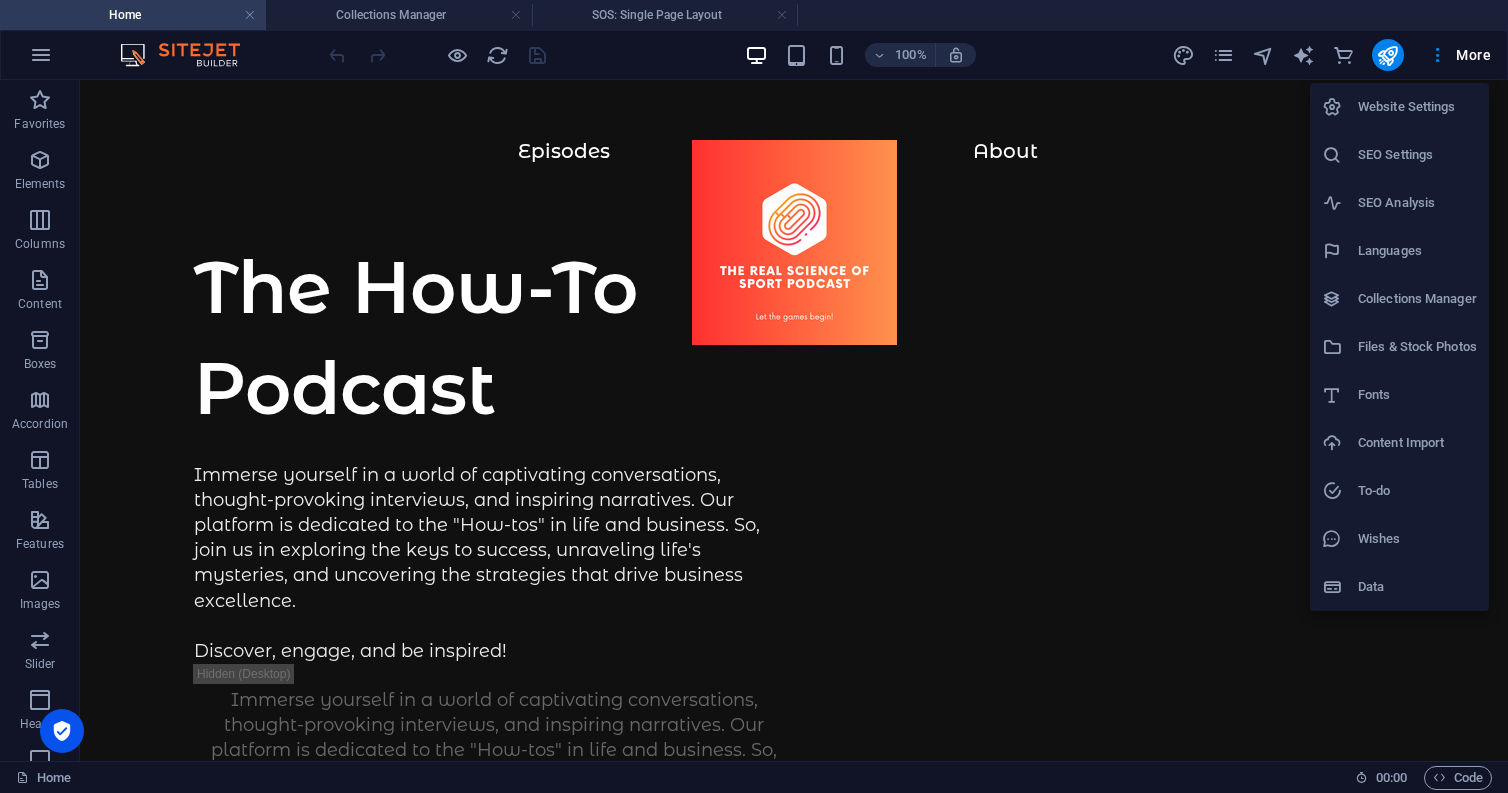 click at bounding box center (754, 396) 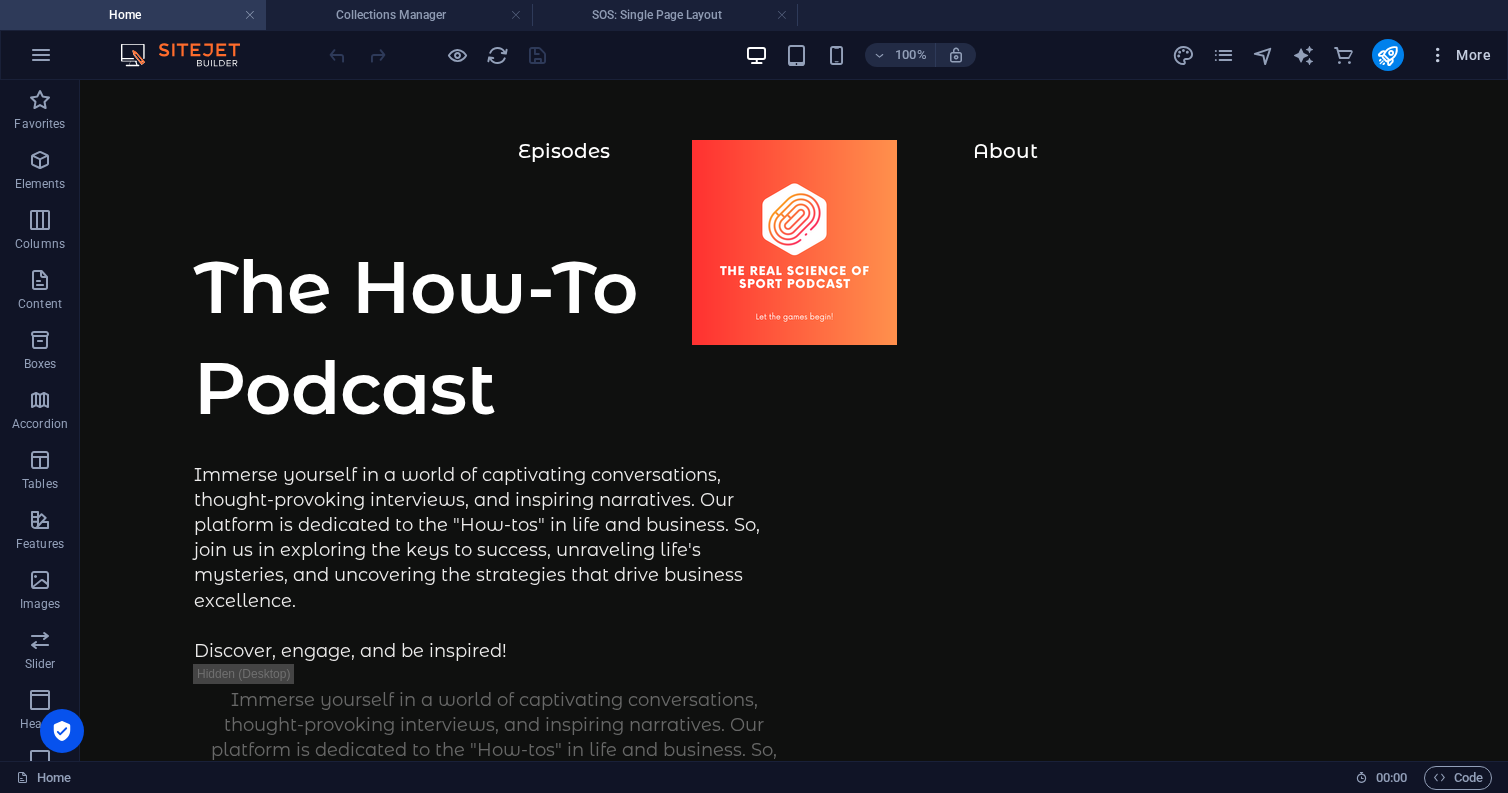 click at bounding box center [1438, 55] 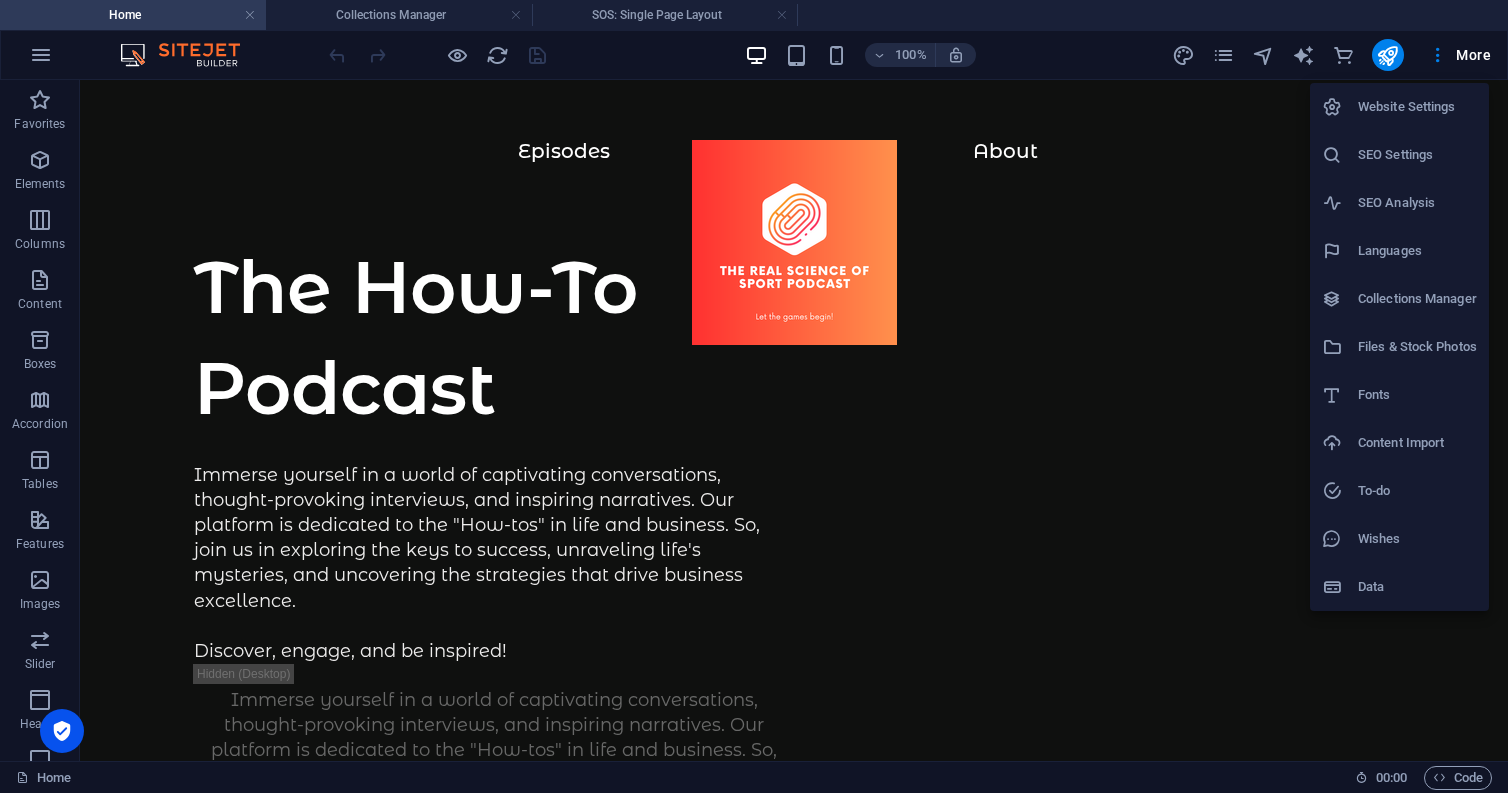 click at bounding box center (754, 396) 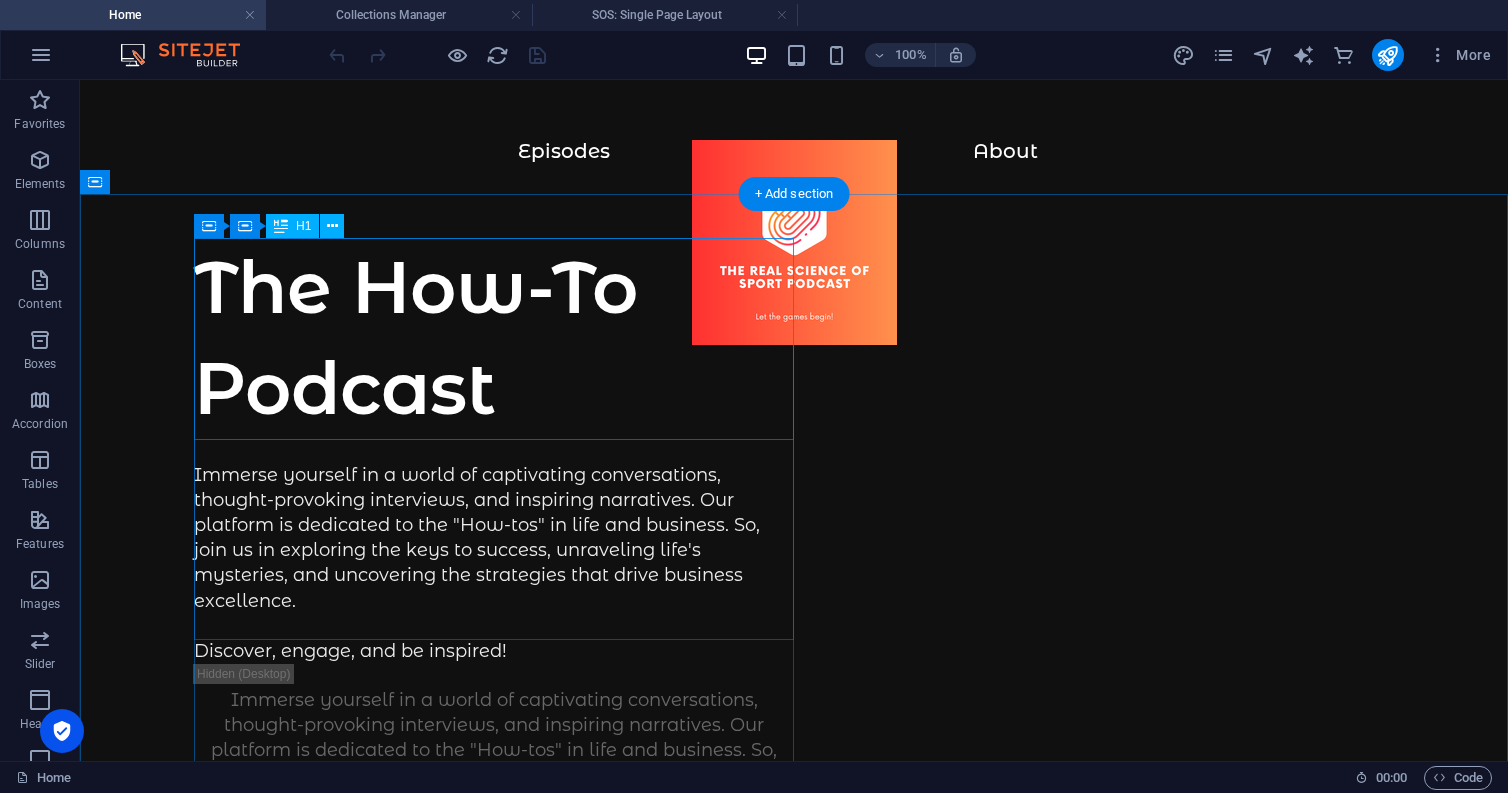 click on "The How-To Podcast" at bounding box center [494, 338] 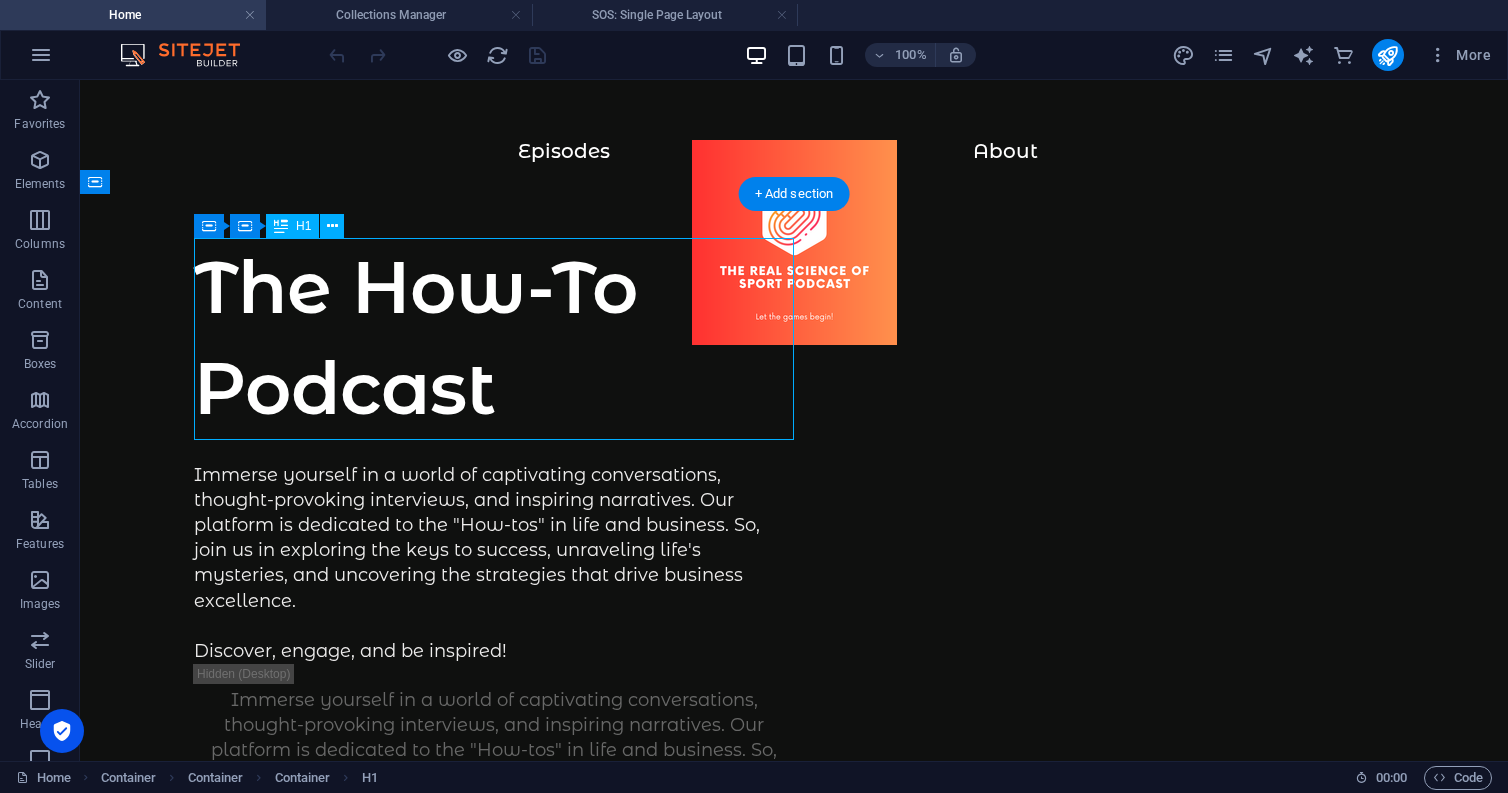 click on "The How-To Podcast" at bounding box center [494, 338] 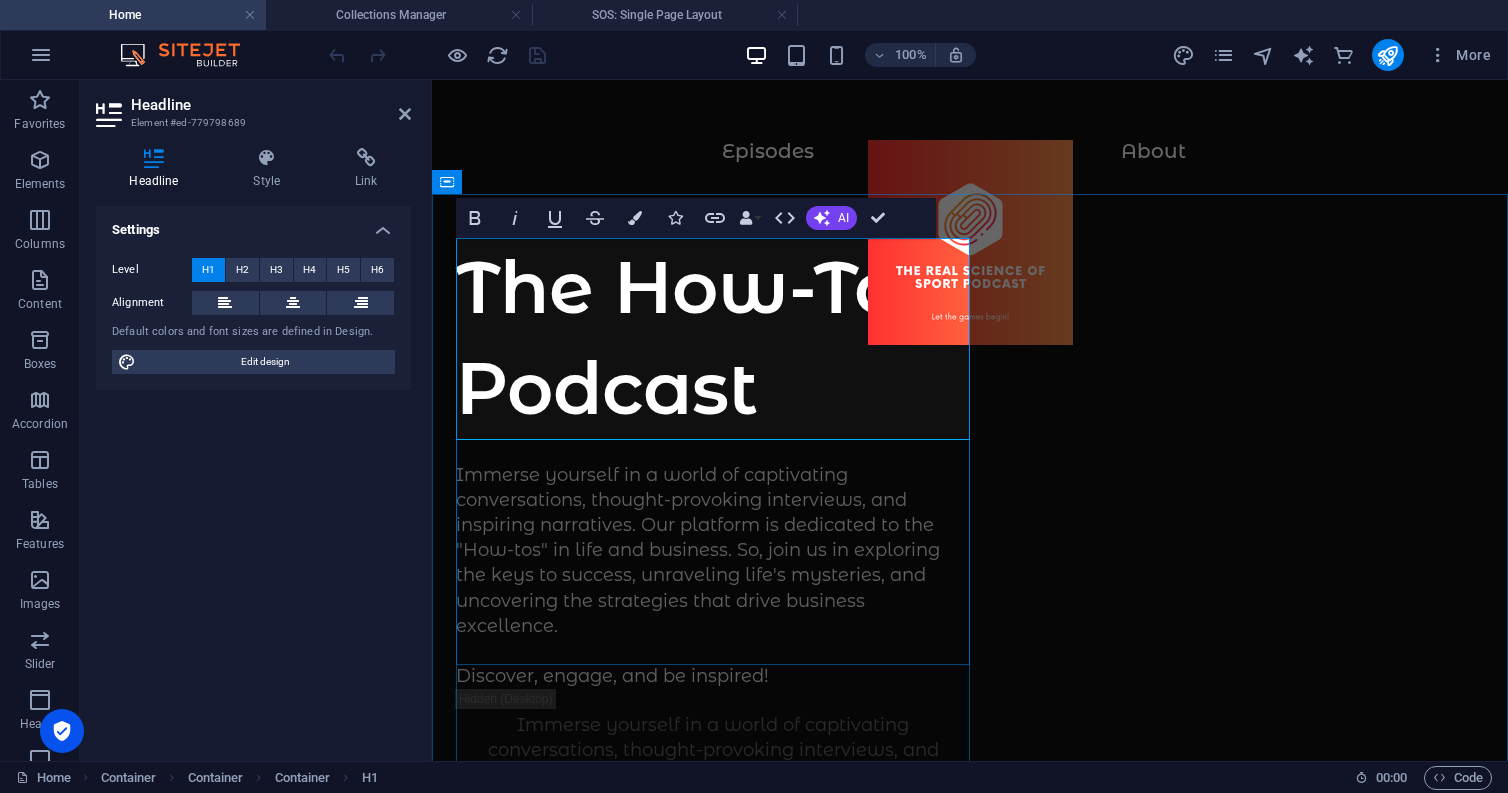 type 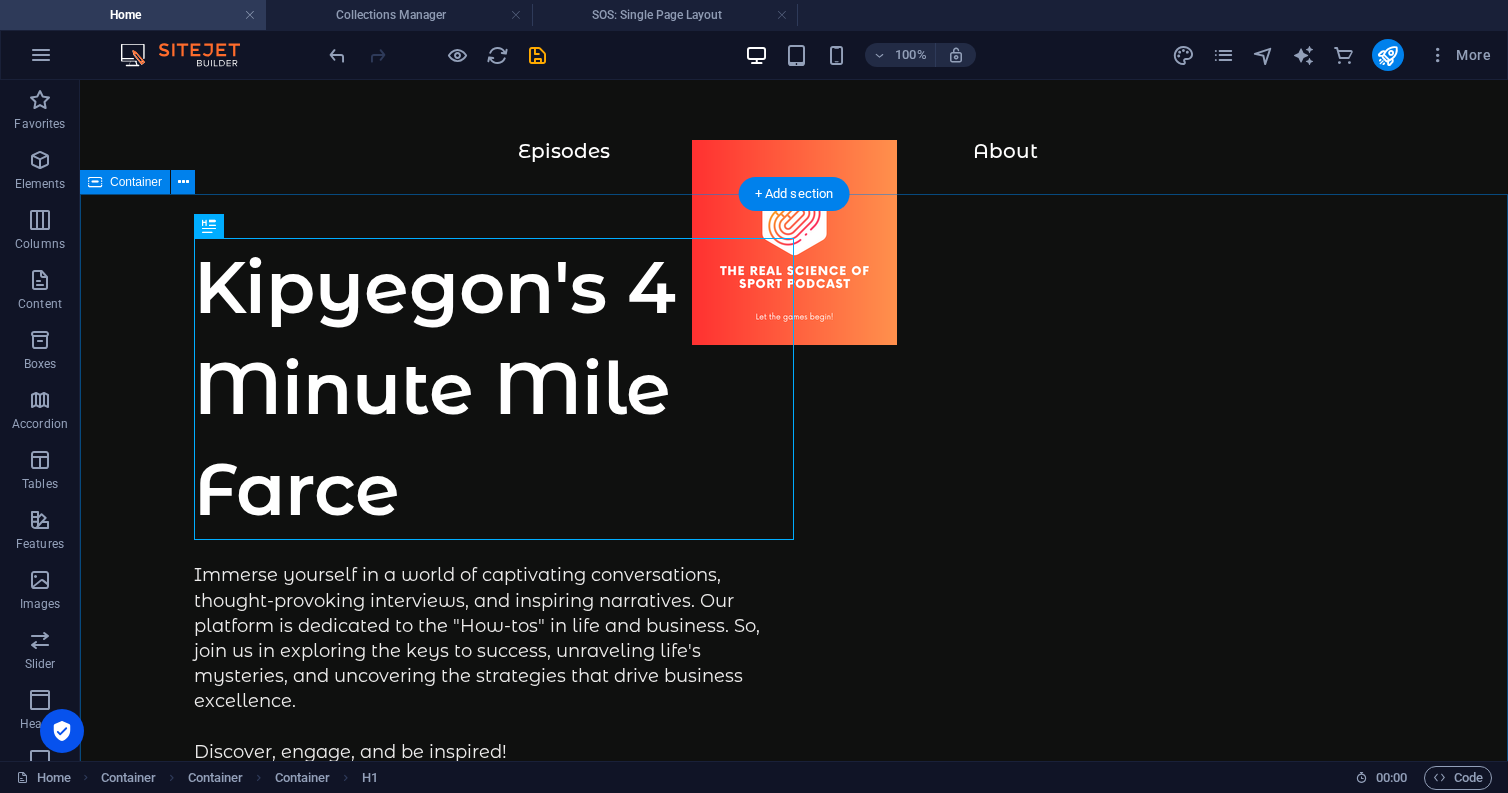 click on "Kipyegon's 4 Minute Mile Farce Immerse yourself in a world of captivating conversations, thought-provoking interviews, and inspiring narratives. Our platform is dedicated to the "How-tos" in life and business. So, join us in exploring the keys to success, unraveling life's mysteries, and uncovering the strategies that drive business excellence. Discover, engage, and be inspired! Immerse yourself in a world of captivating conversations, thought-provoking interviews, and inspiring narratives. Our platform is dedicated to the "How-tos" in life and business. So, join us in exploring the keys to success, unraveling life's mysteries, and uncovering the strategies that drive business excellence. Discover, engage, and be inspired! Supported by:" at bounding box center [794, 1174] 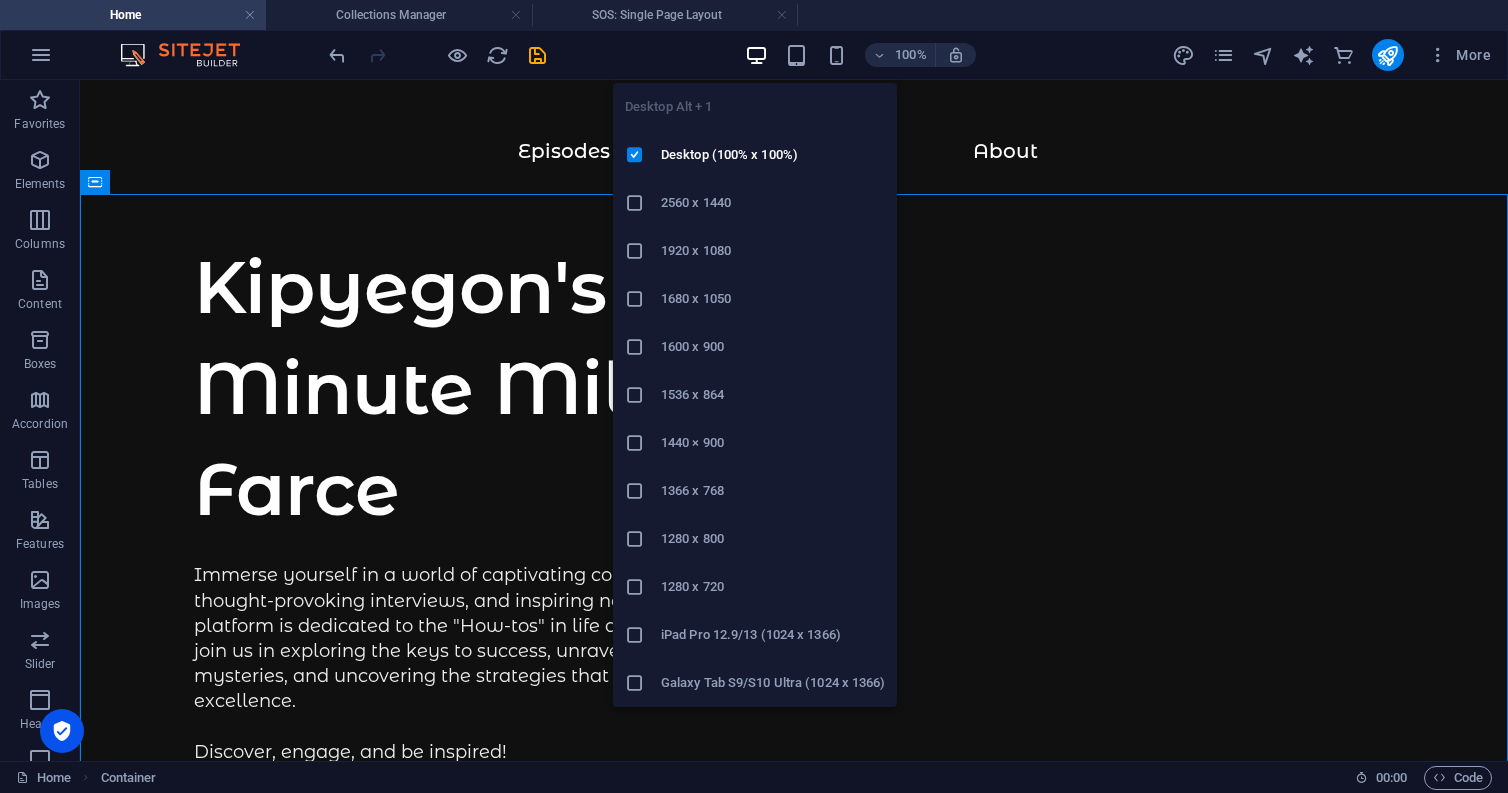 click at bounding box center [756, 55] 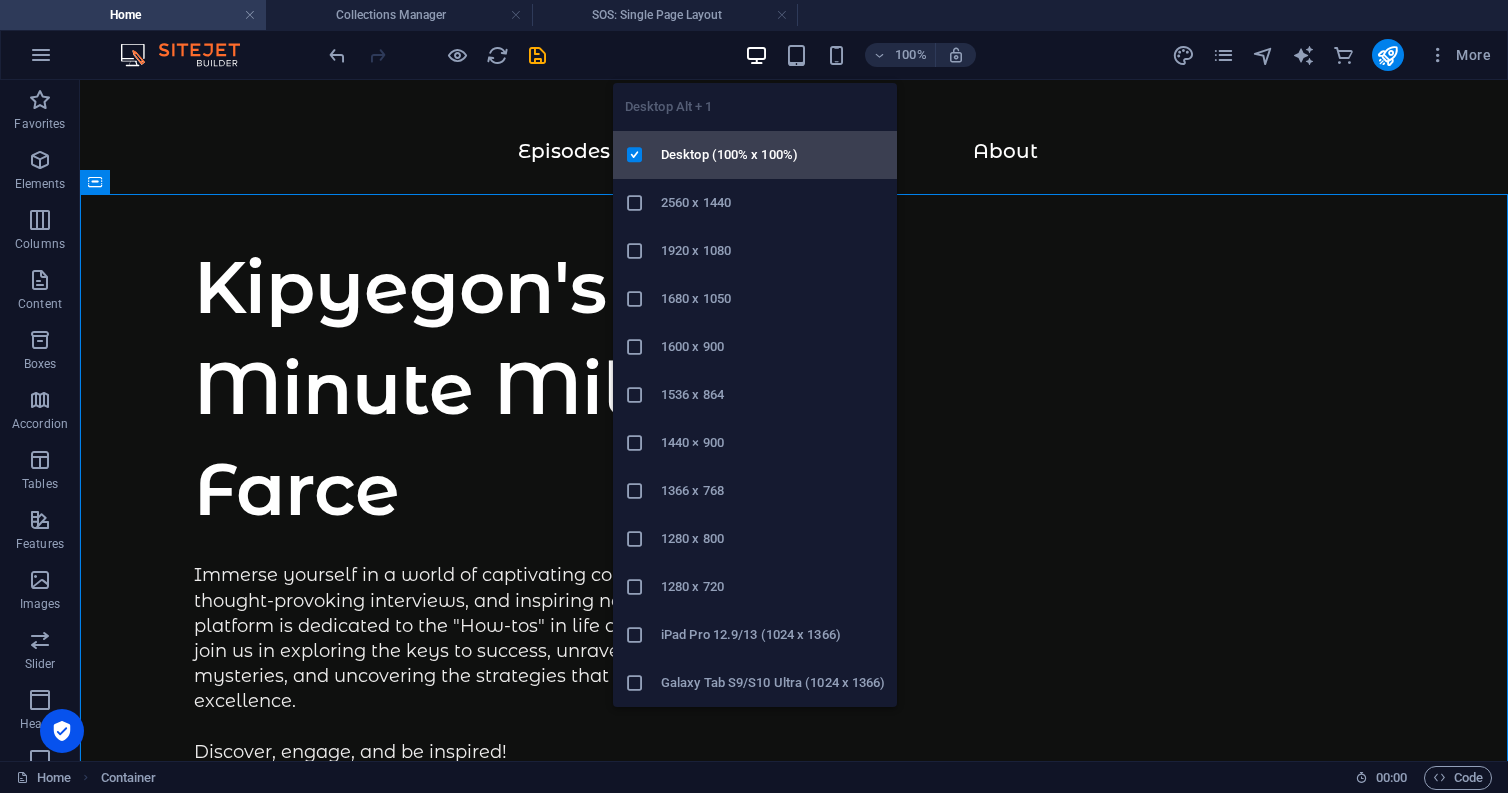 click on "Desktop (100% x 100%)" at bounding box center [773, 155] 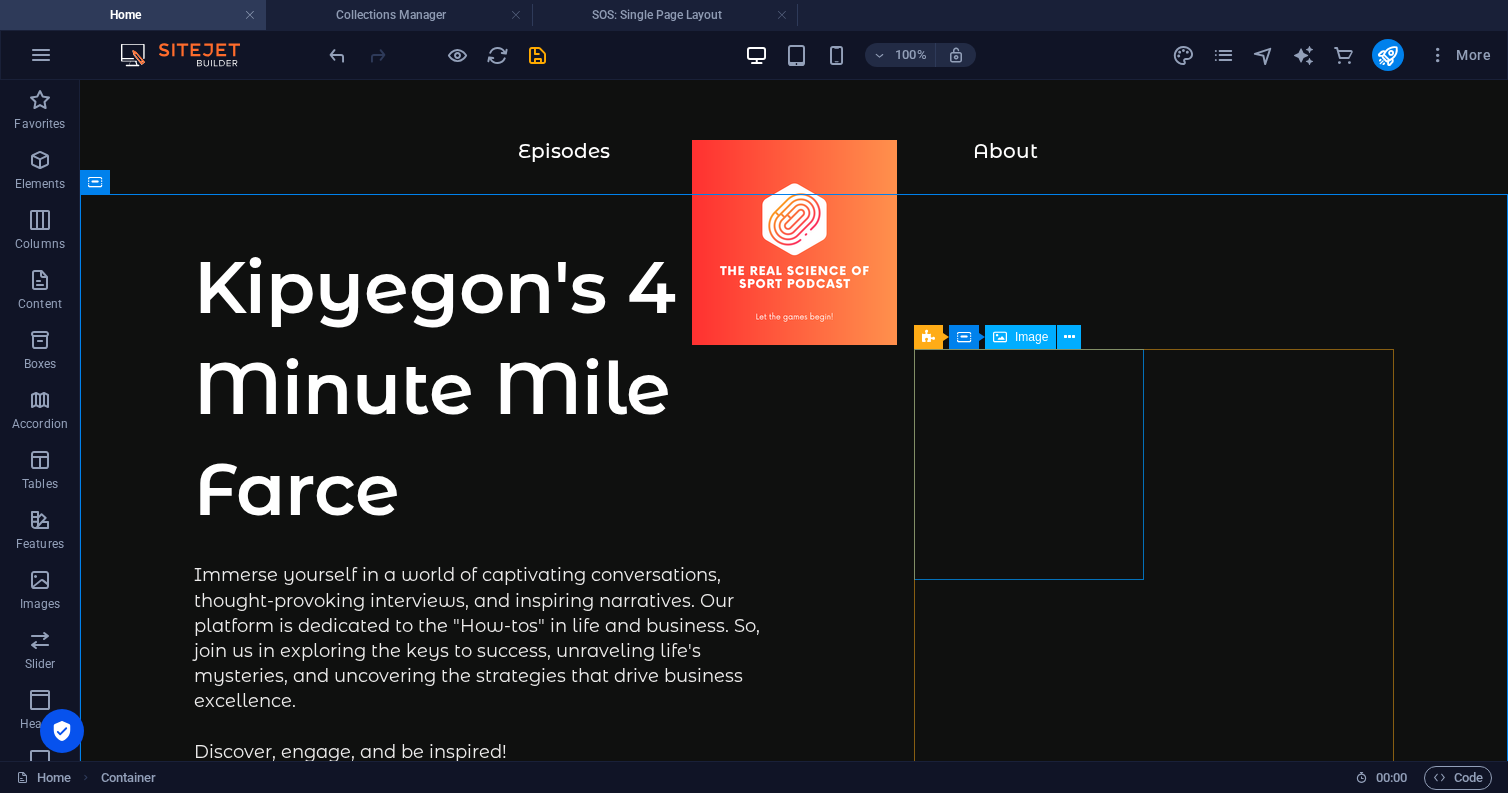 click on "Image" at bounding box center (1031, 337) 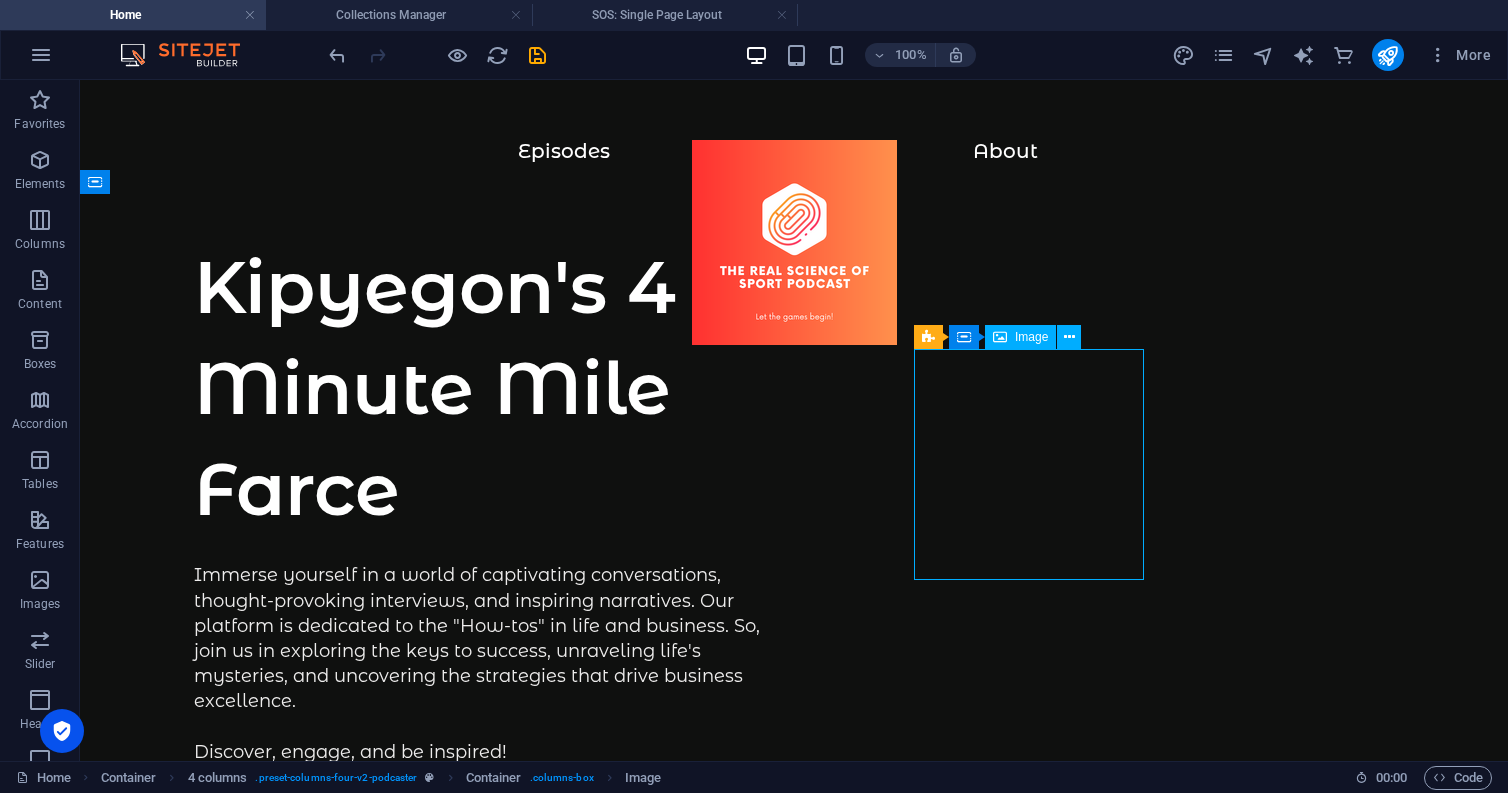 click on "Image" at bounding box center (1031, 337) 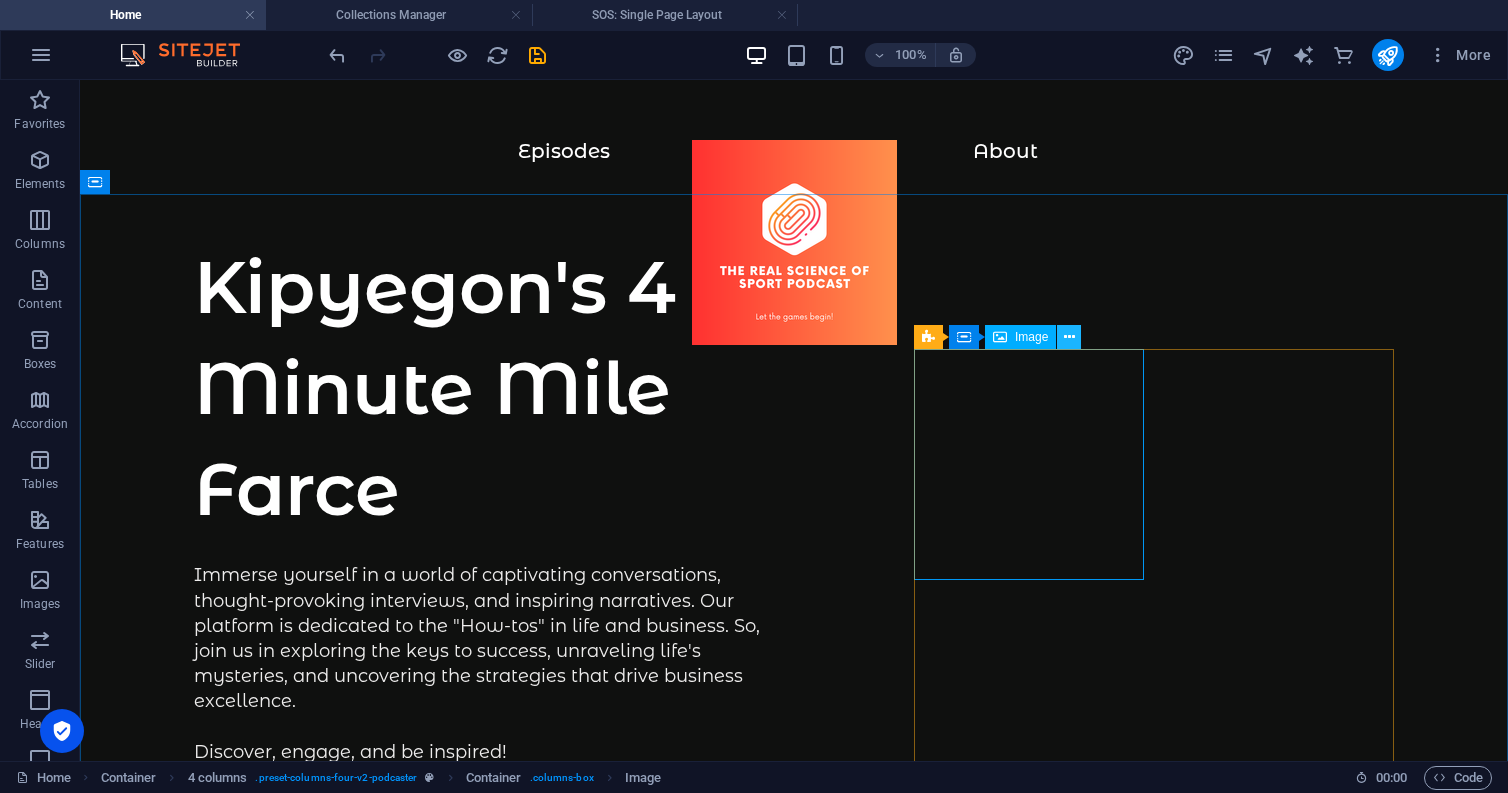 click at bounding box center (1069, 337) 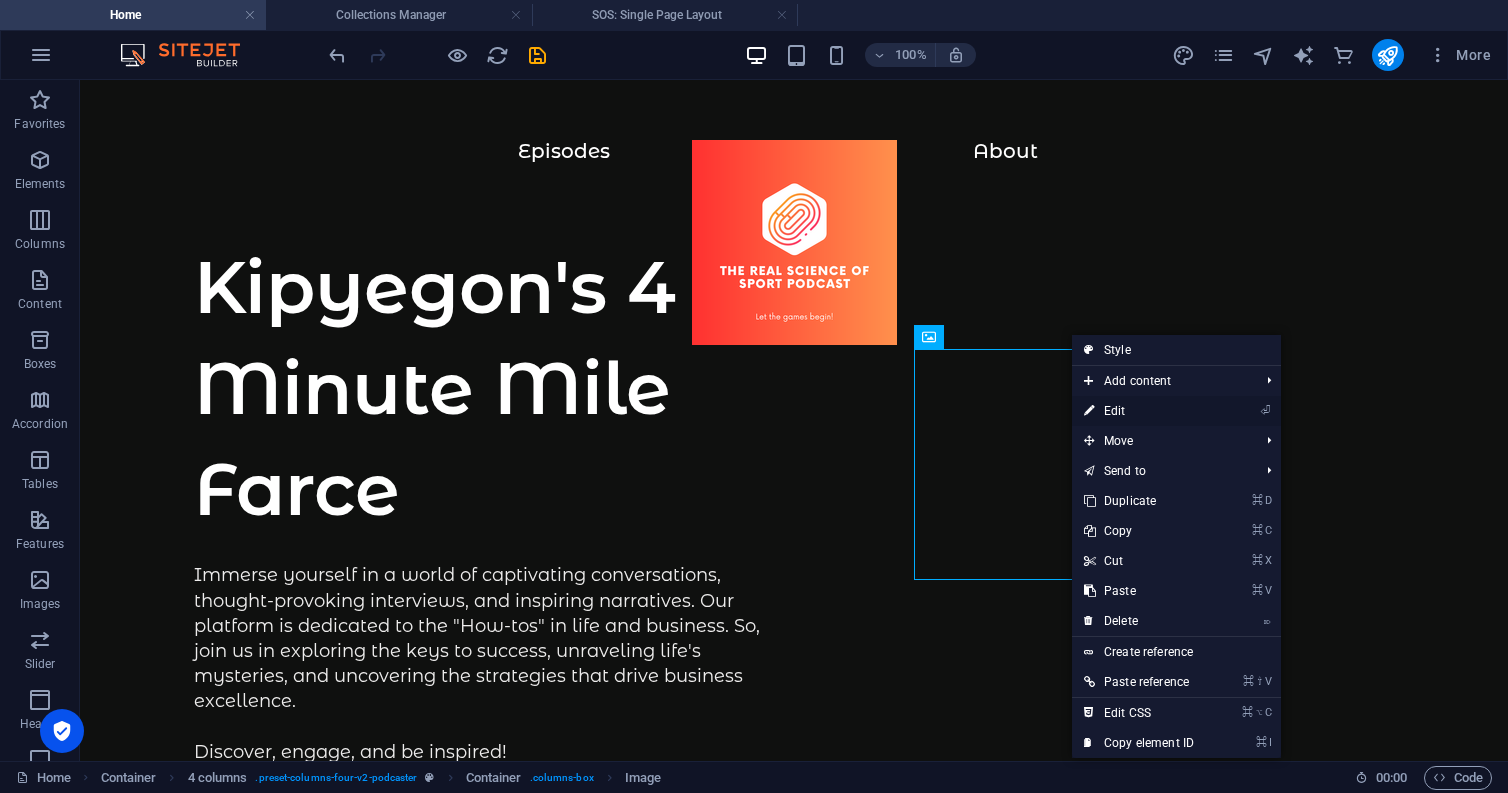 click on "⏎  Edit" at bounding box center [1139, 411] 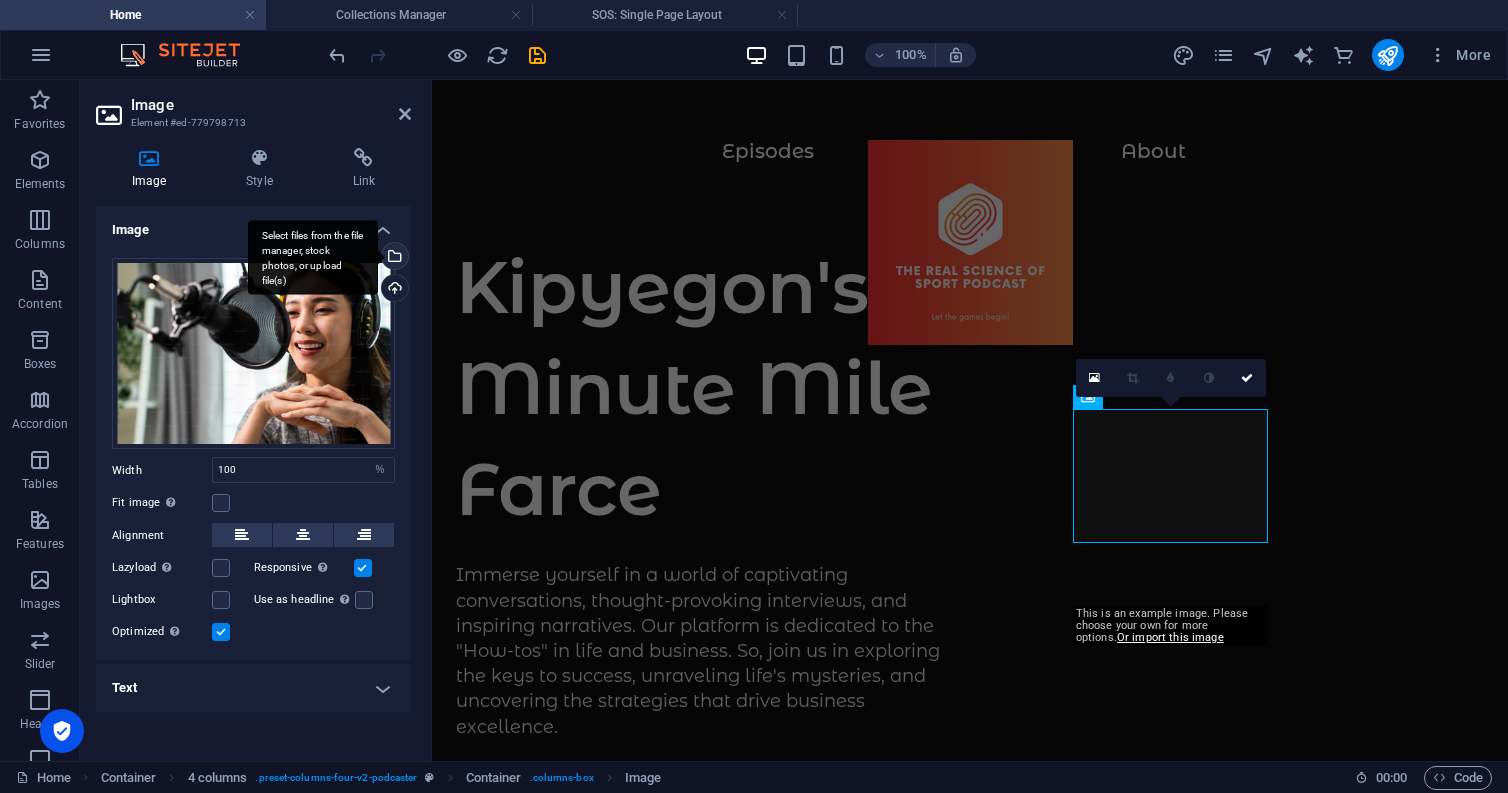 click on "Select files from the file manager, stock photos, or upload file(s)" at bounding box center [393, 258] 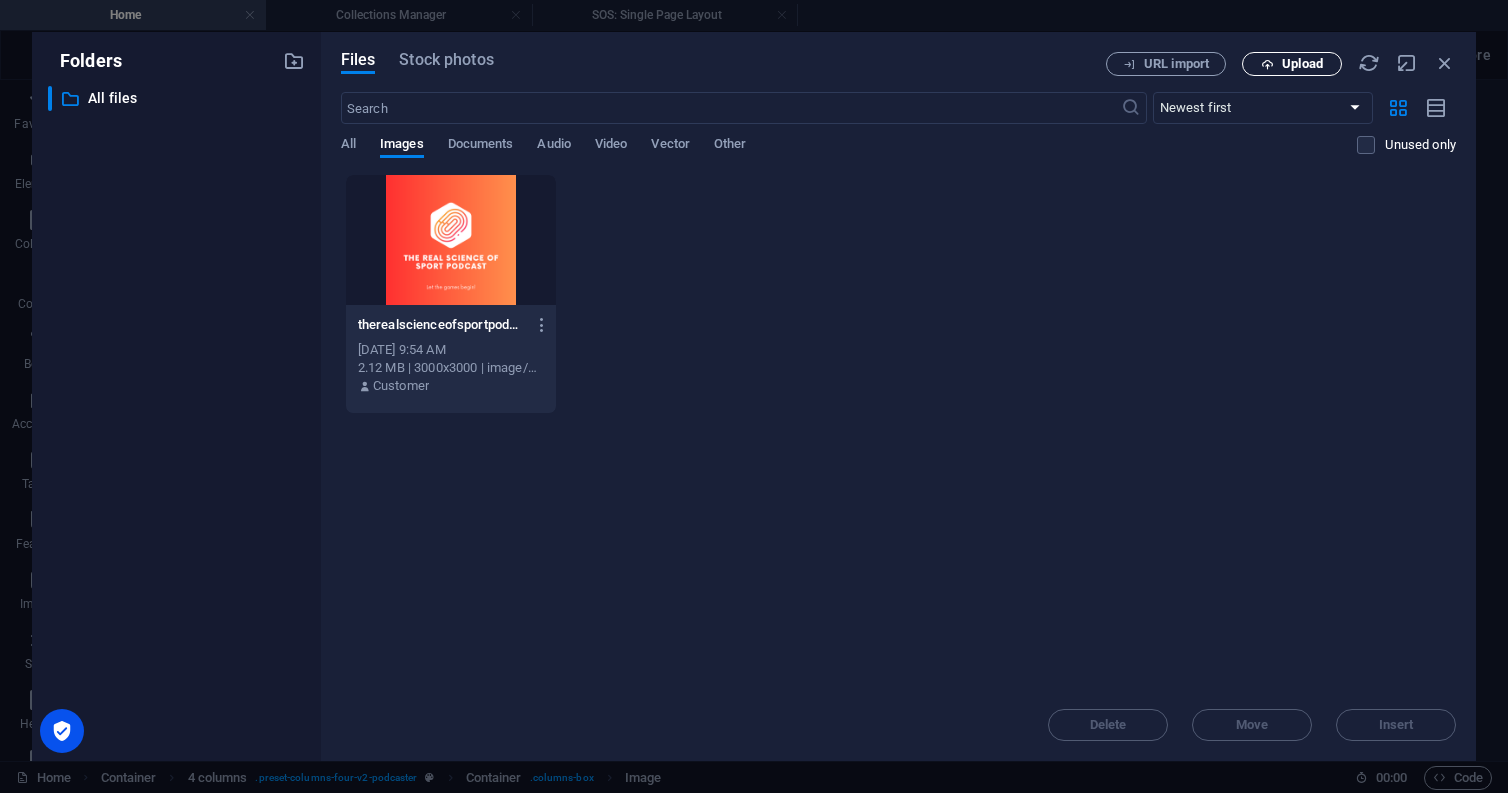 click on "Upload" at bounding box center [1302, 64] 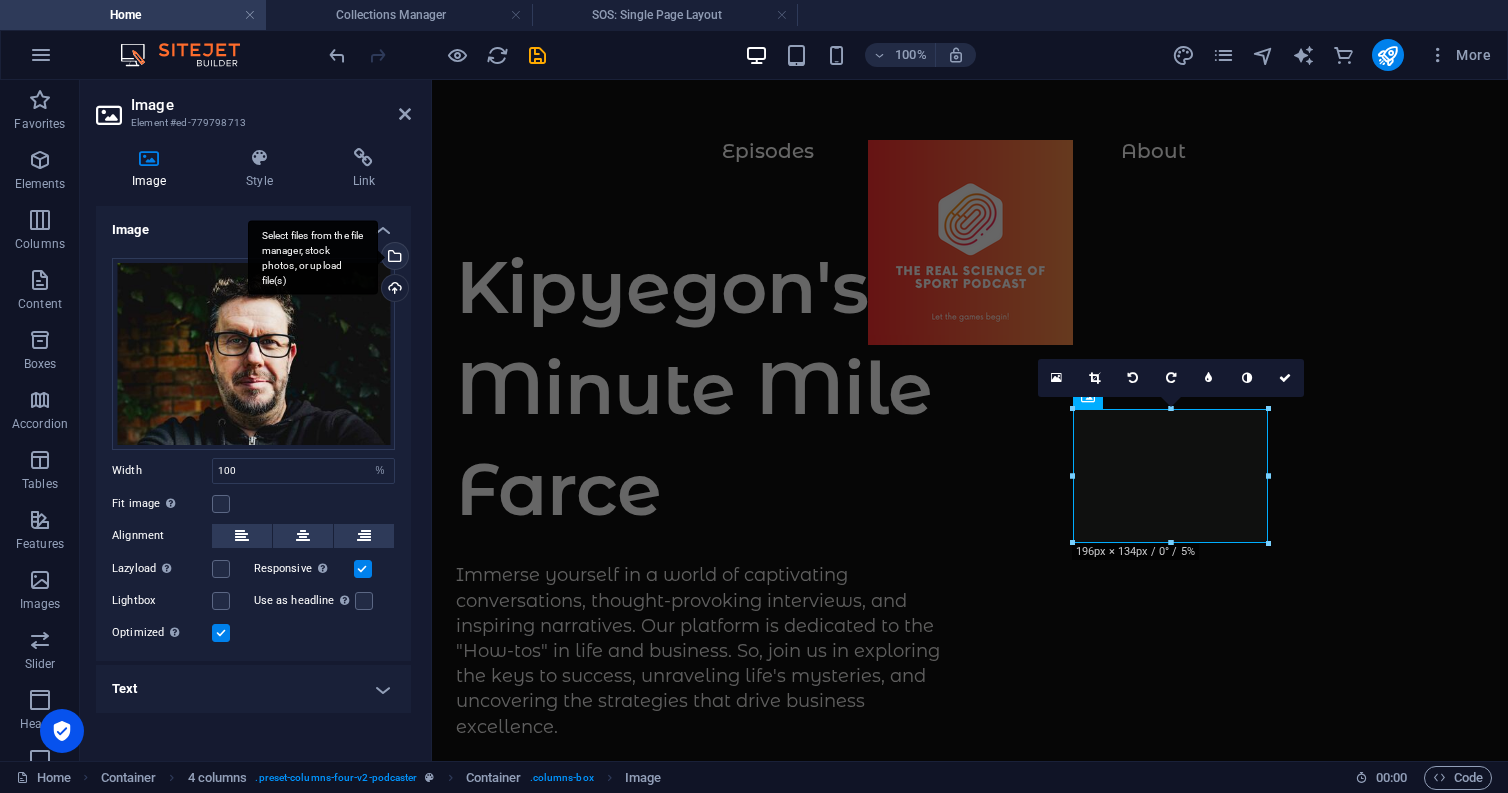 click on "Select files from the file manager, stock photos, or upload file(s)" at bounding box center (393, 258) 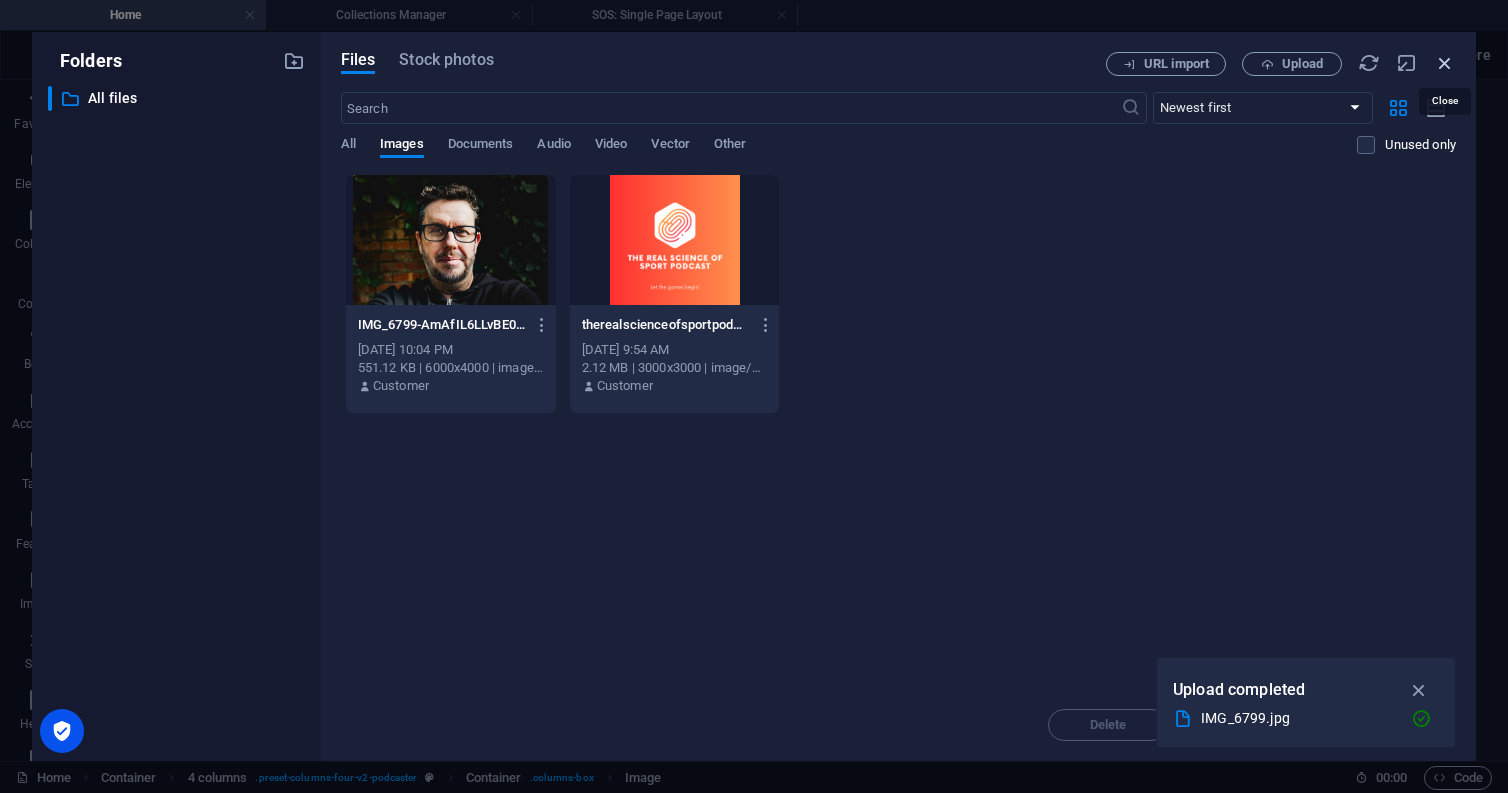 click at bounding box center (1445, 63) 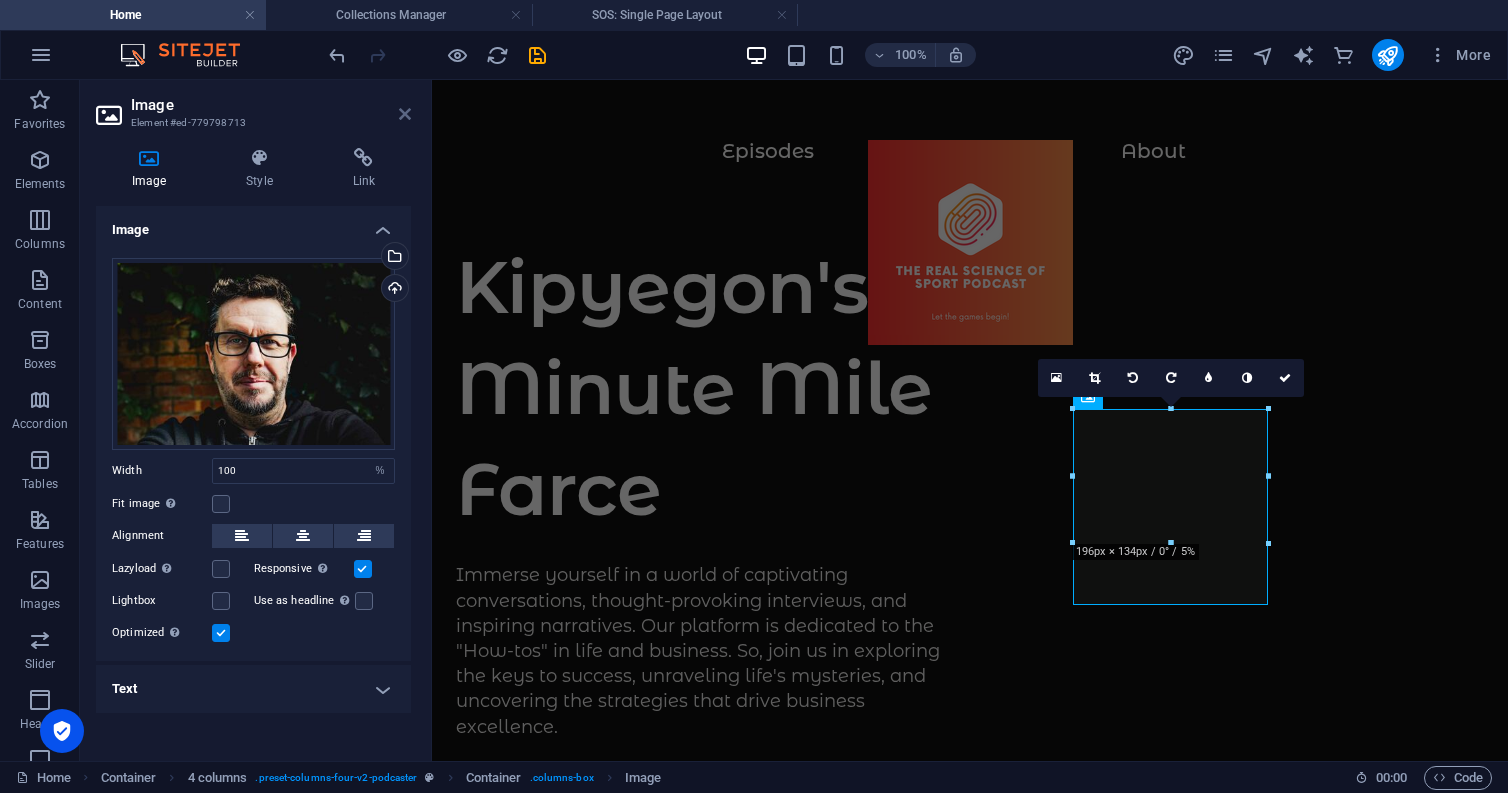 click at bounding box center (405, 114) 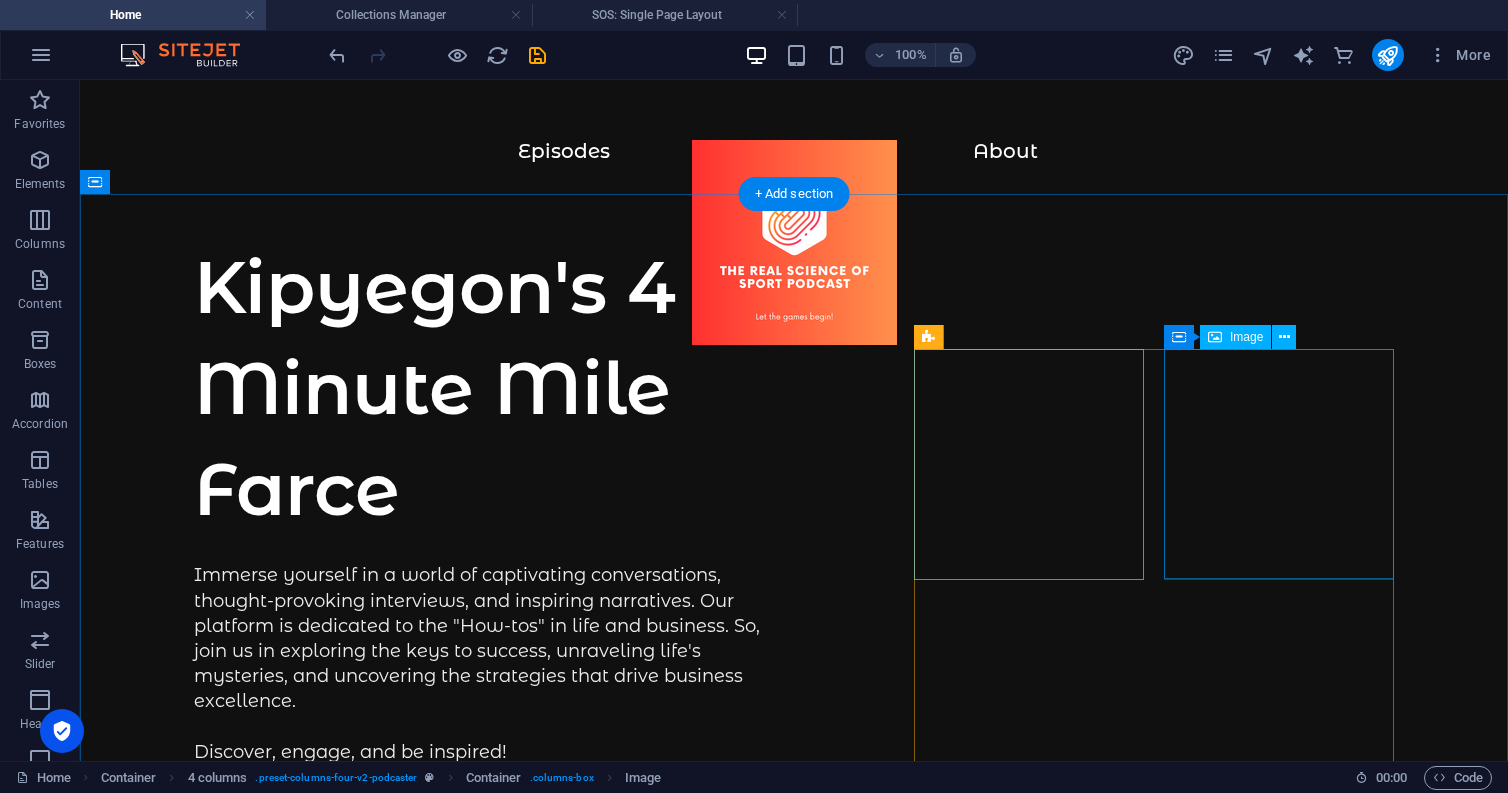 click at bounding box center (309, 1346) 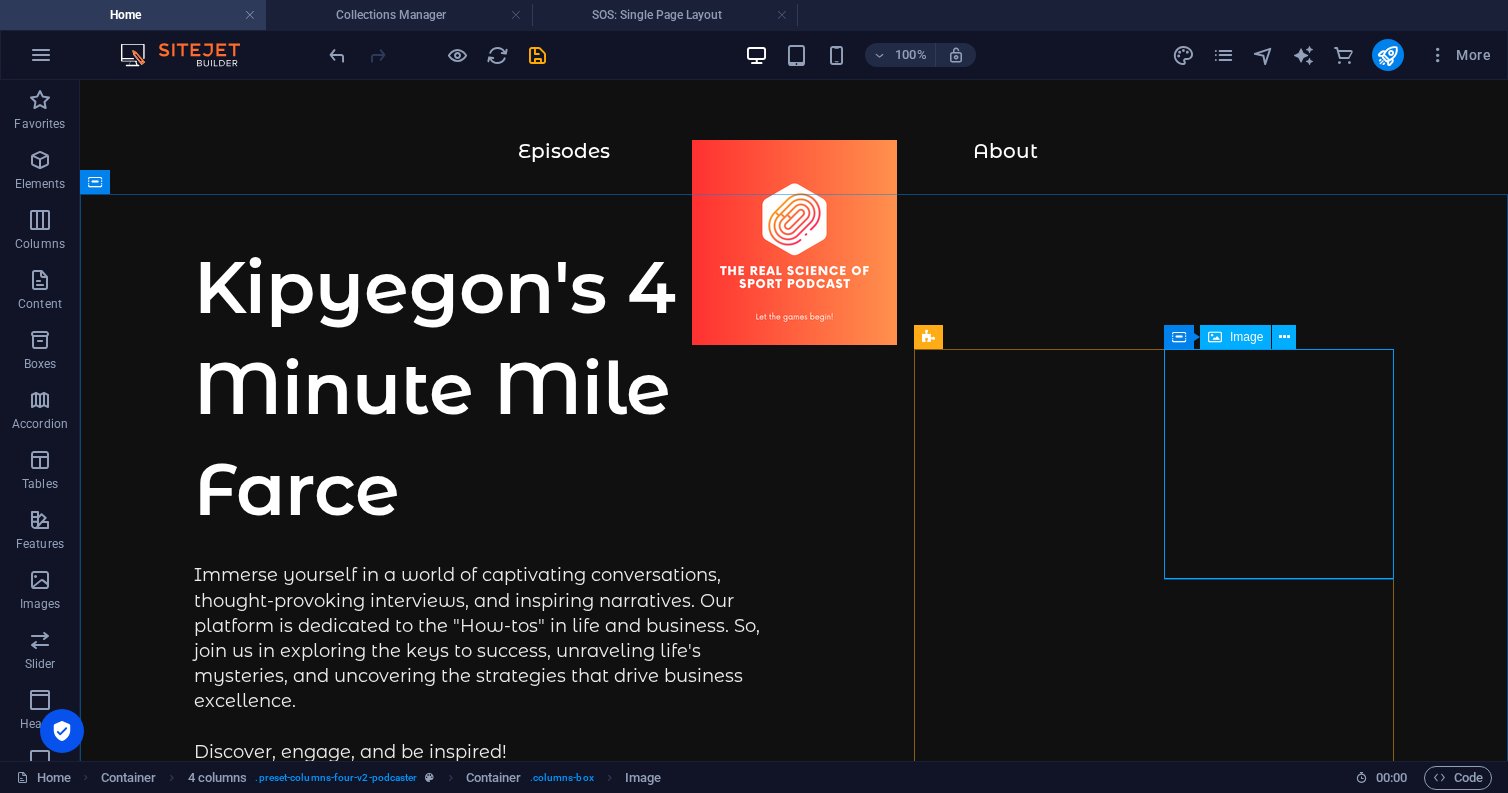 click on "Image" at bounding box center (1246, 337) 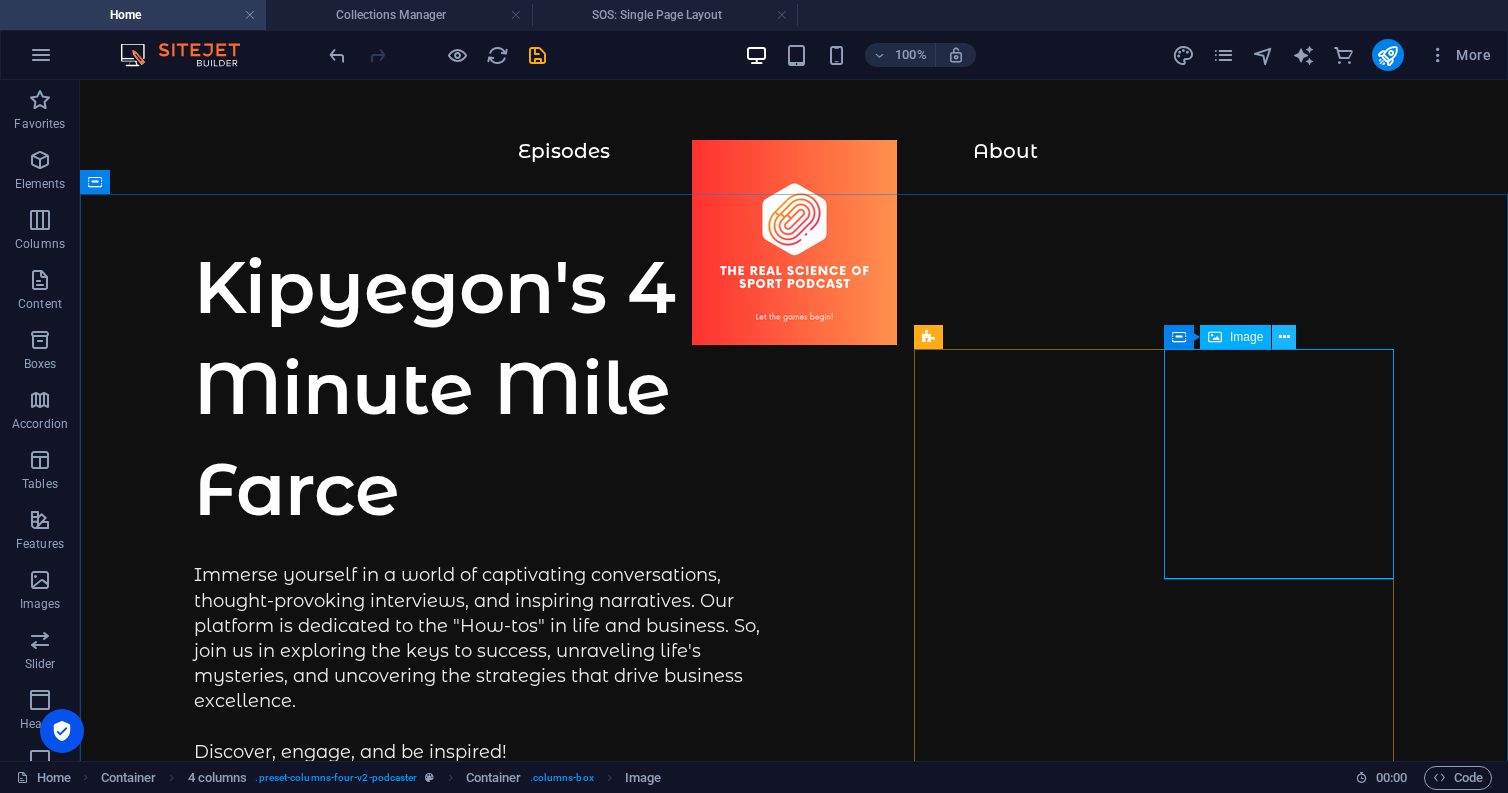 click at bounding box center (1284, 337) 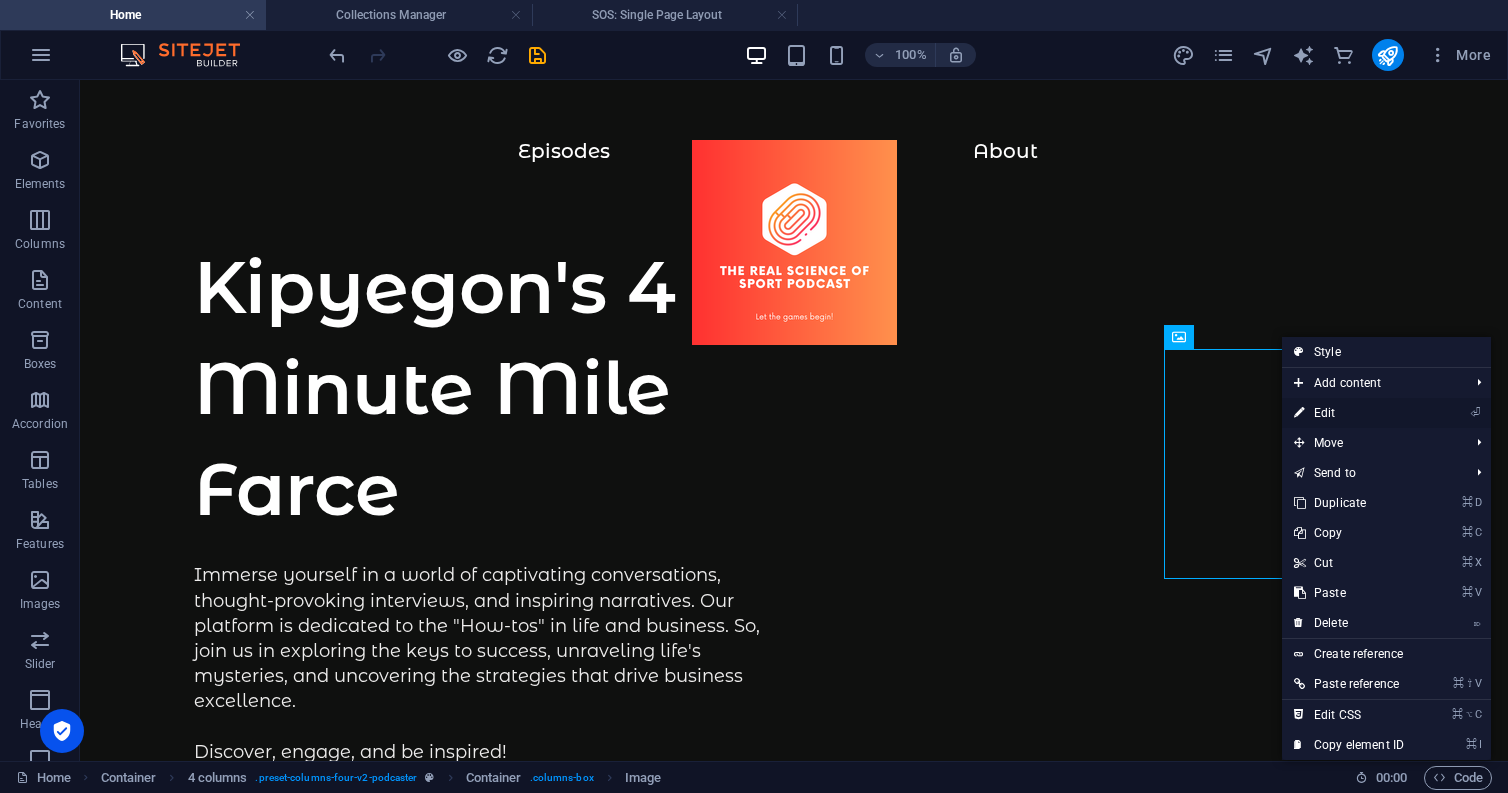 click on "⏎  Edit" at bounding box center (1349, 413) 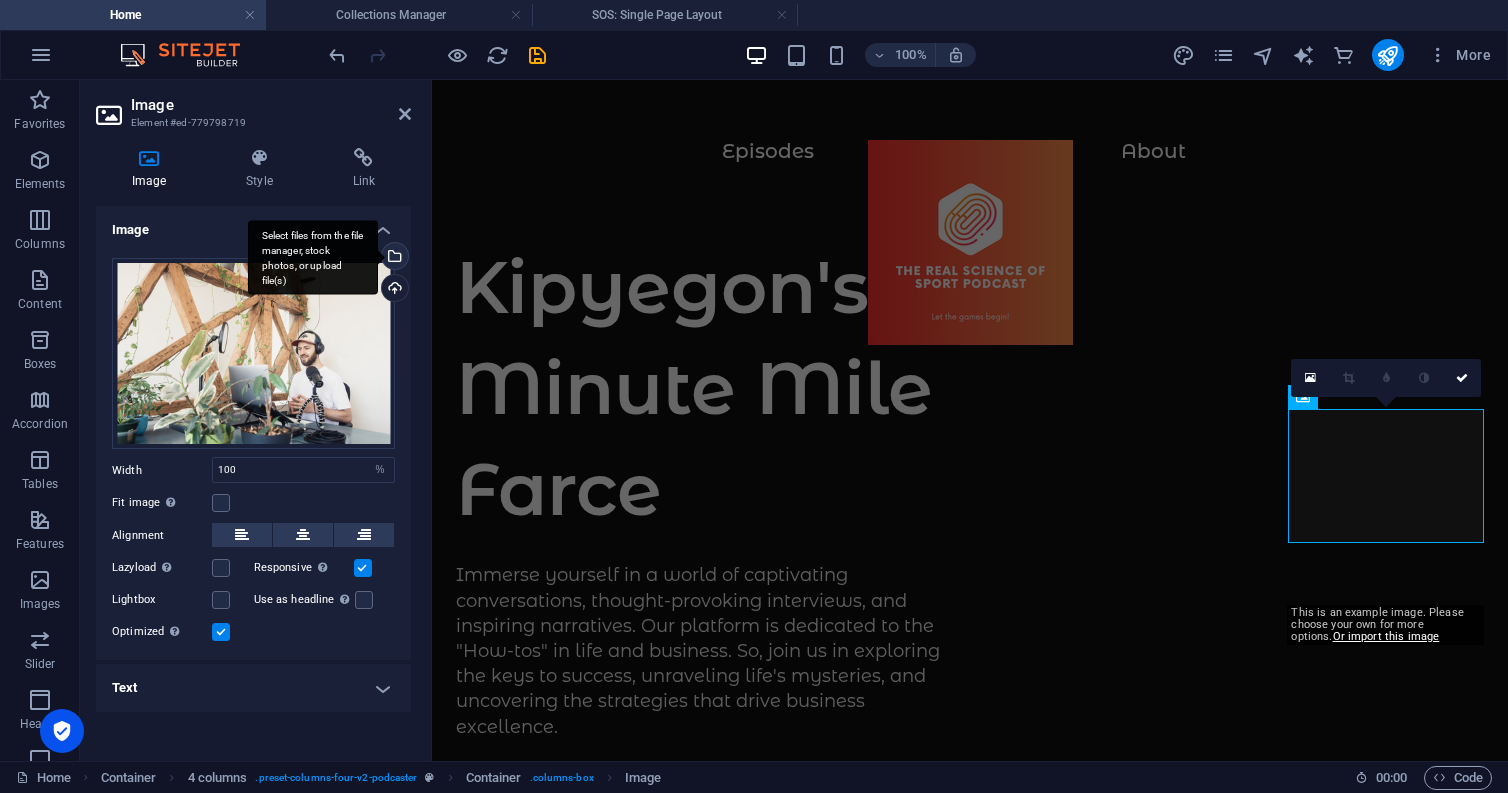 click on "Select files from the file manager, stock photos, or upload file(s)" at bounding box center [393, 258] 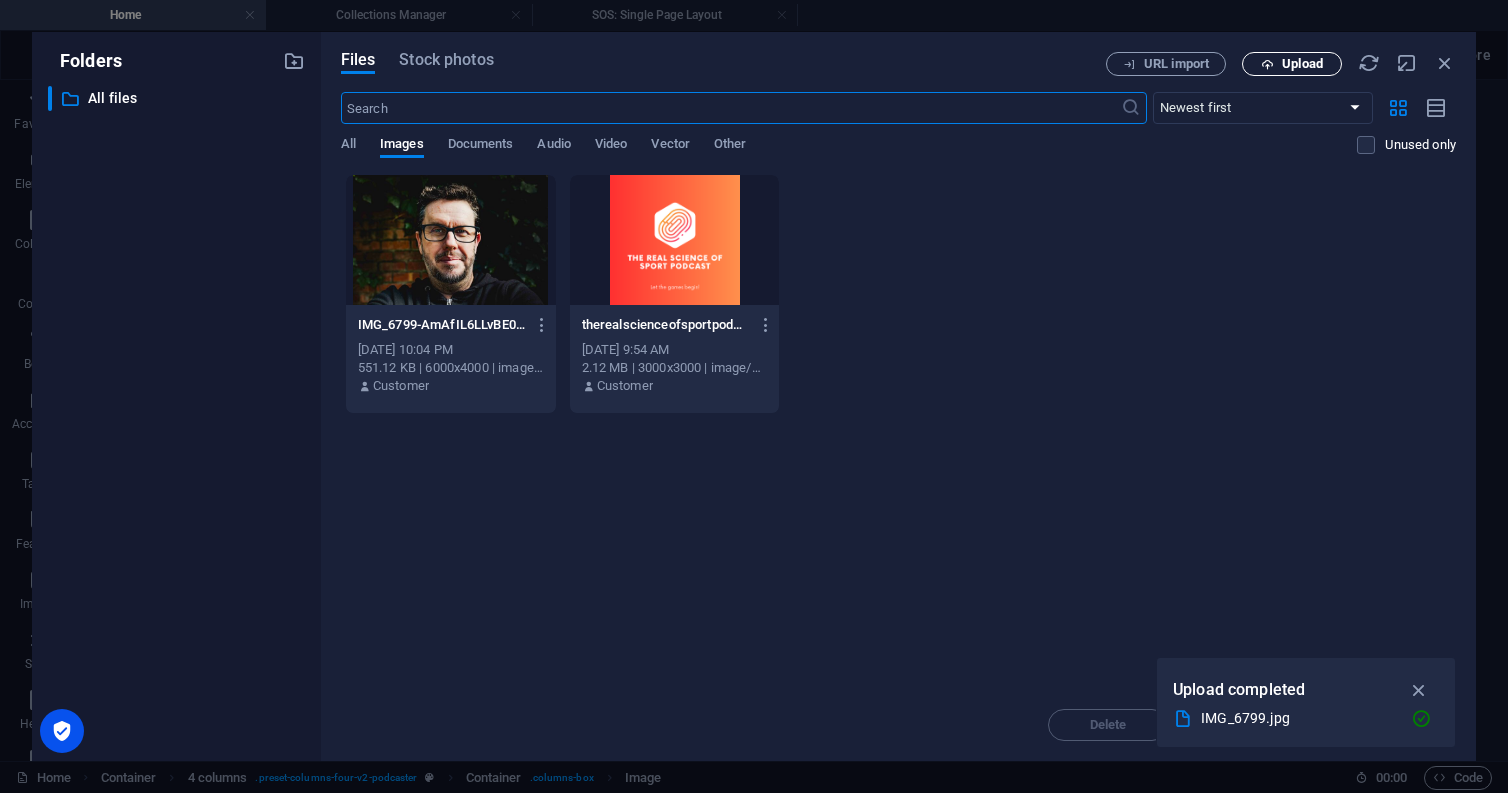 click on "Upload" at bounding box center [1292, 64] 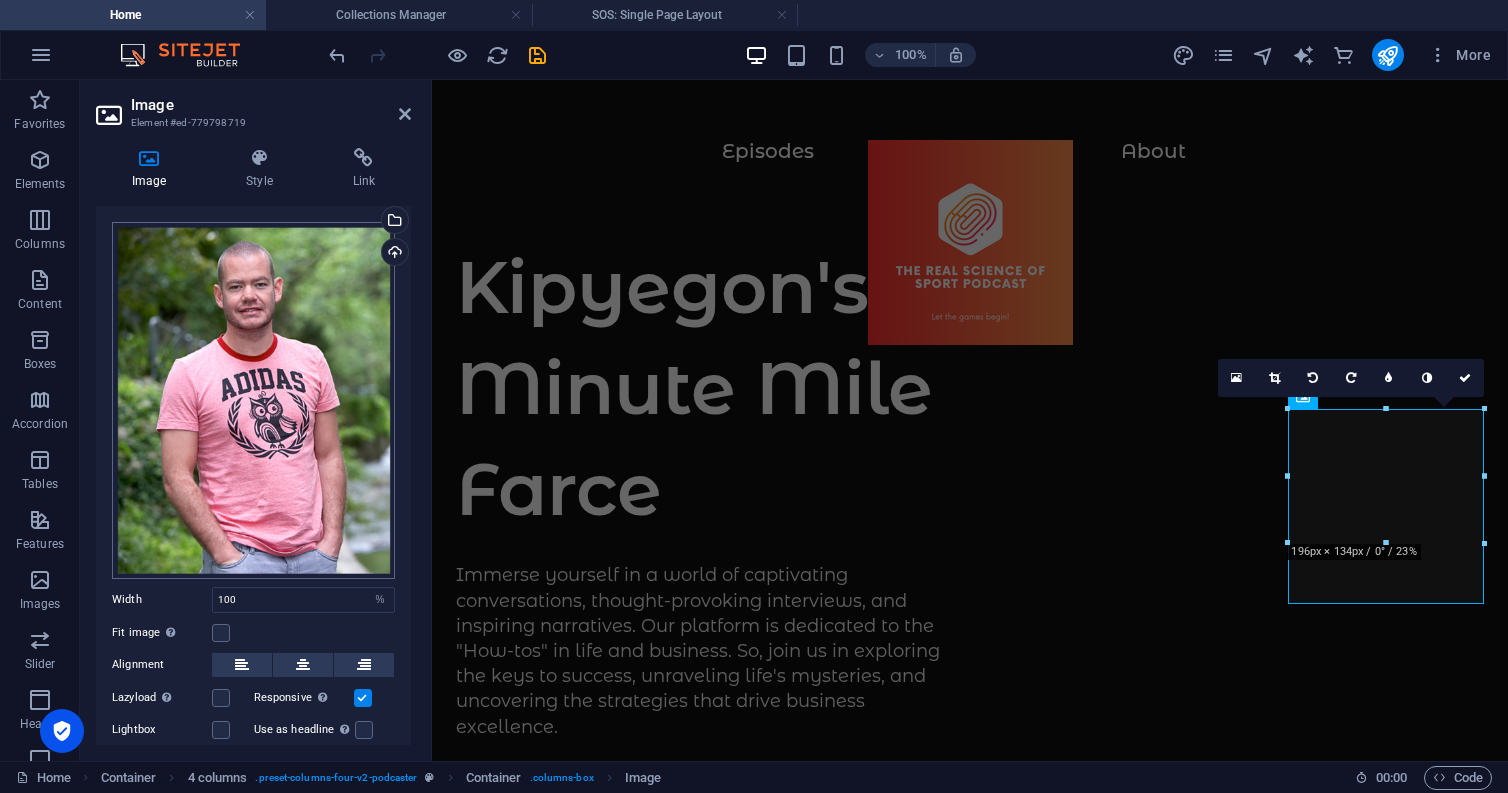 scroll, scrollTop: 61, scrollLeft: 0, axis: vertical 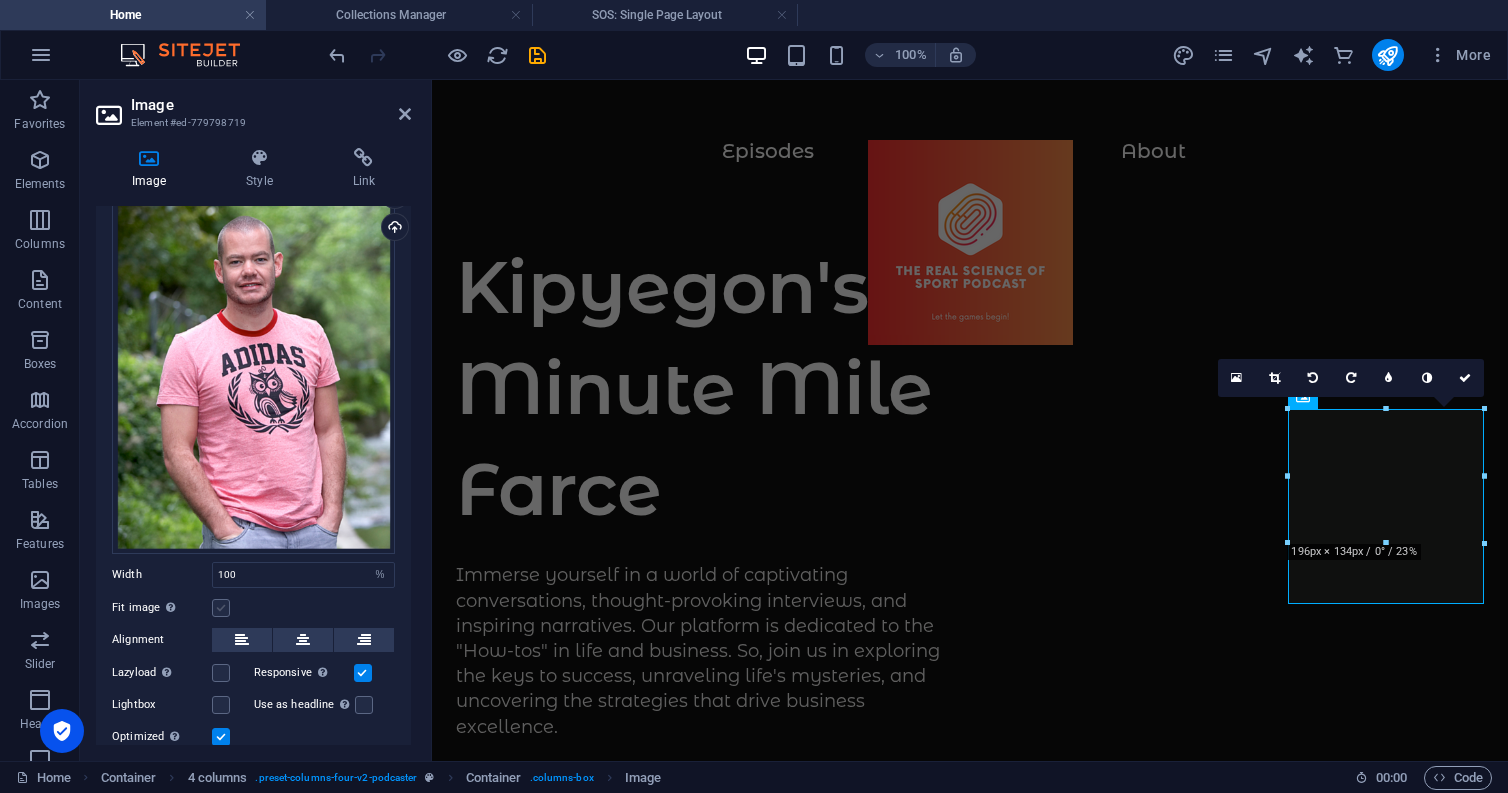 click at bounding box center (221, 608) 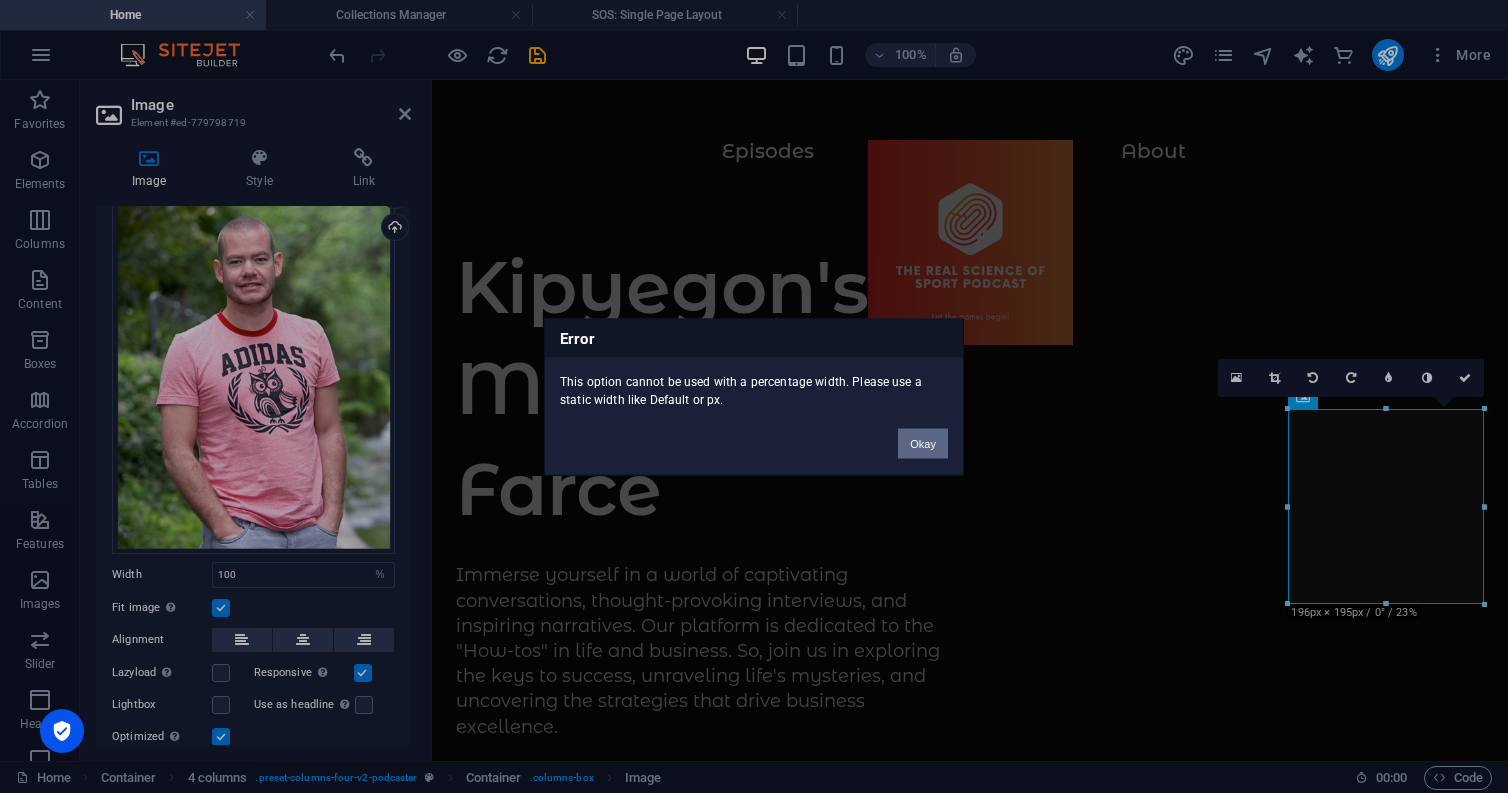 click on "Okay" at bounding box center (923, 443) 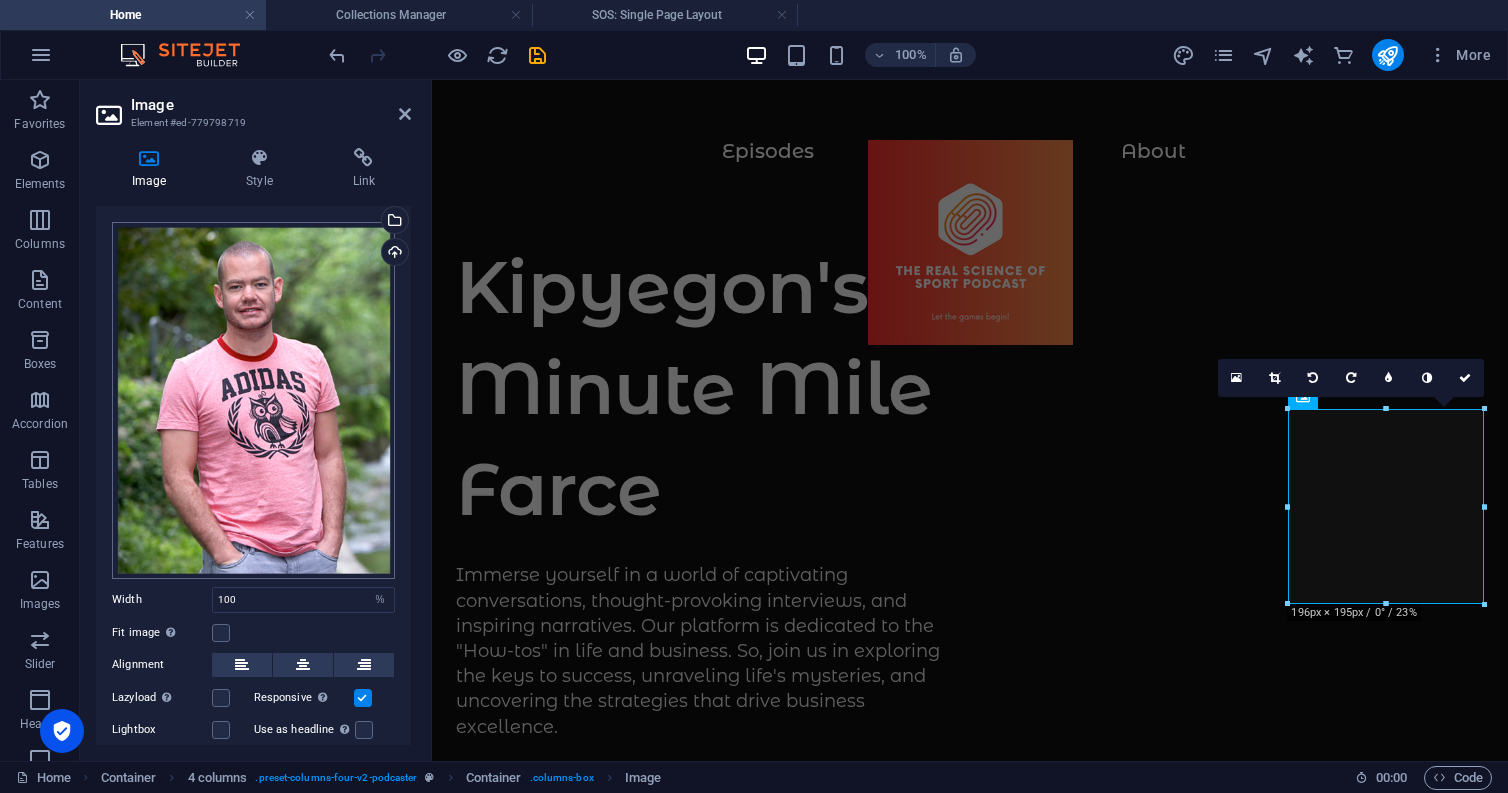 scroll, scrollTop: 0, scrollLeft: 0, axis: both 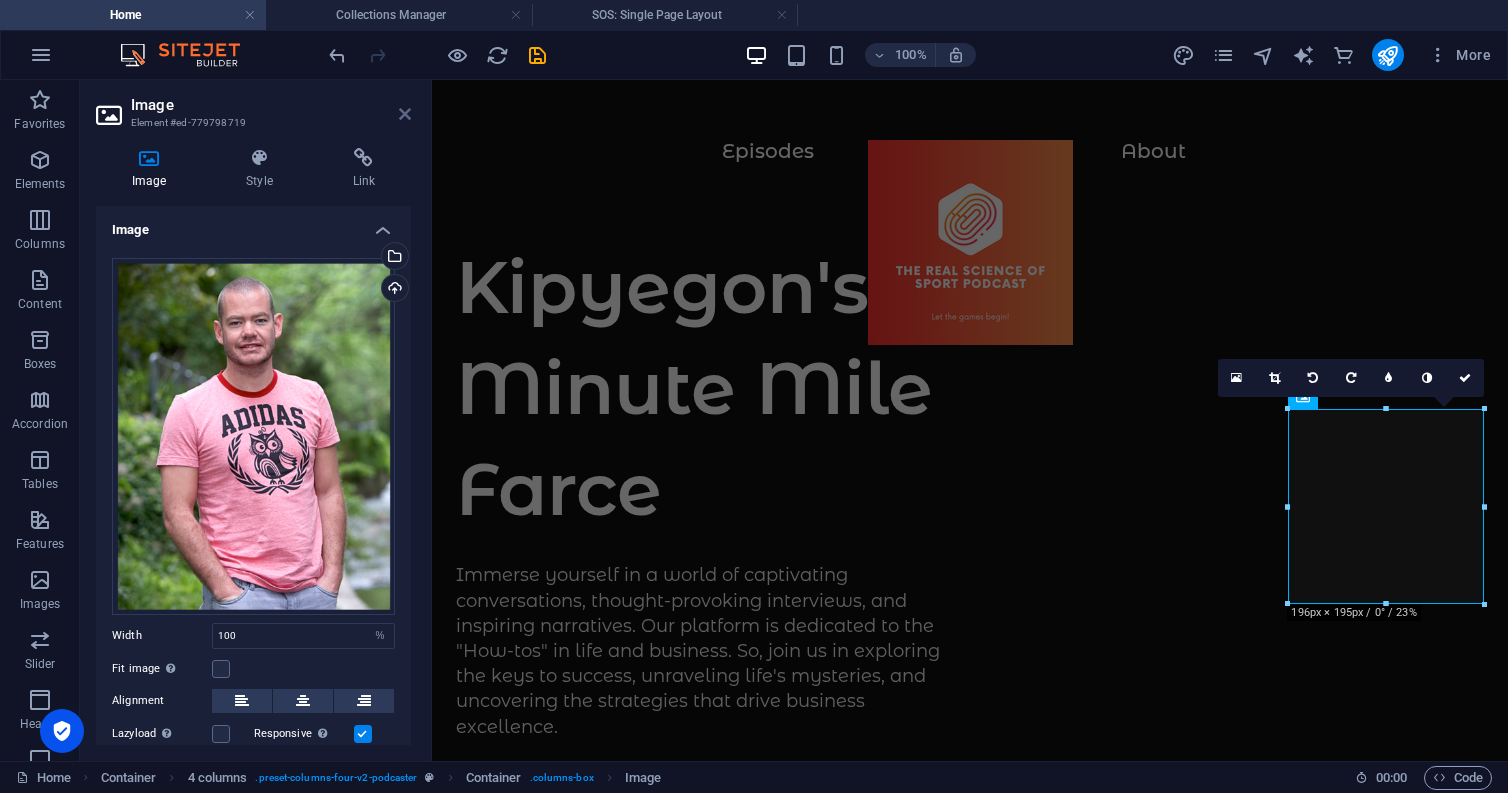 click at bounding box center [405, 114] 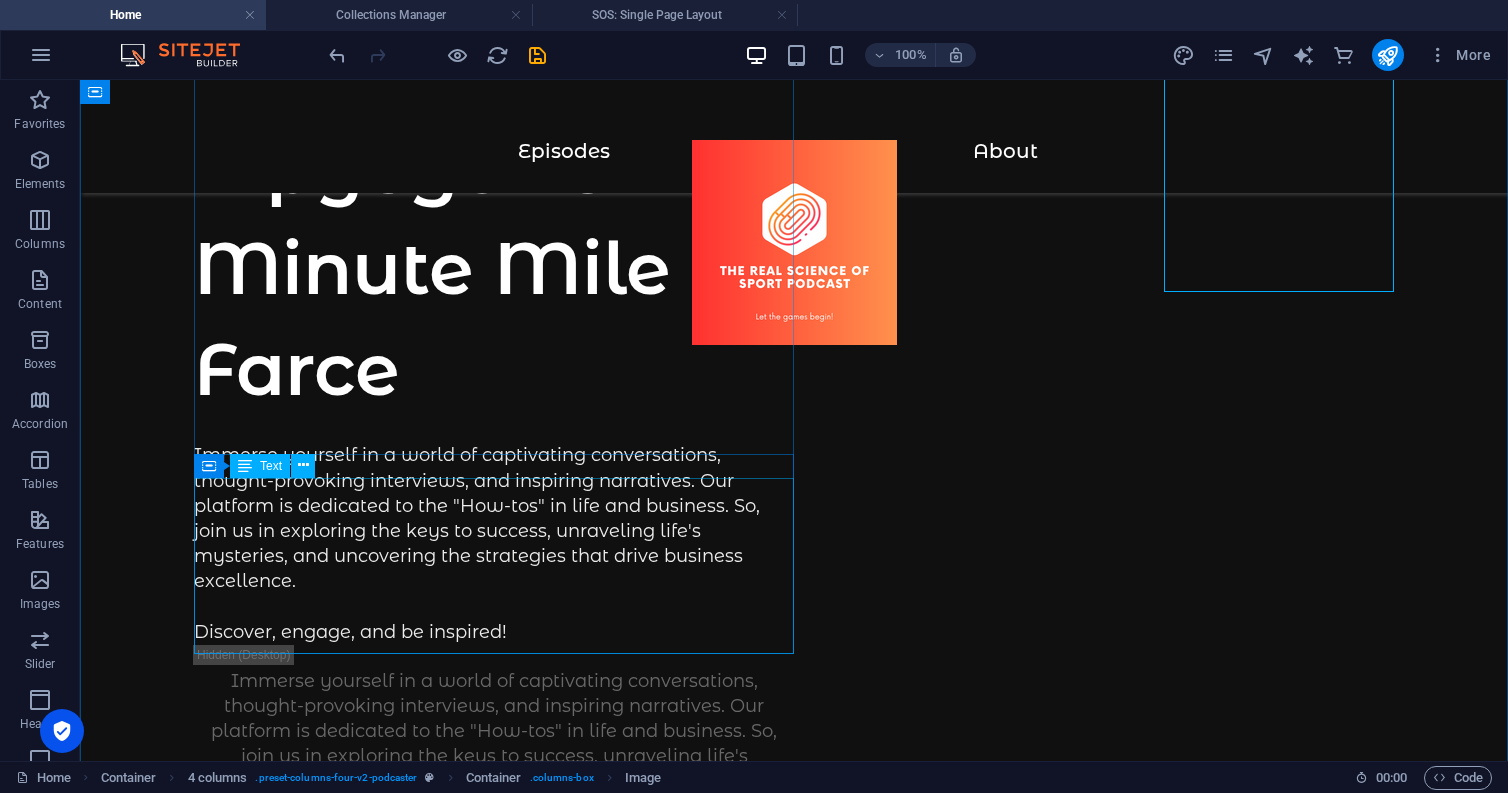 scroll, scrollTop: 0, scrollLeft: 0, axis: both 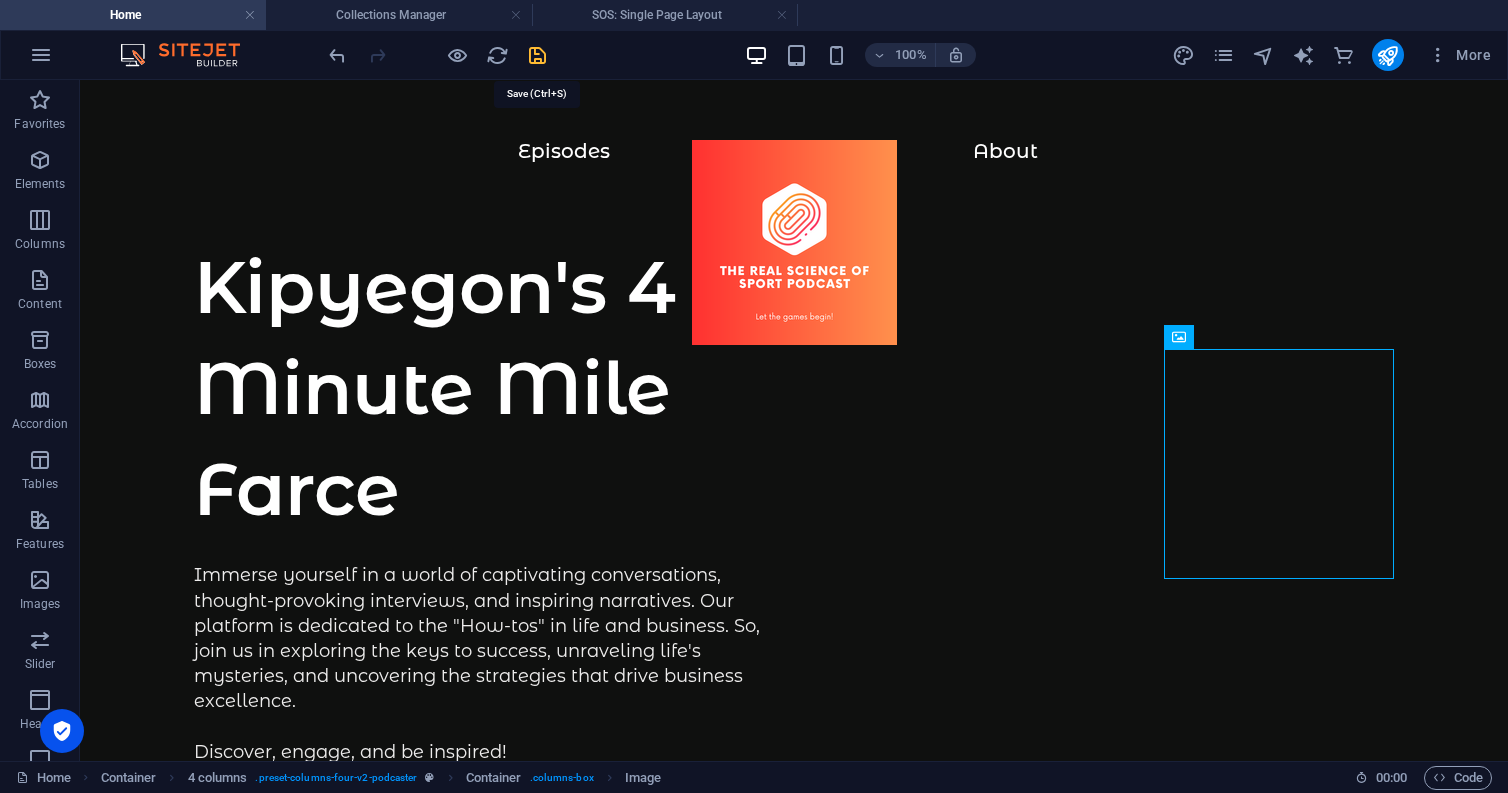 click at bounding box center [537, 55] 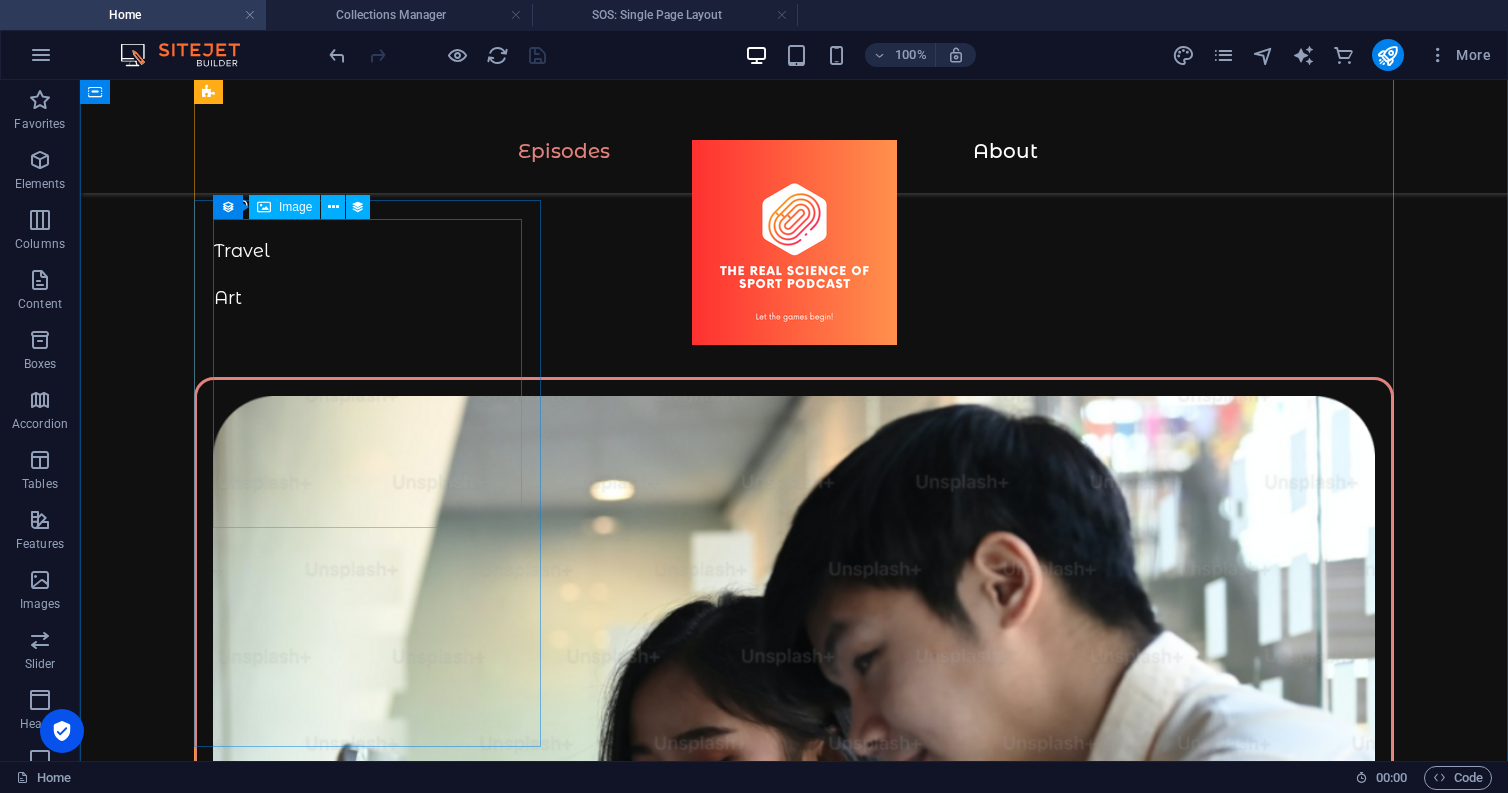 scroll, scrollTop: 2340, scrollLeft: 0, axis: vertical 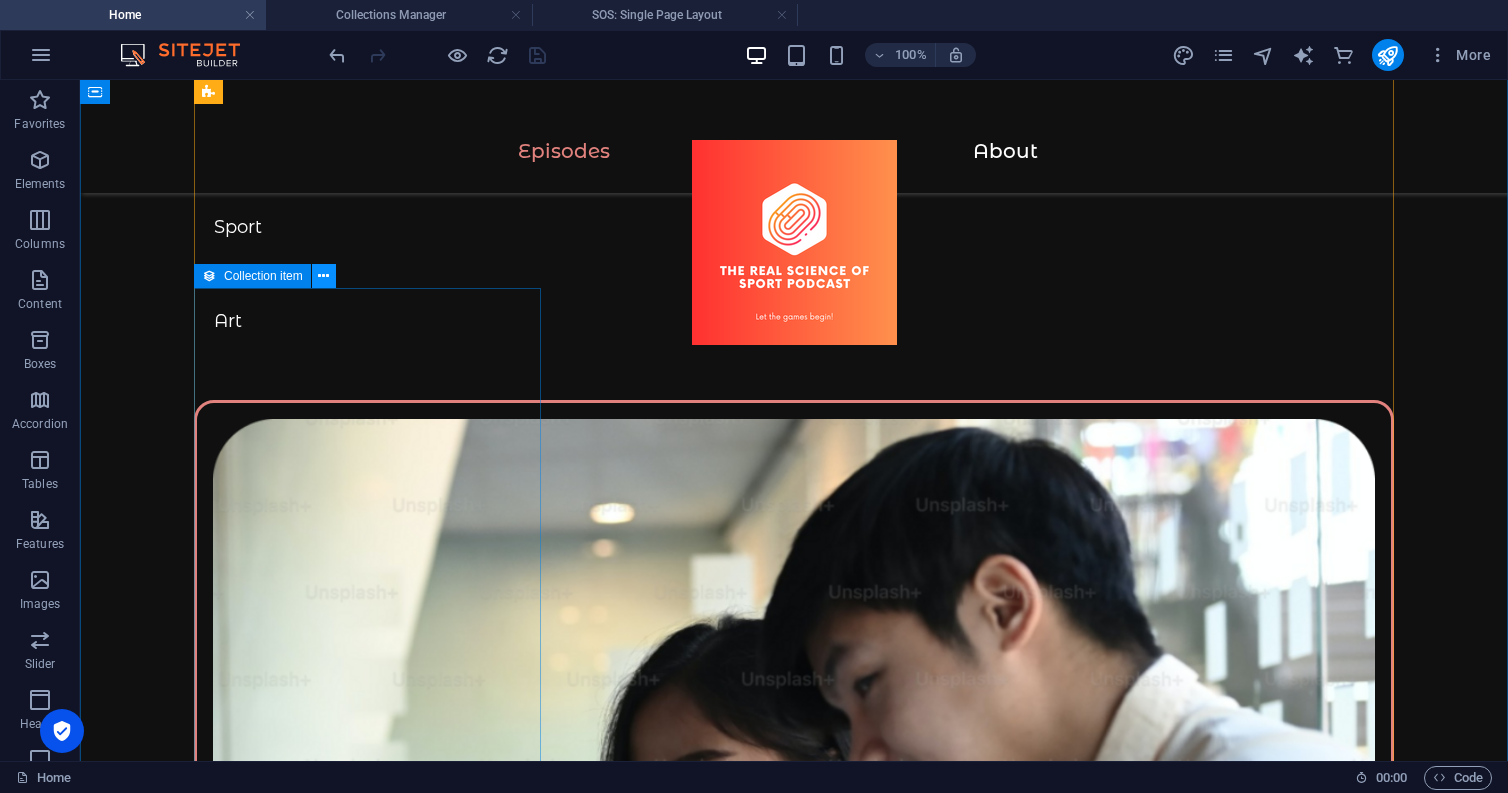 click at bounding box center [323, 276] 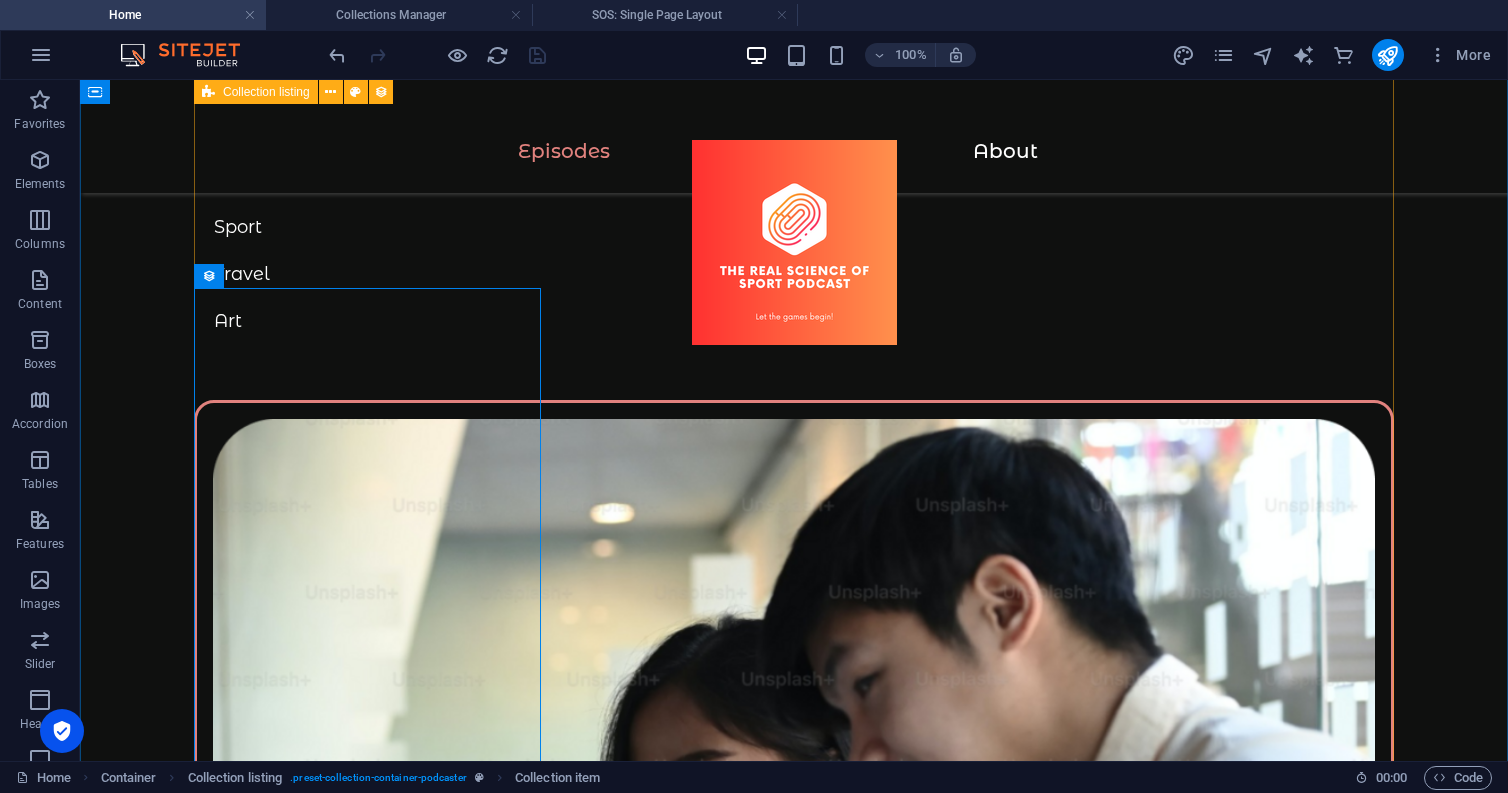 click on "The Science of Recovery [PERSON_NAME] 84 min Episode 47 [DATE] A great leader or a great manager - what is better? [PERSON_NAME] Concord 125 min Episode 36 [DATE] Upcoming business trend in [DATE] [PERSON_NAME] 213 min Episode 12 [DATE] Did global economy reach its goals in [DATE]? [PERSON_NAME] 158 min Episode 4 [DATE] How to get started with your business [PERSON_NAME] 120 min Episode 8 [DATE] How to get the free courses on Academix [PERSON_NAME] 240 min Episode 1 [DATE] How to become the fittest version of yourself [PERSON_NAME] 100 min Episode 1 [DATE] How to finanze a year of travel [PERSON_NAME] 132 min Episode 1 [DATE] How to sell your art via social media [PERSON_NAME] 120 min Episode 1 [DATE]  Vorherige Nächste" at bounding box center [794, 7234] 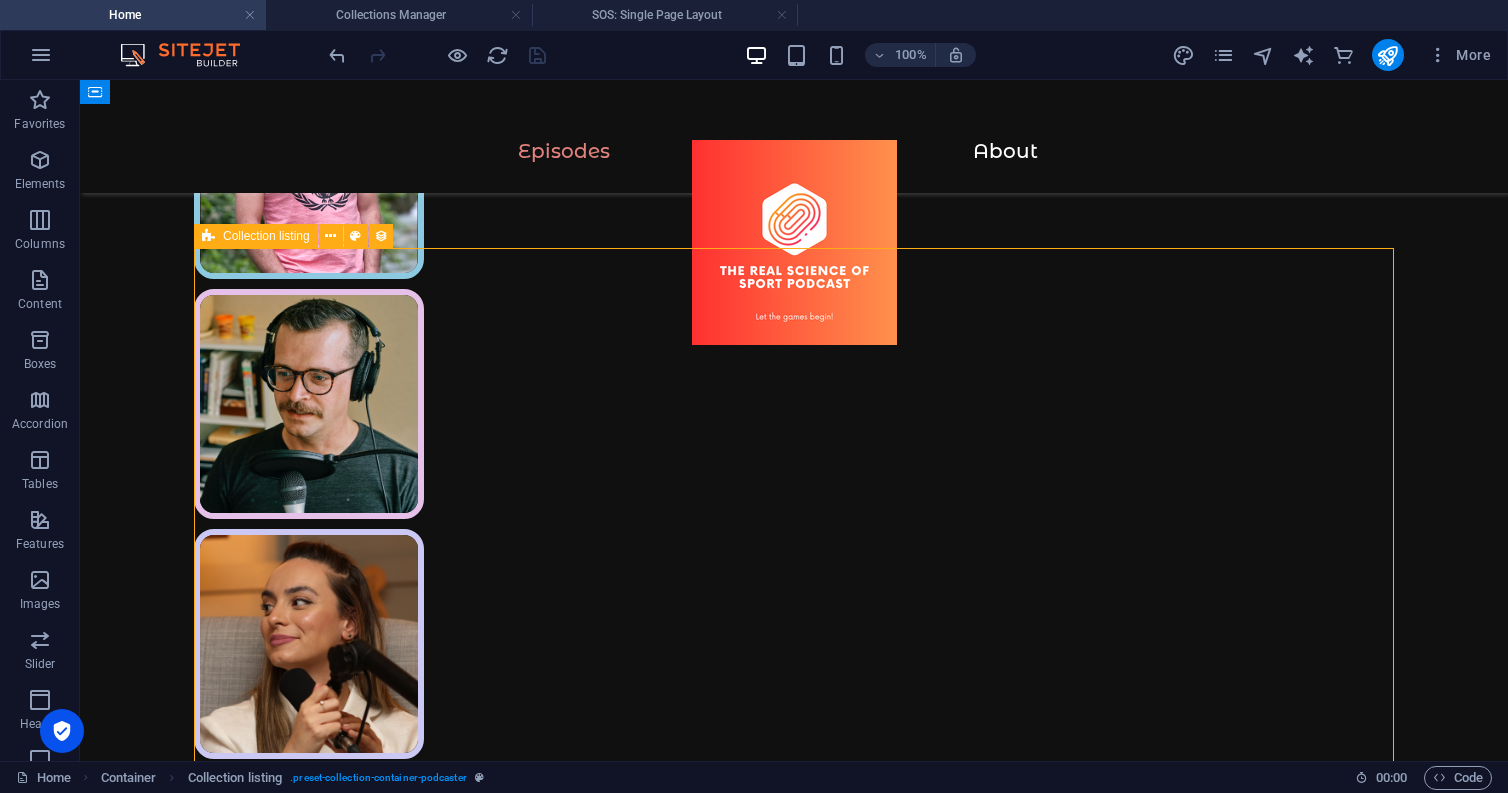 scroll, scrollTop: 1209, scrollLeft: 0, axis: vertical 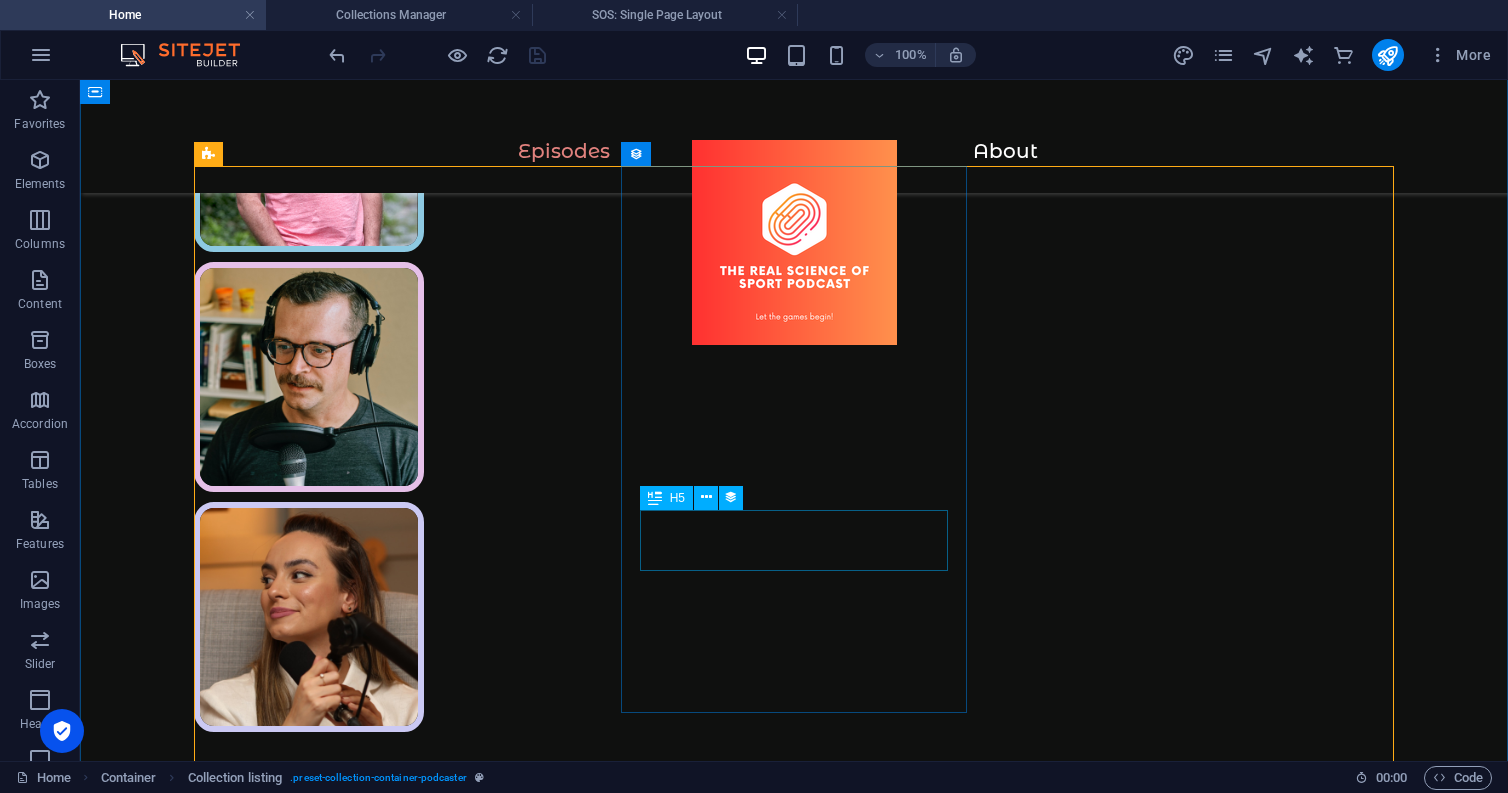 click on "A great leader or a great manager - what is better?" at bounding box center (794, 4252) 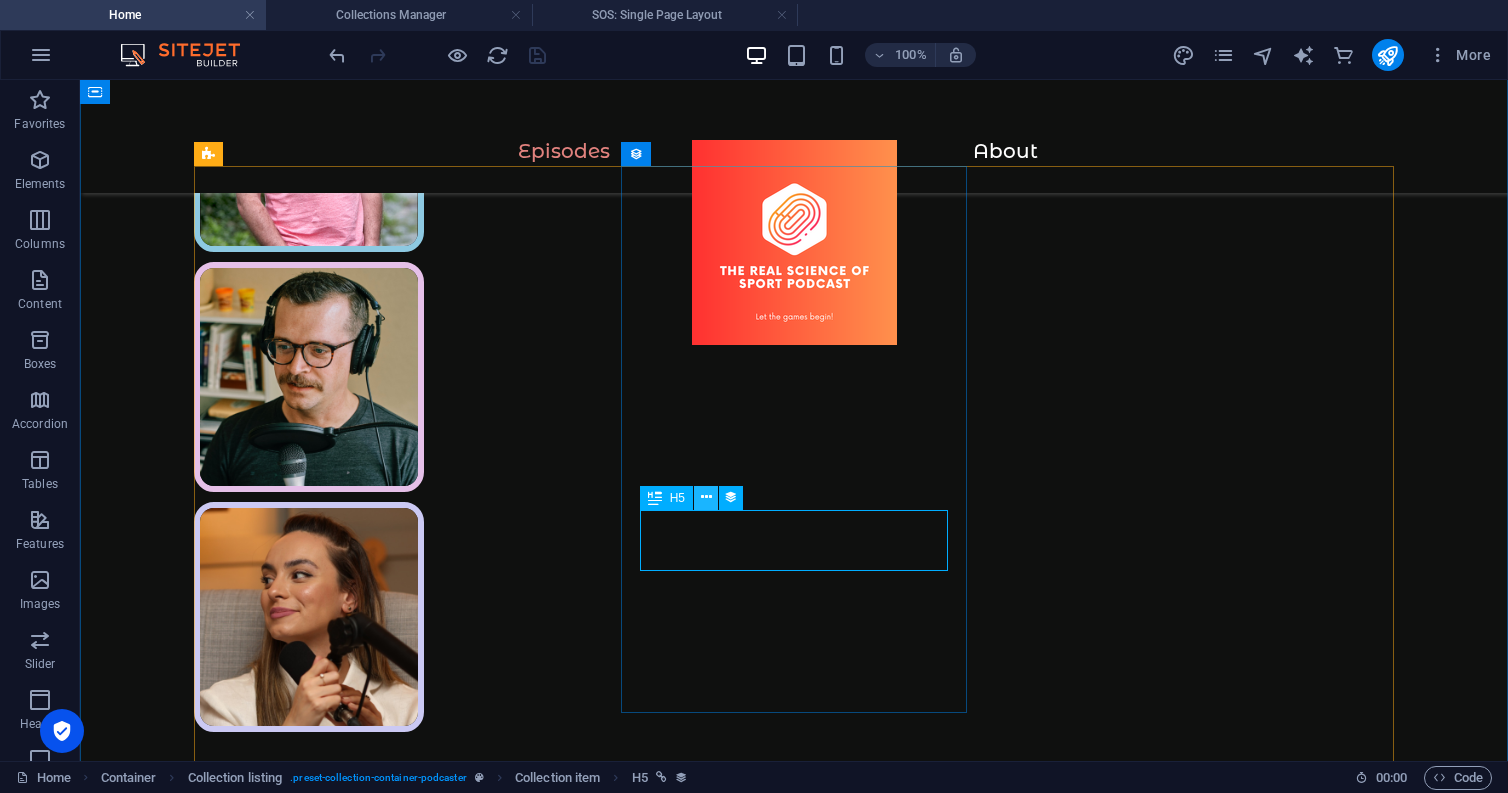 click at bounding box center (706, 497) 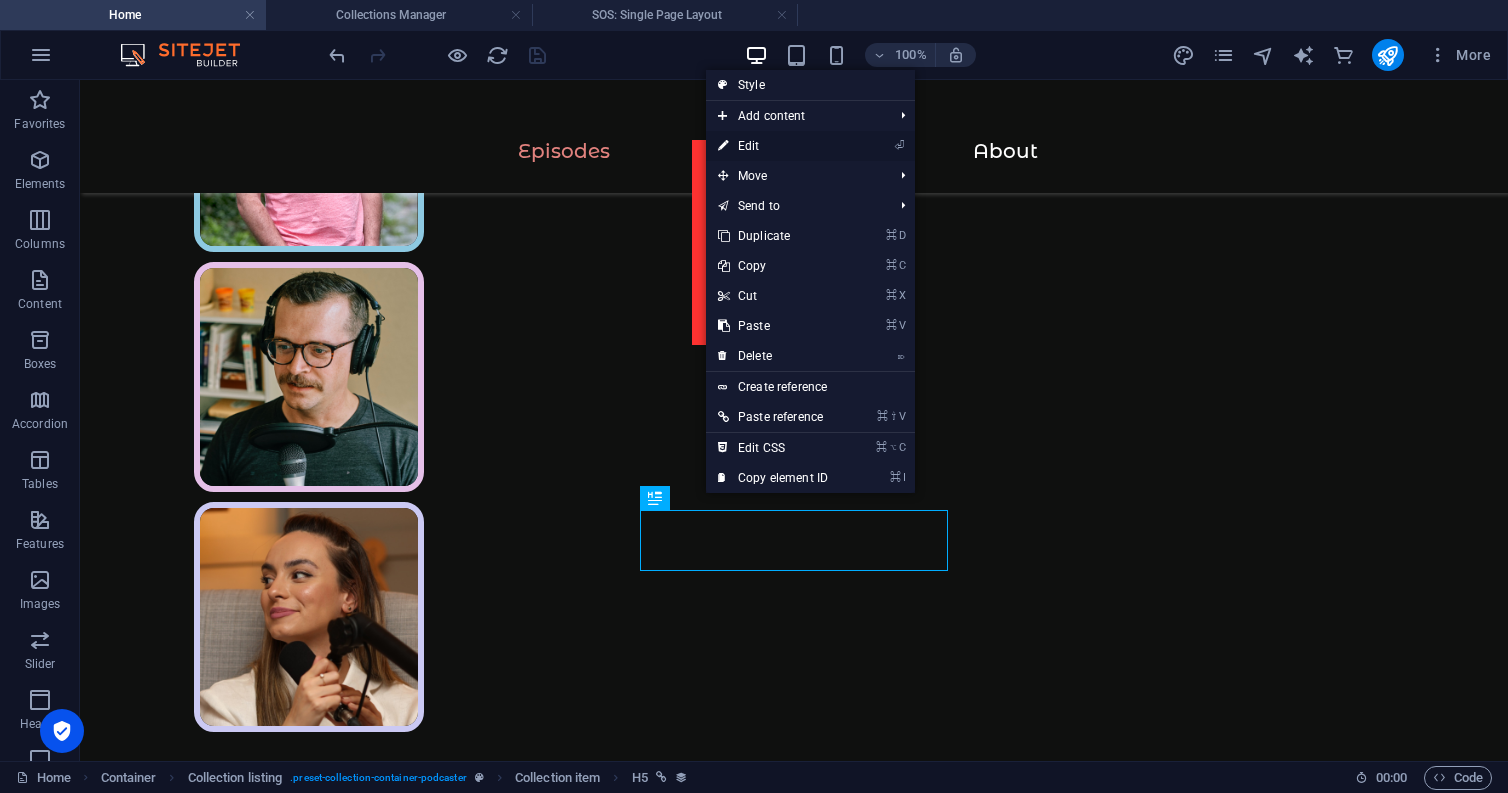 click on "⏎  Edit" at bounding box center [773, 146] 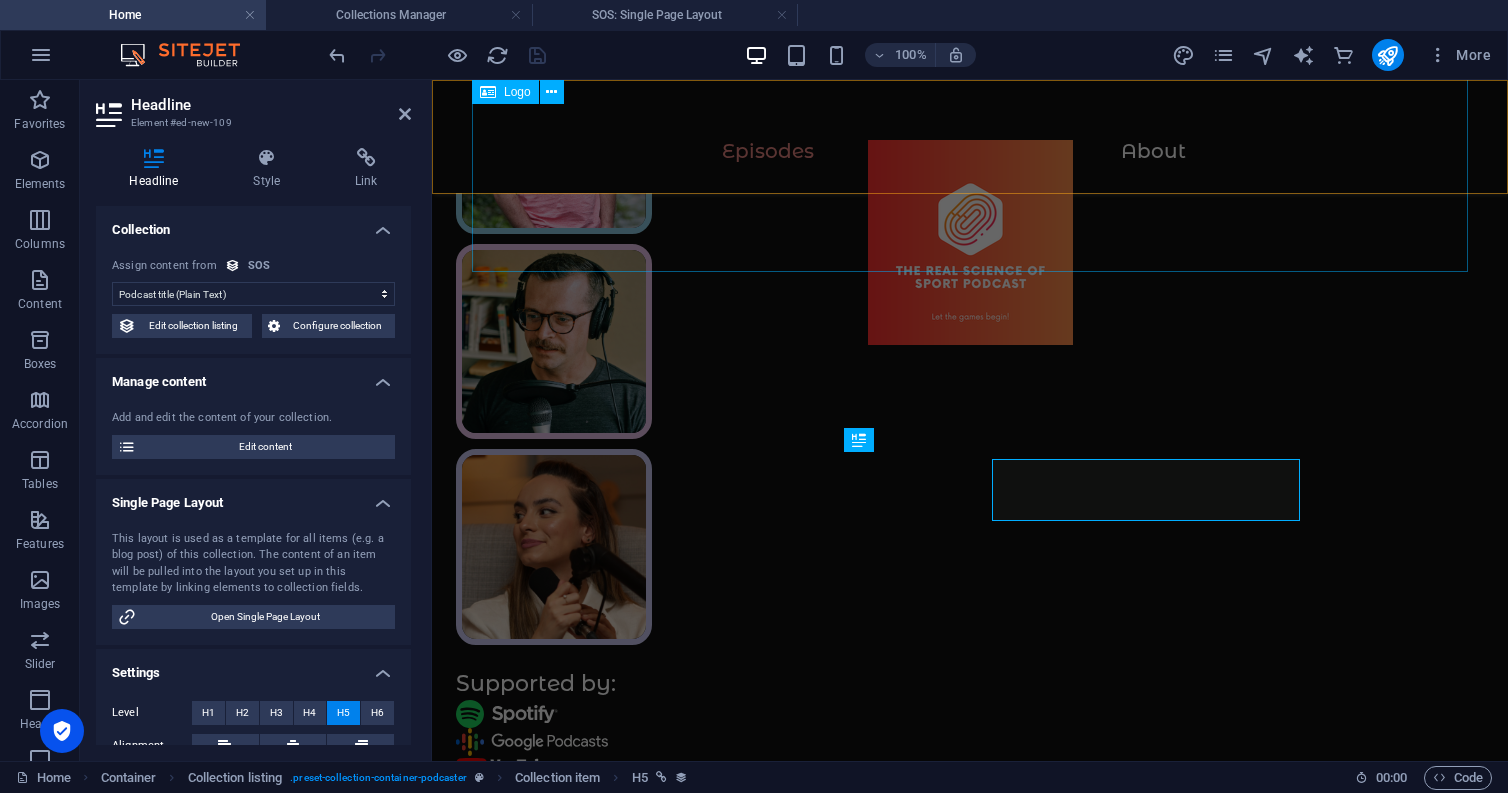scroll, scrollTop: 1259, scrollLeft: 0, axis: vertical 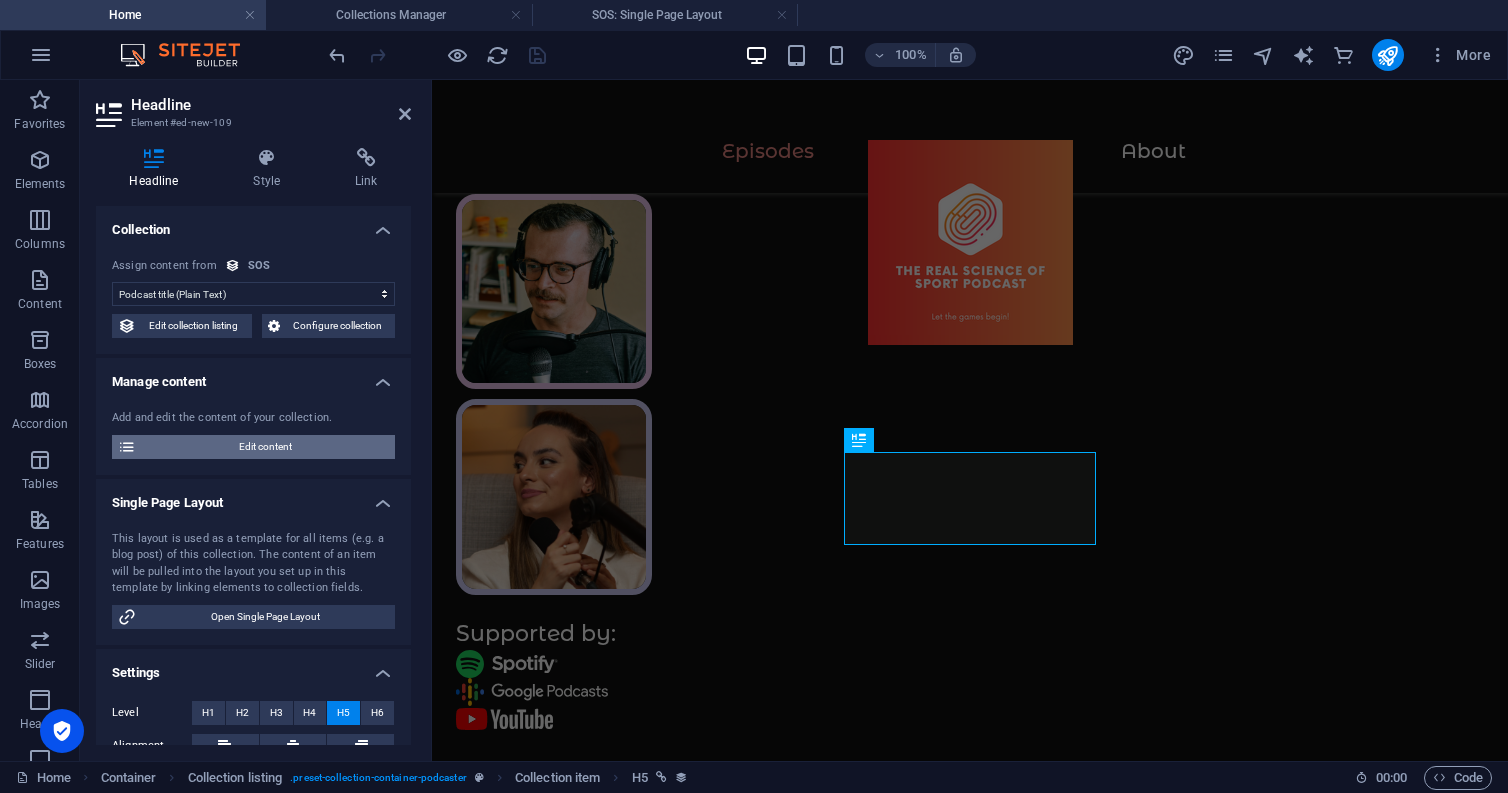 click on "Edit content" at bounding box center (265, 447) 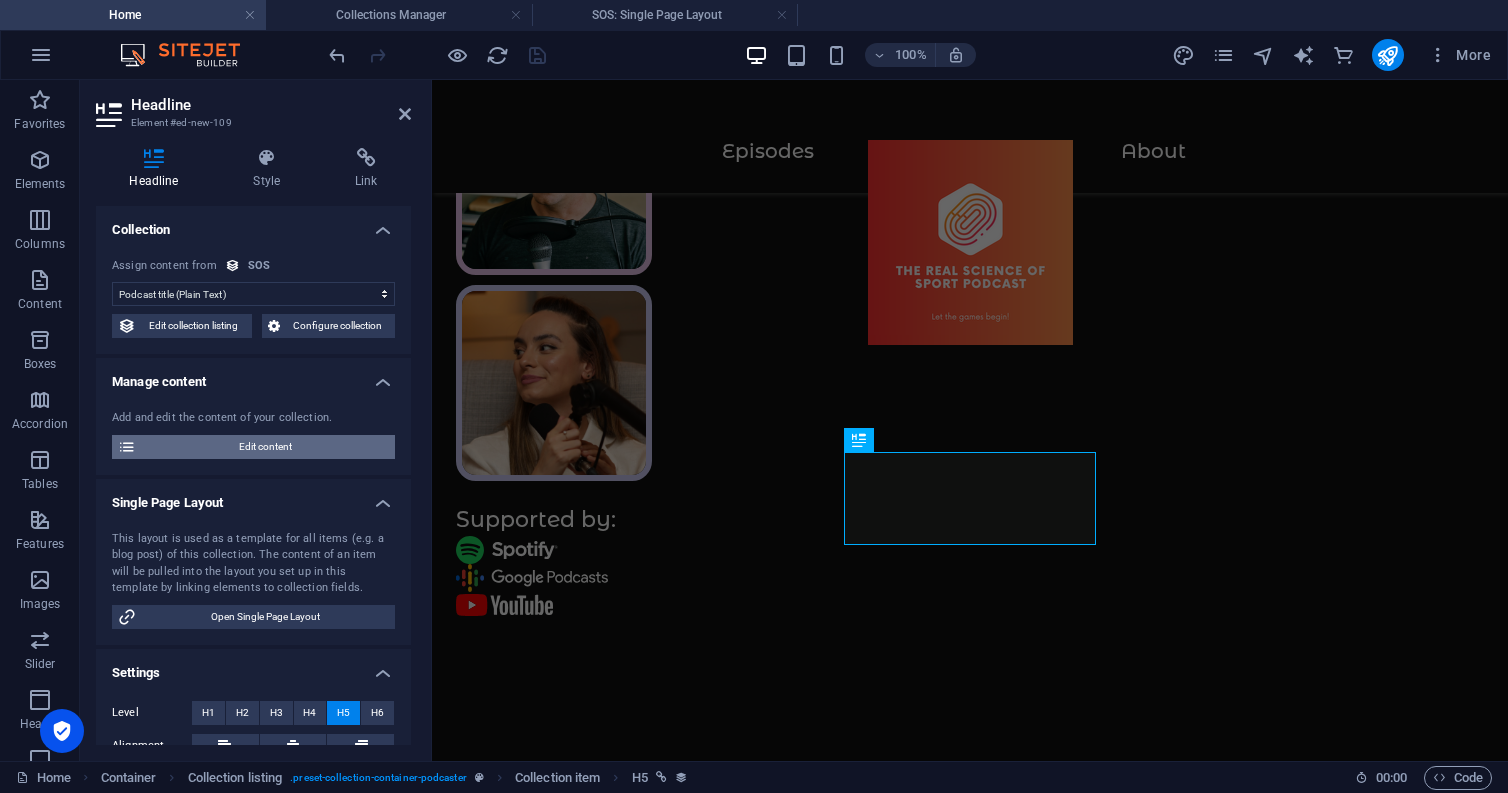 scroll, scrollTop: 0, scrollLeft: 0, axis: both 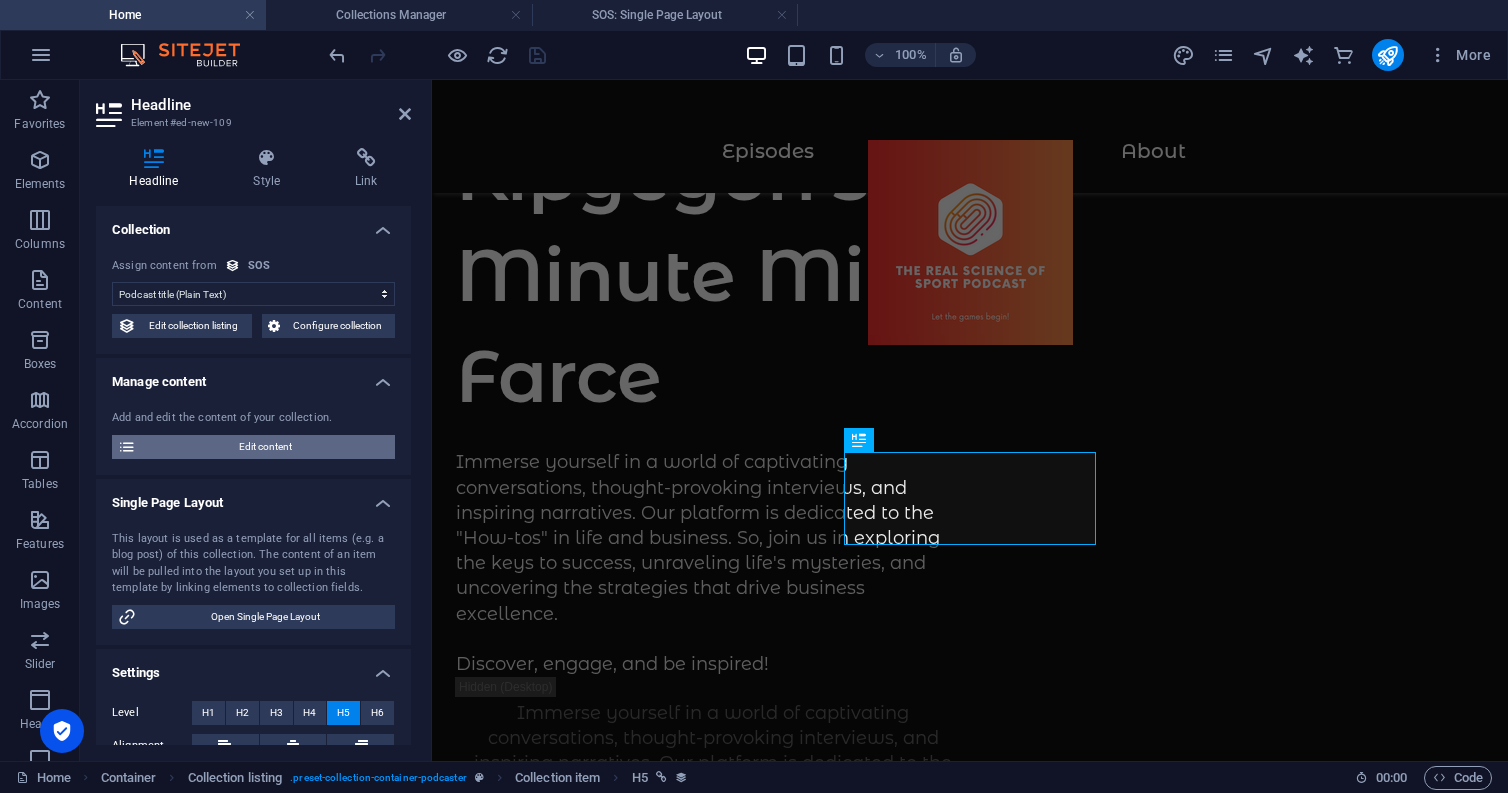 select on "Business" 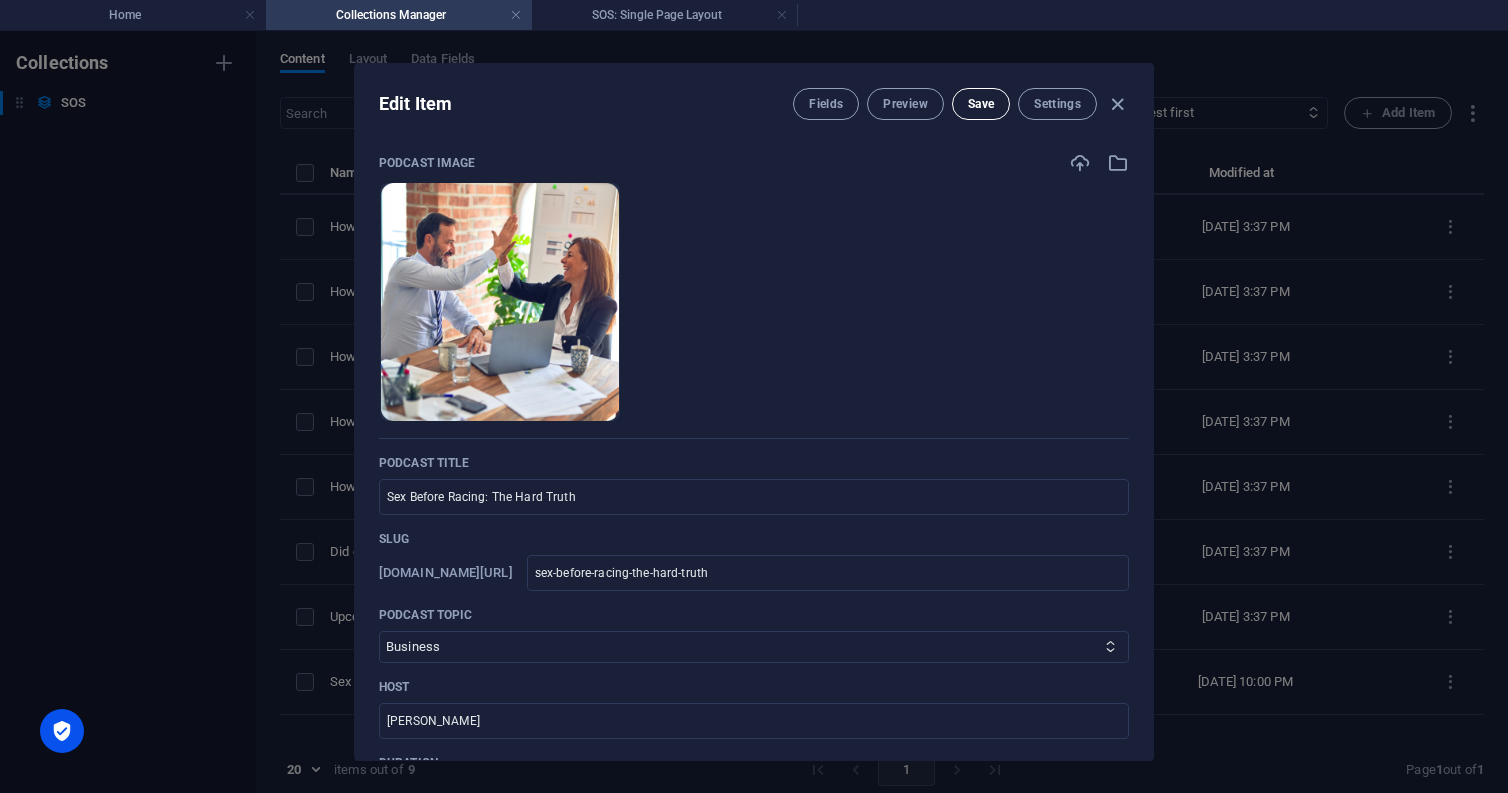 click on "Save" at bounding box center [981, 104] 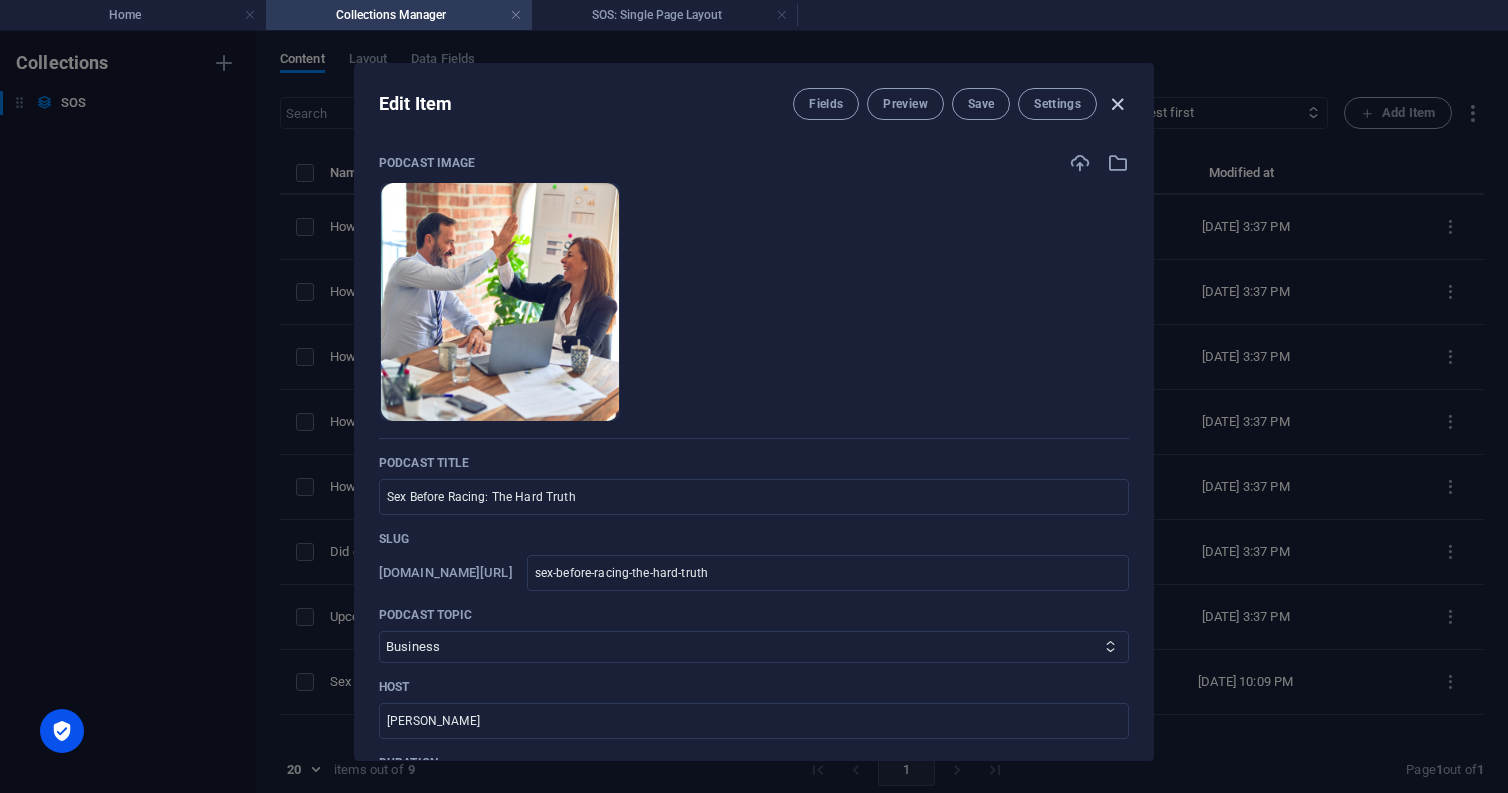 click at bounding box center [1117, 104] 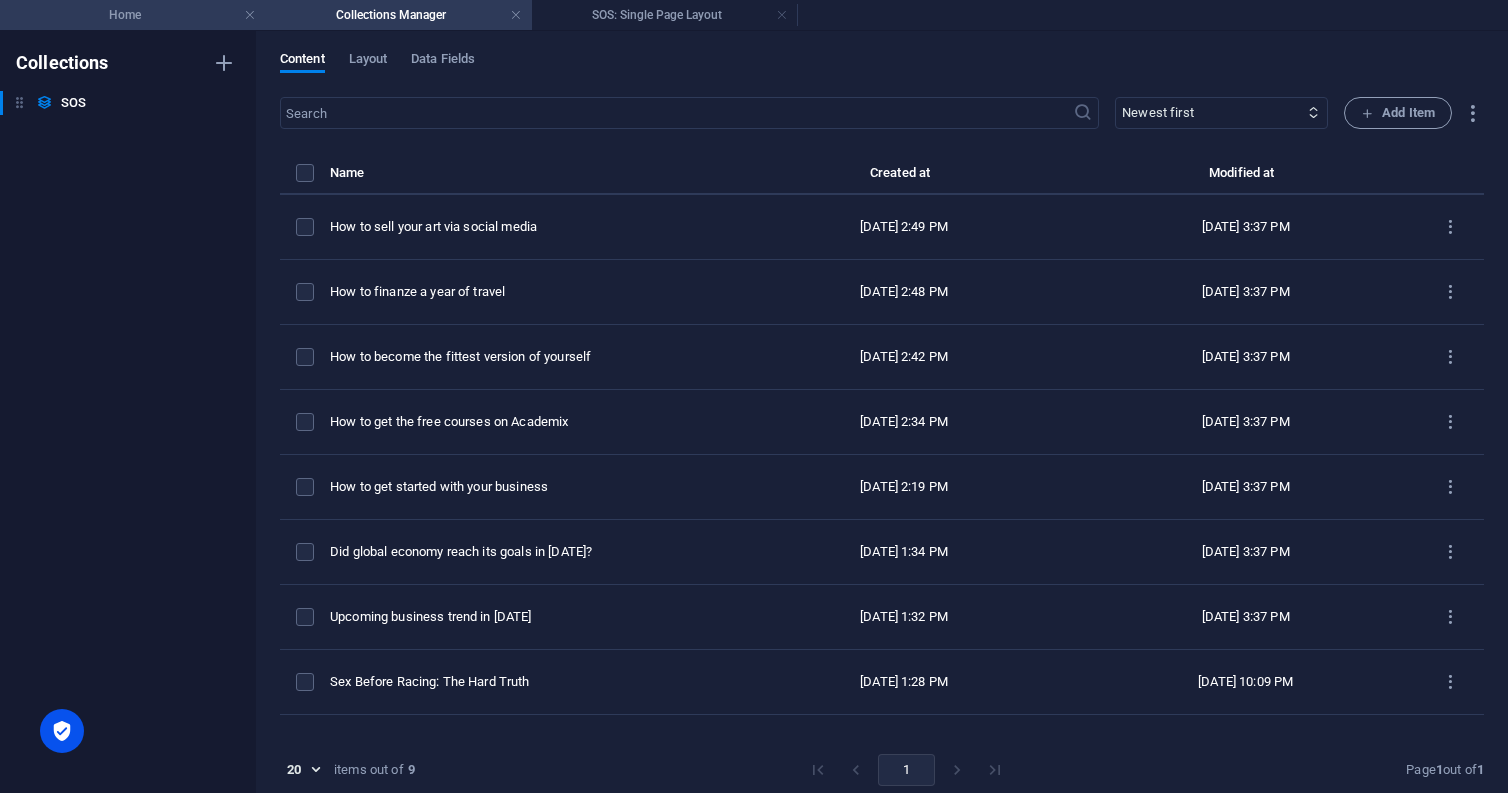 click on "Home" at bounding box center (133, 15) 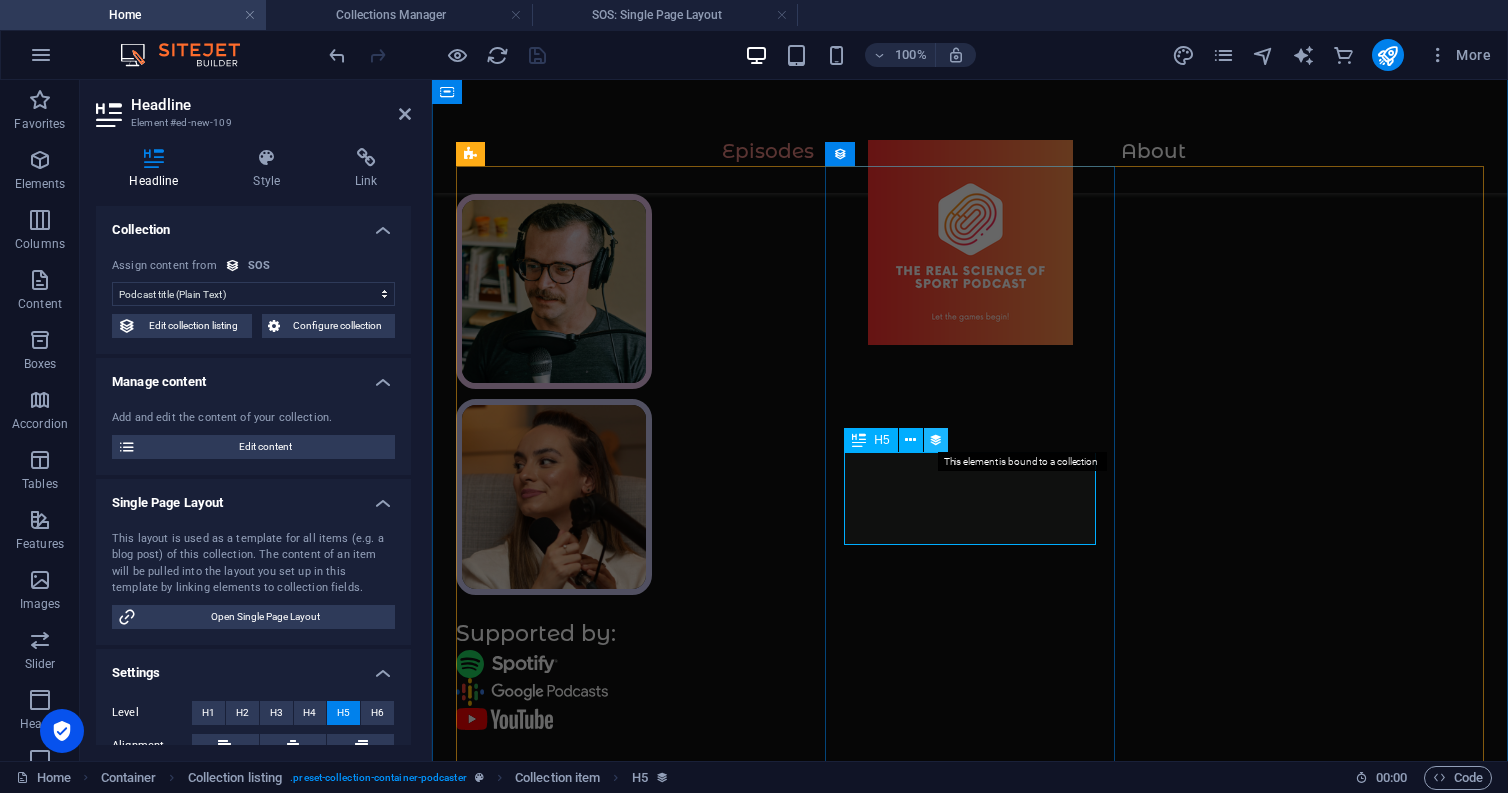 click at bounding box center (936, 440) 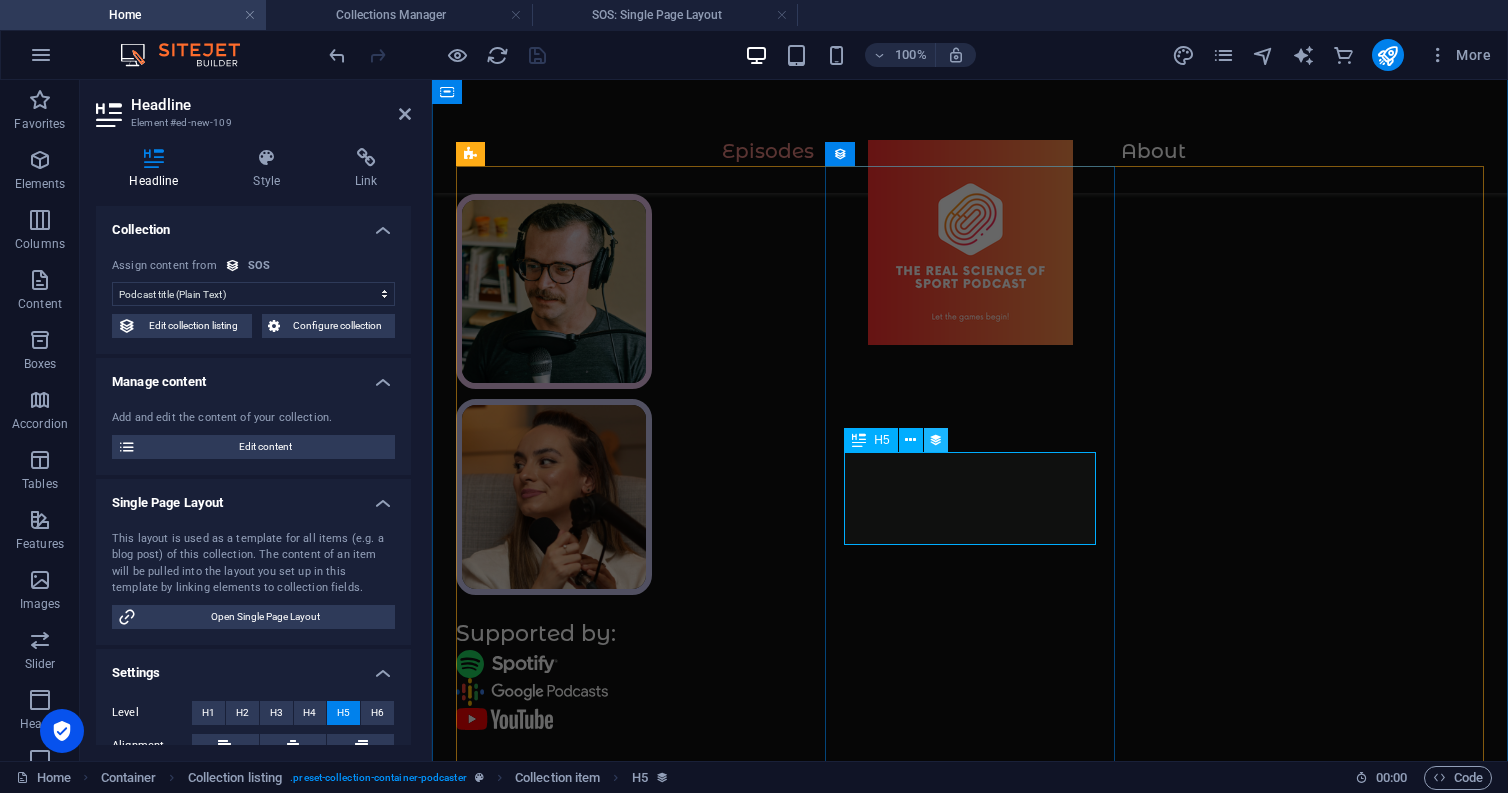 click at bounding box center (936, 440) 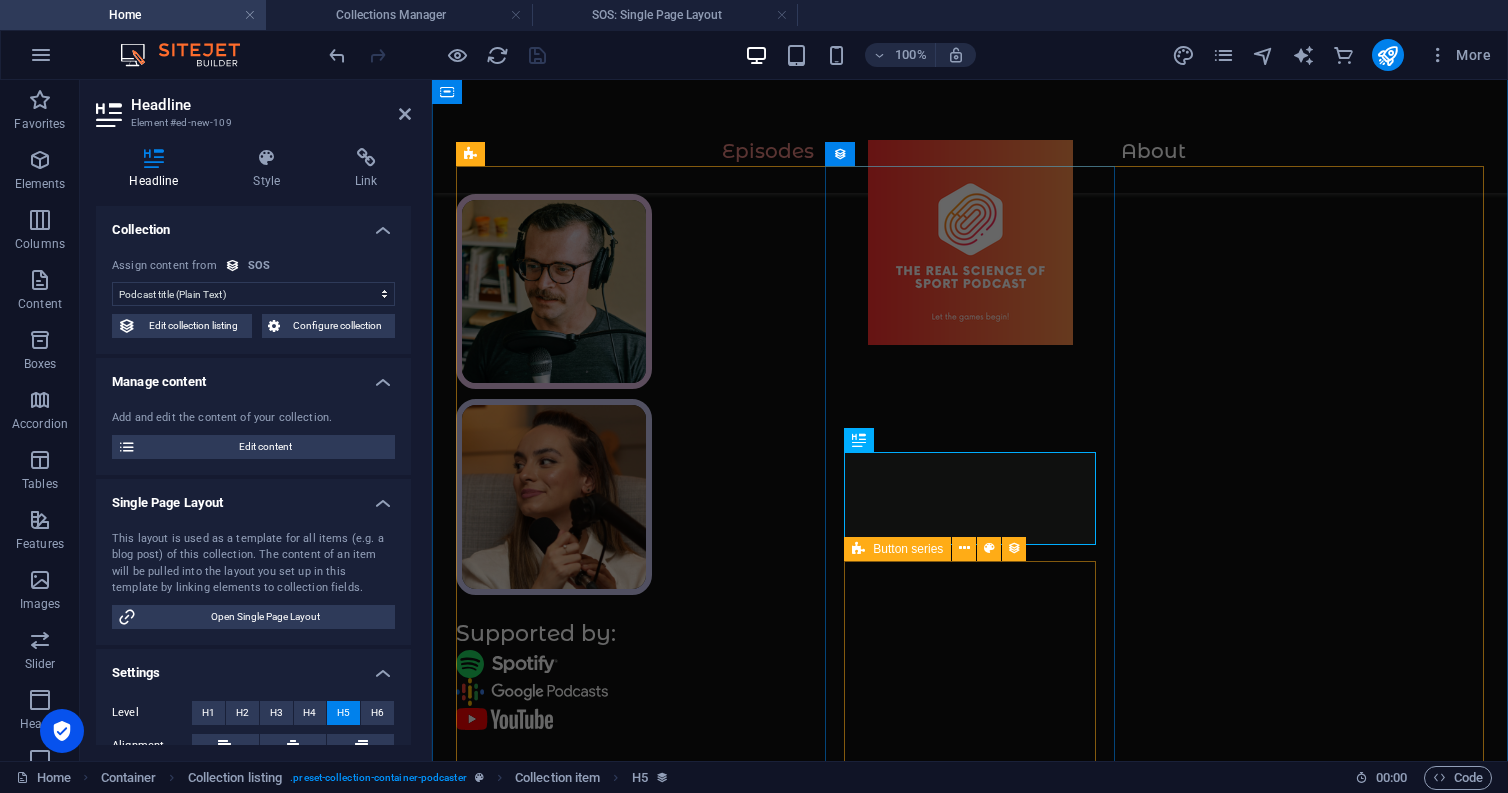 click on "[PERSON_NAME] Concord 125 min Episode 36 [DATE]" at bounding box center (970, 3906) 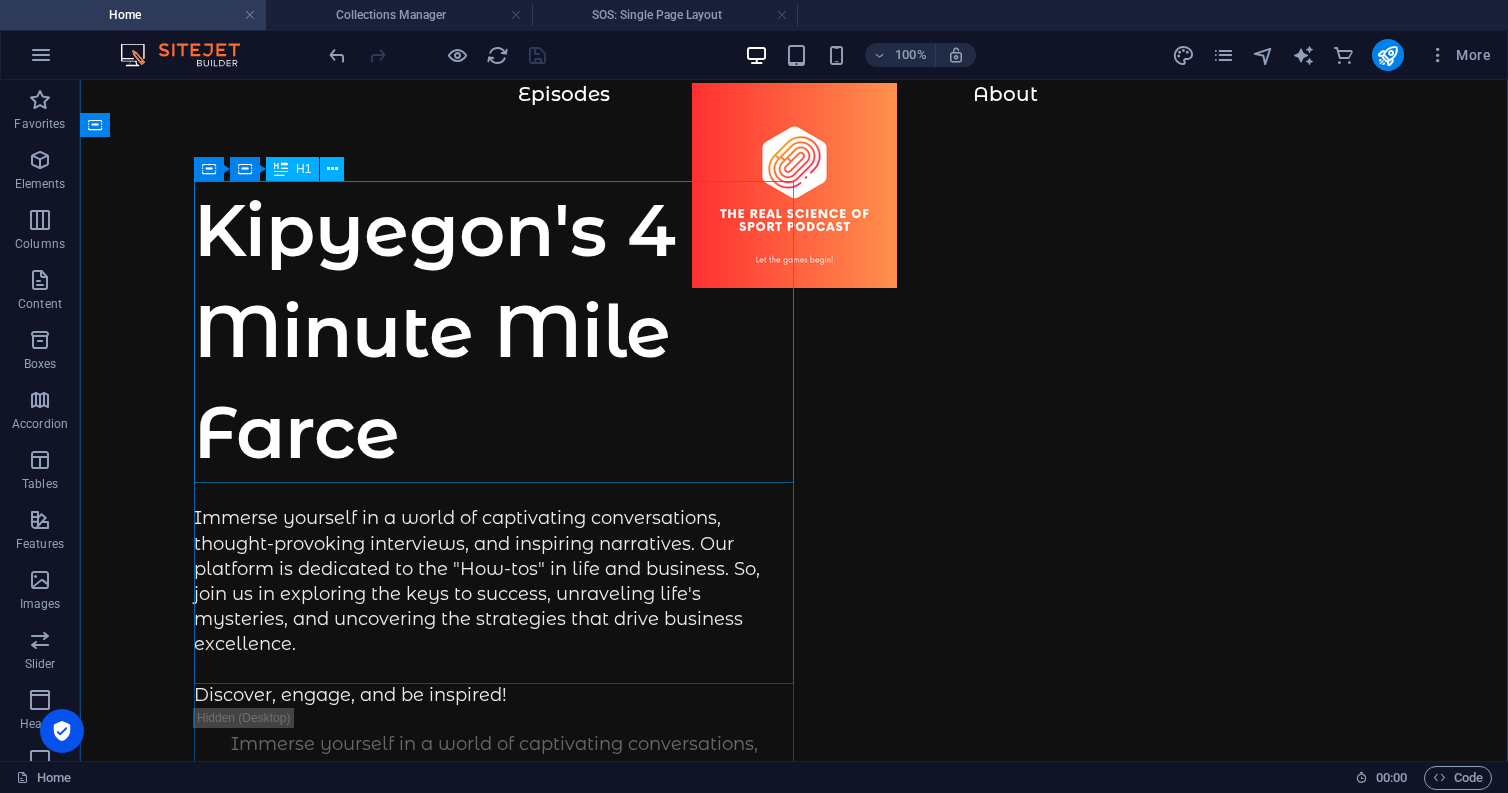 scroll, scrollTop: 0, scrollLeft: 0, axis: both 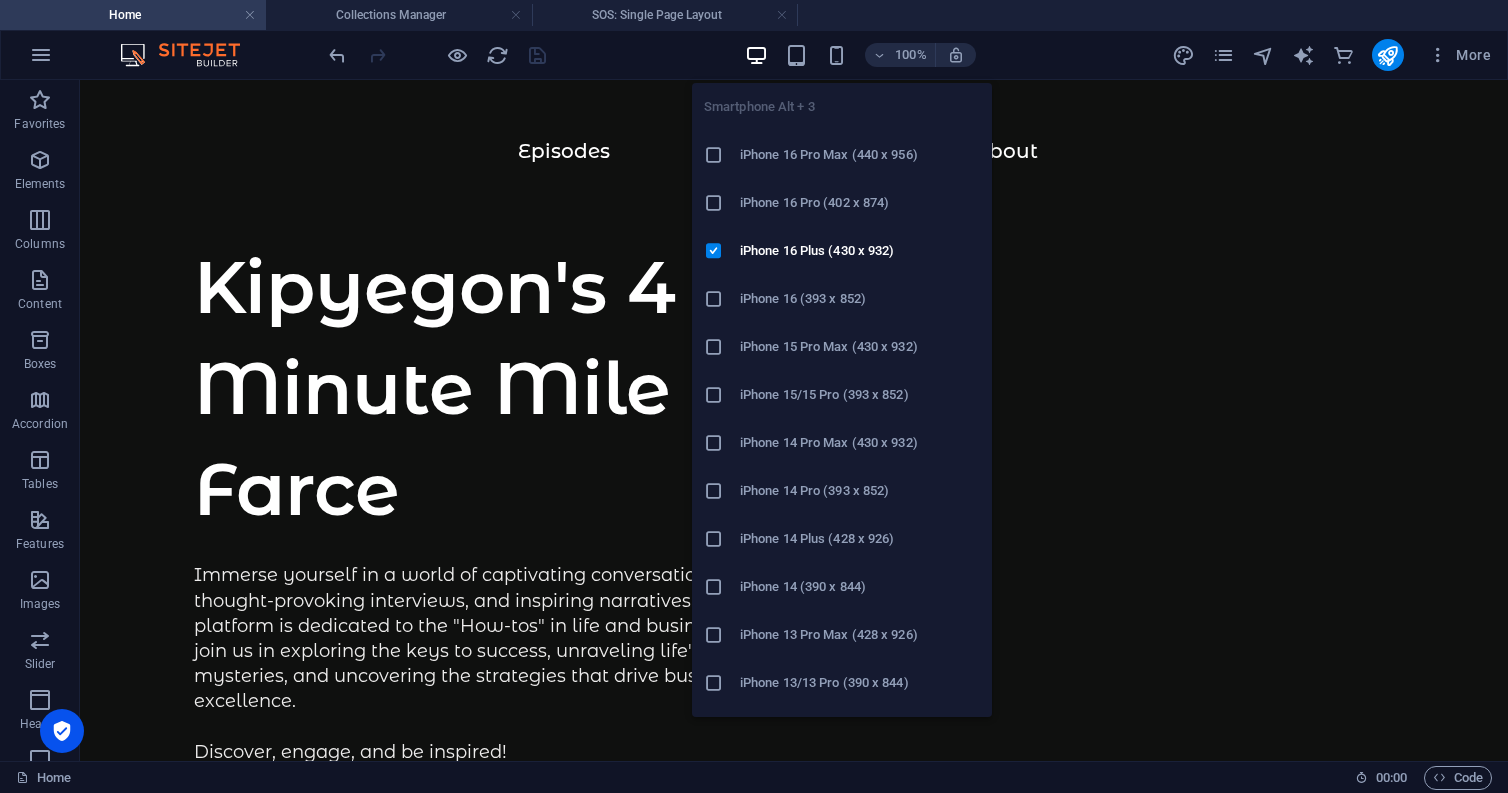 click at bounding box center [714, 587] 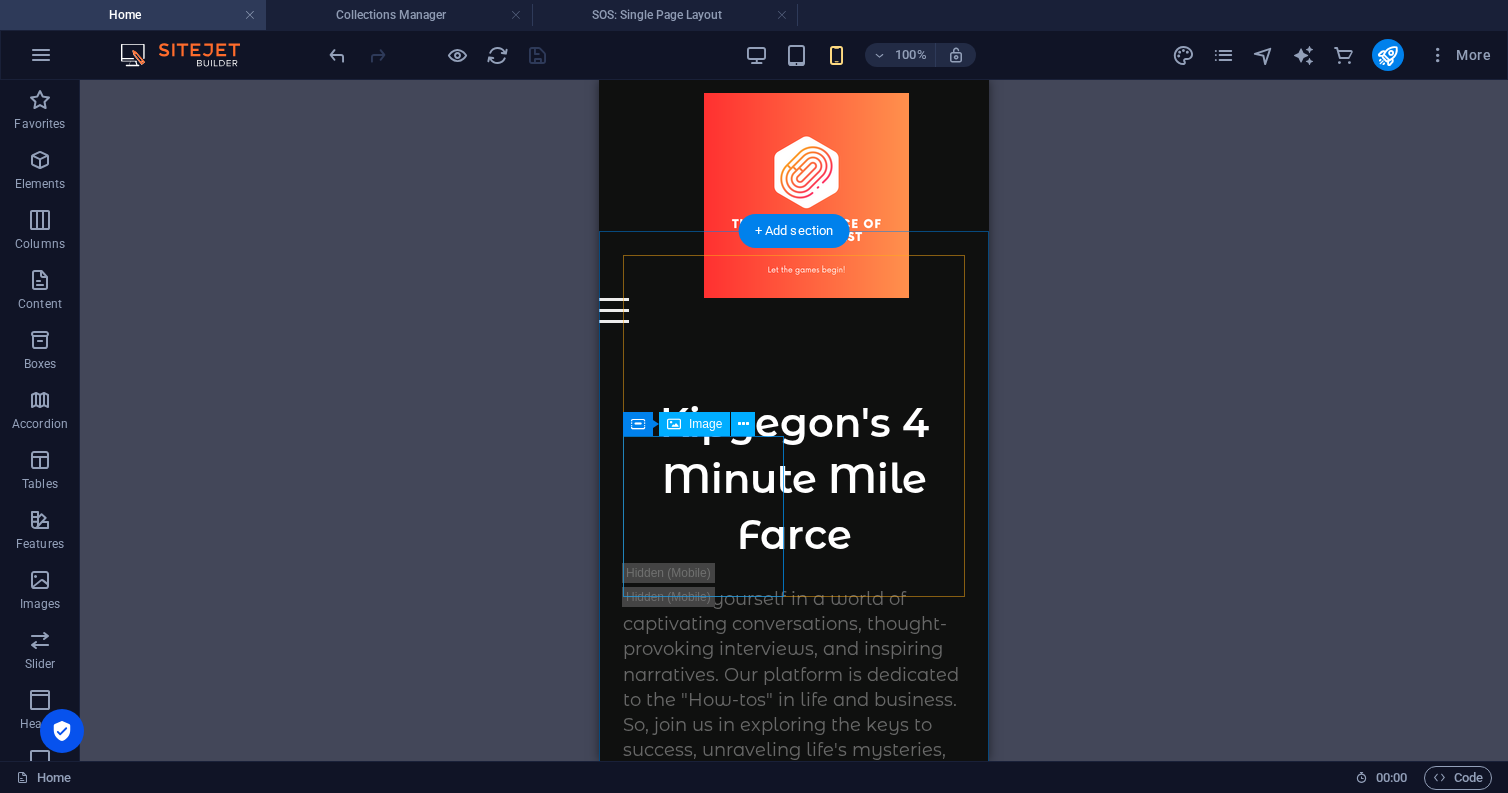 scroll, scrollTop: 0, scrollLeft: 0, axis: both 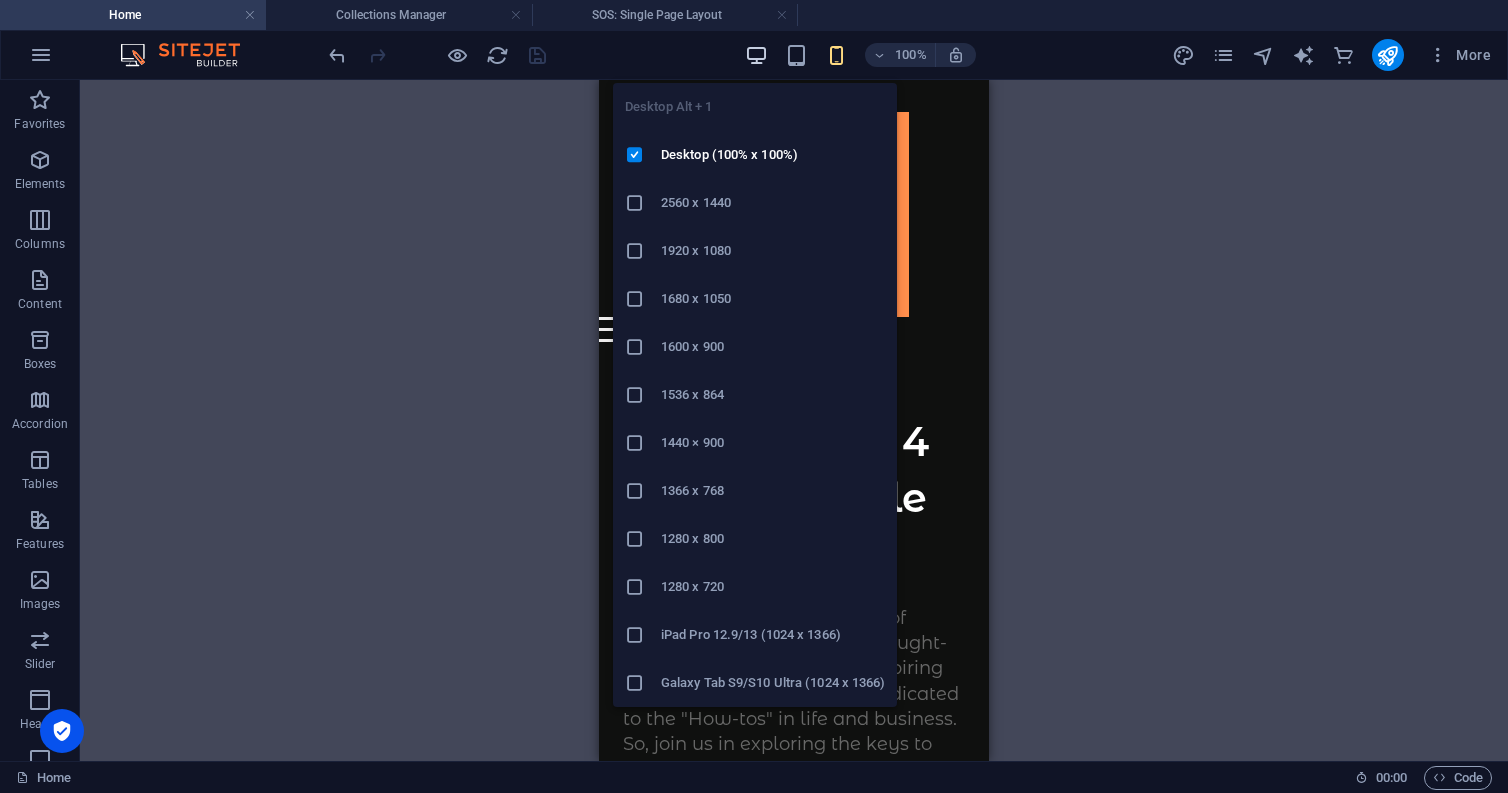 click at bounding box center (756, 55) 